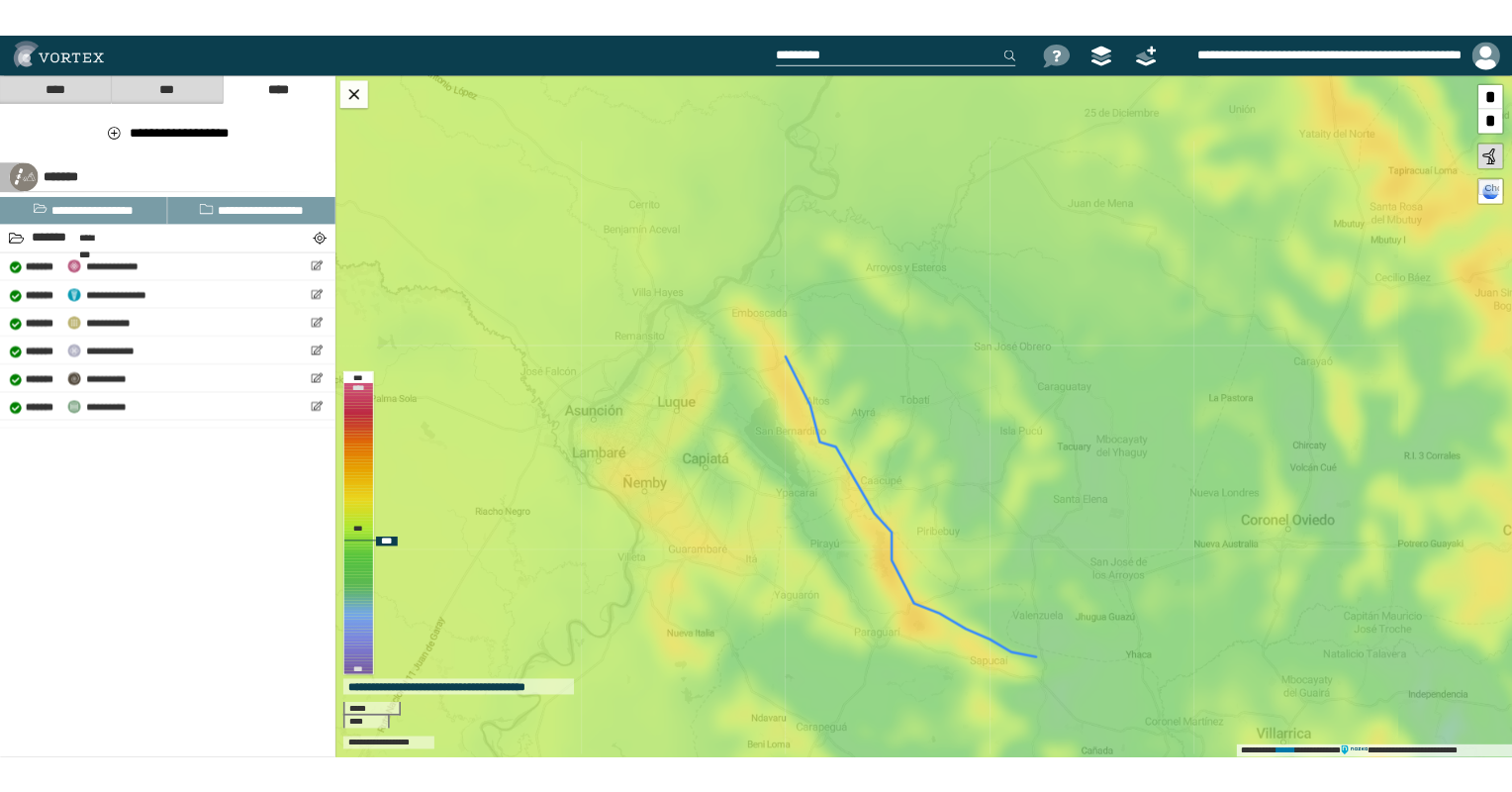 scroll, scrollTop: 0, scrollLeft: 0, axis: both 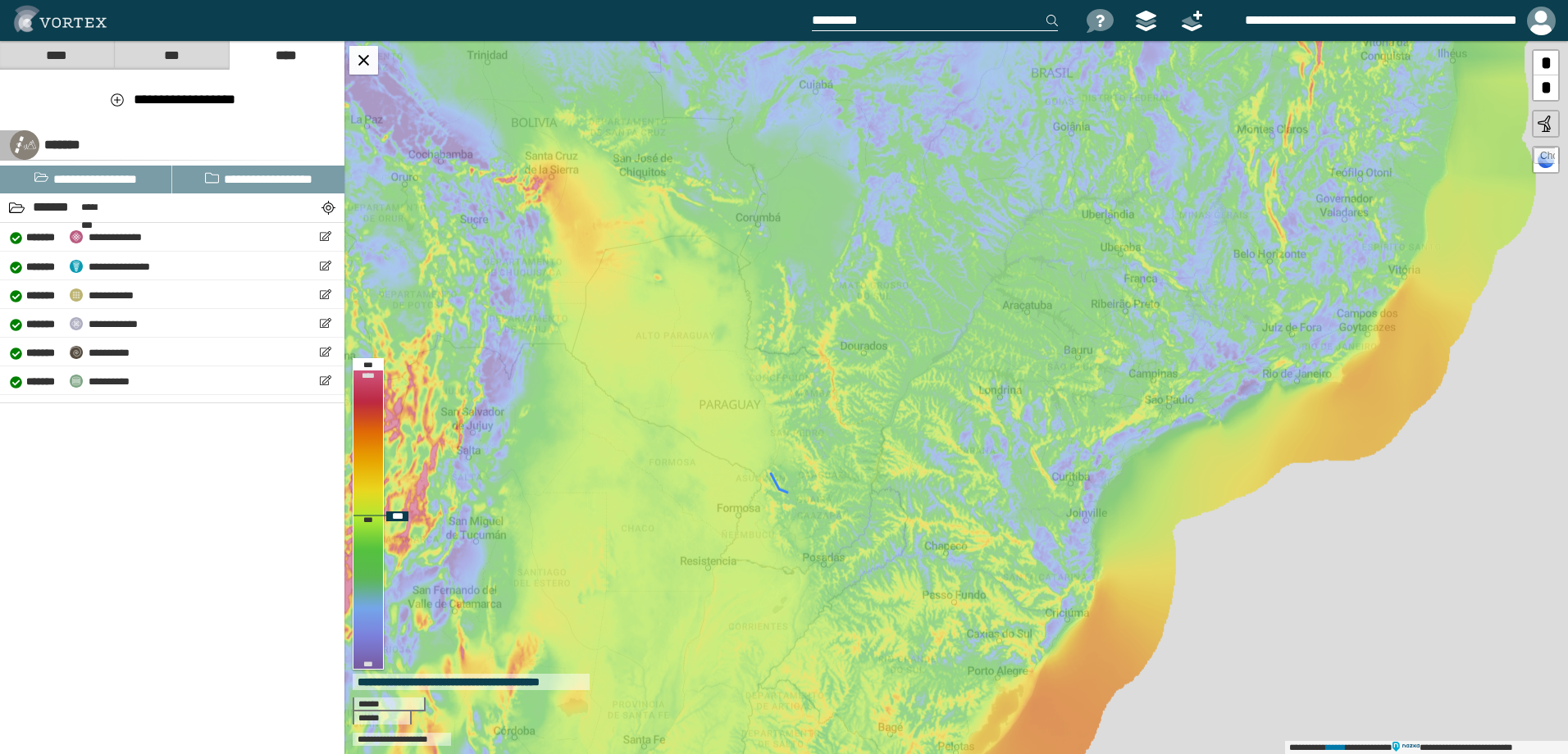 drag, startPoint x: 727, startPoint y: 254, endPoint x: 727, endPoint y: 369, distance: 115 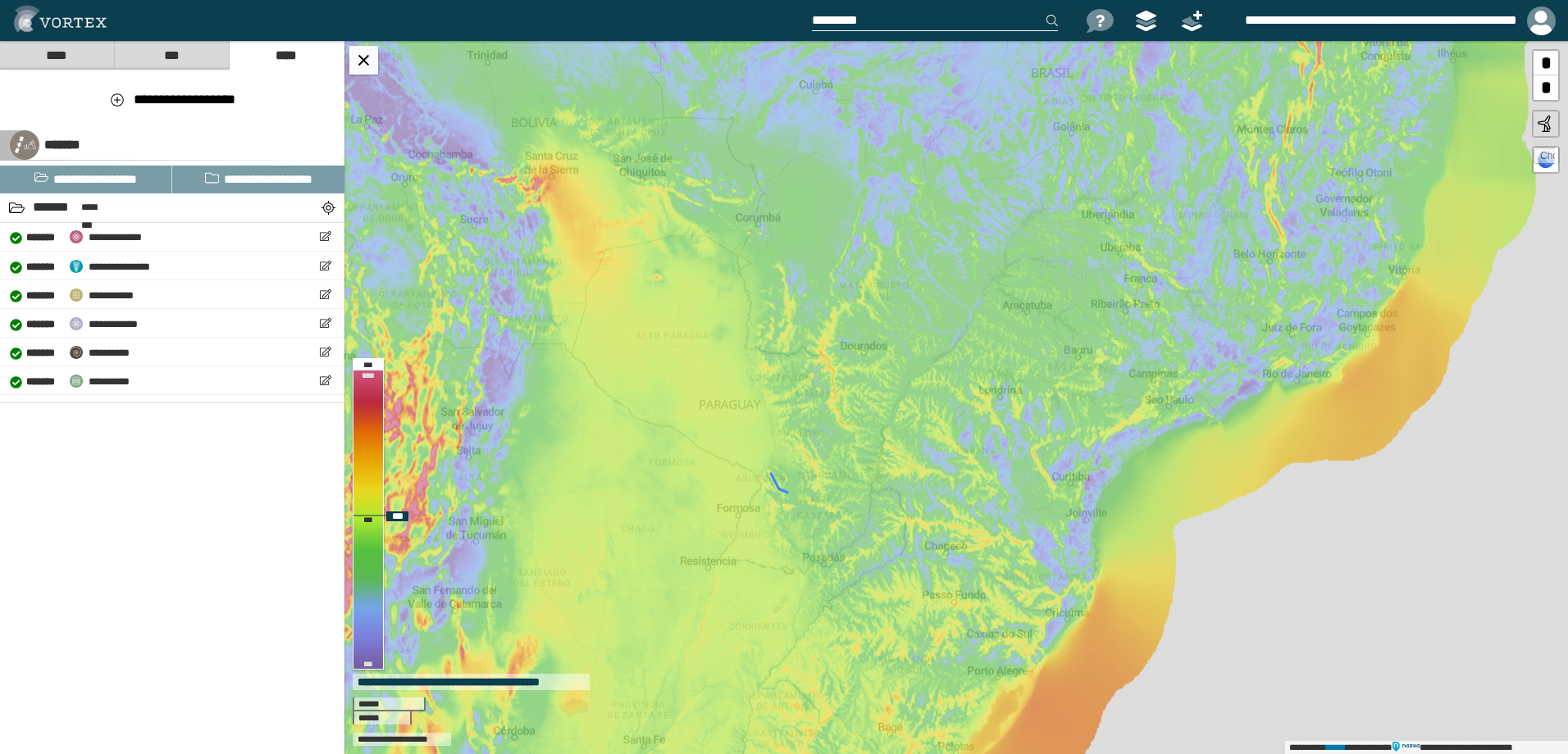 click on "**********" at bounding box center (956, 397) 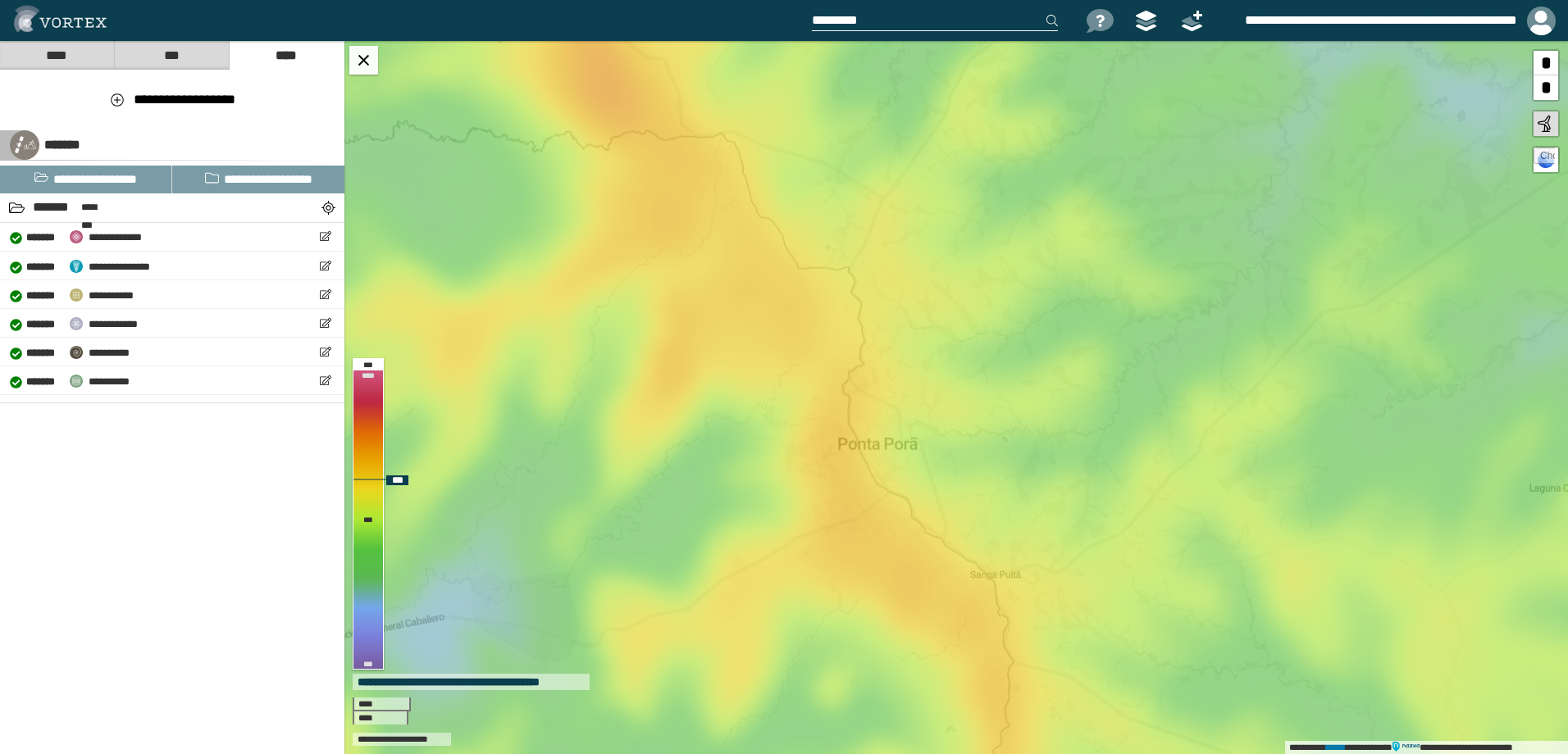 drag, startPoint x: 672, startPoint y: 334, endPoint x: 792, endPoint y: 367, distance: 124.45481 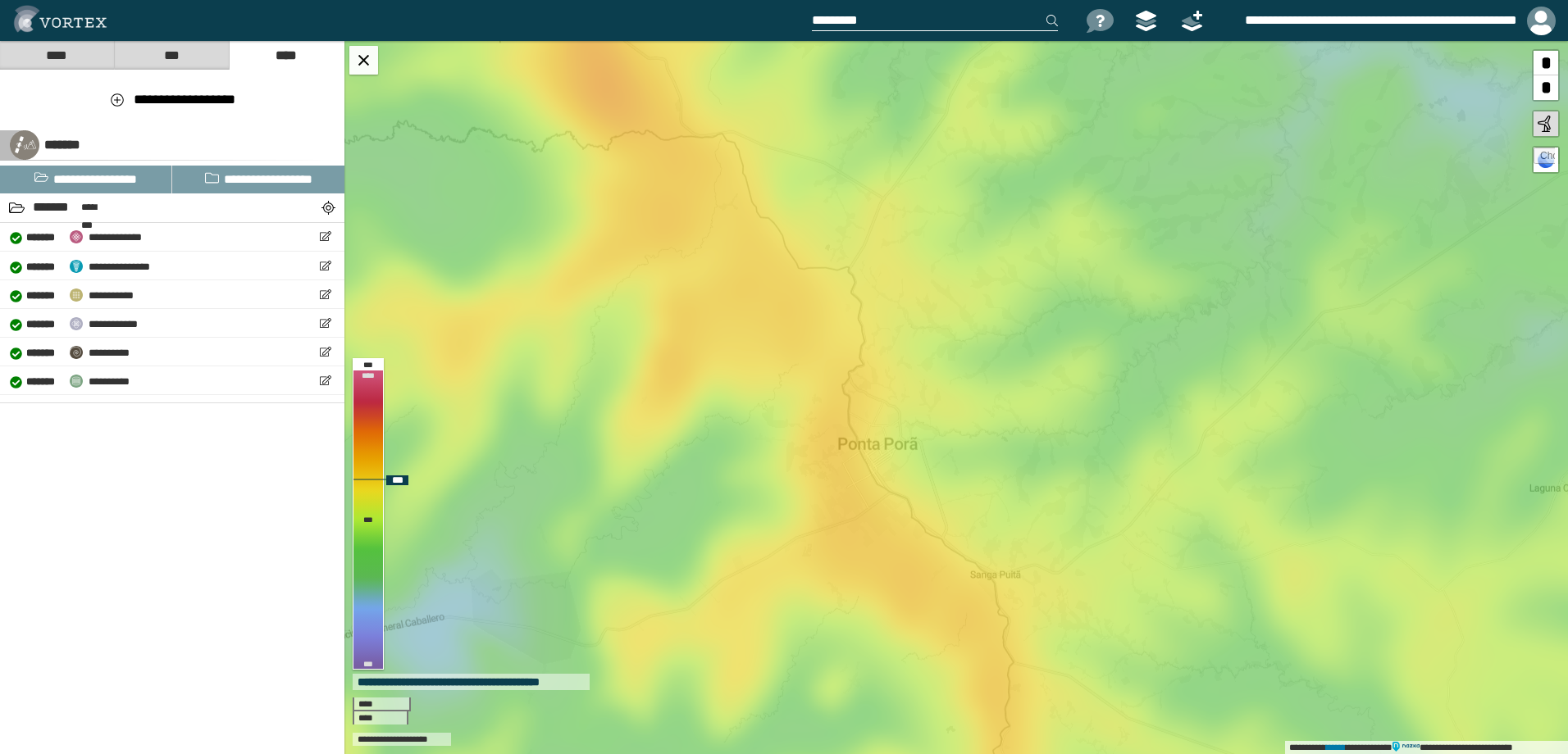 click on "**********" at bounding box center [956, 397] 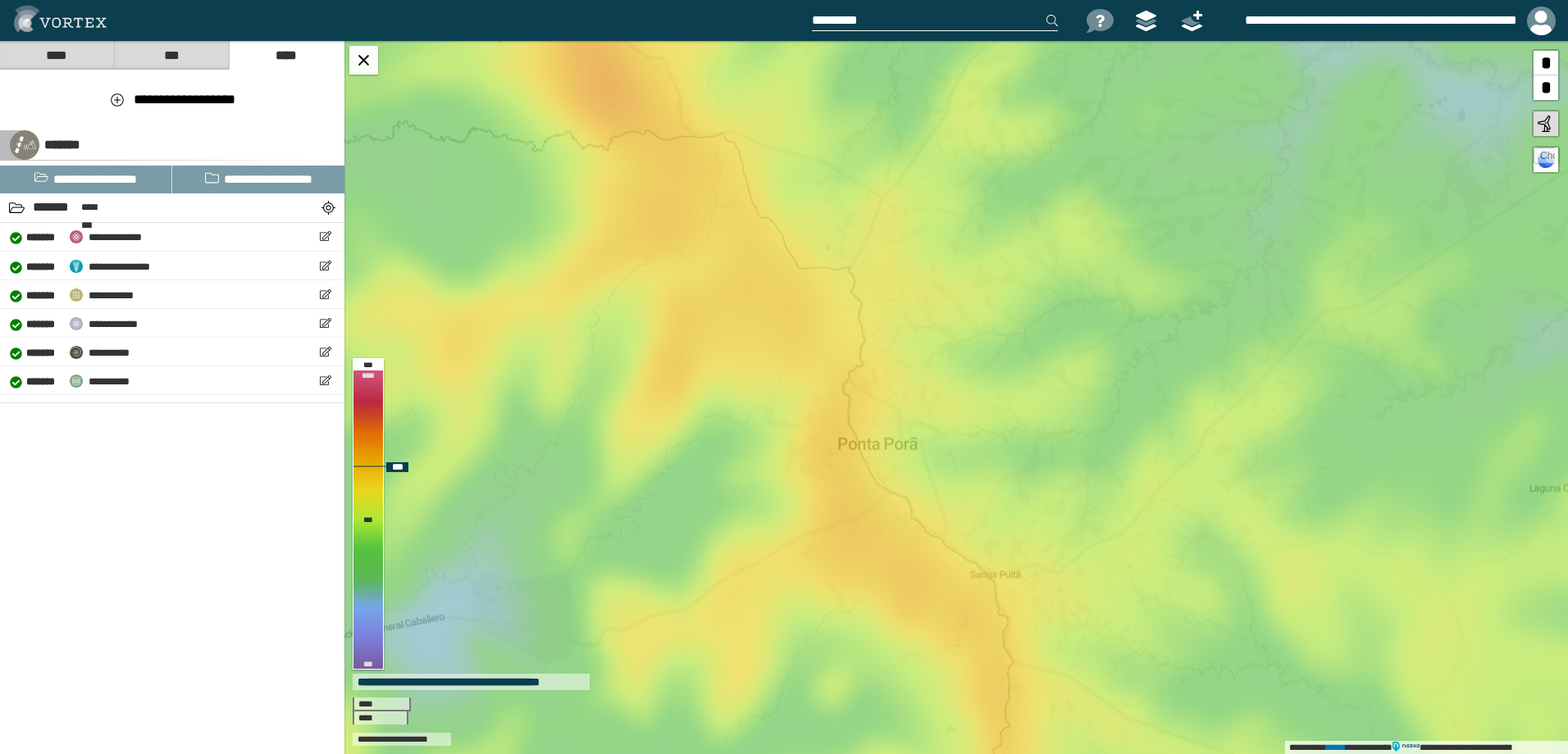 click on "**********" at bounding box center (956, 397) 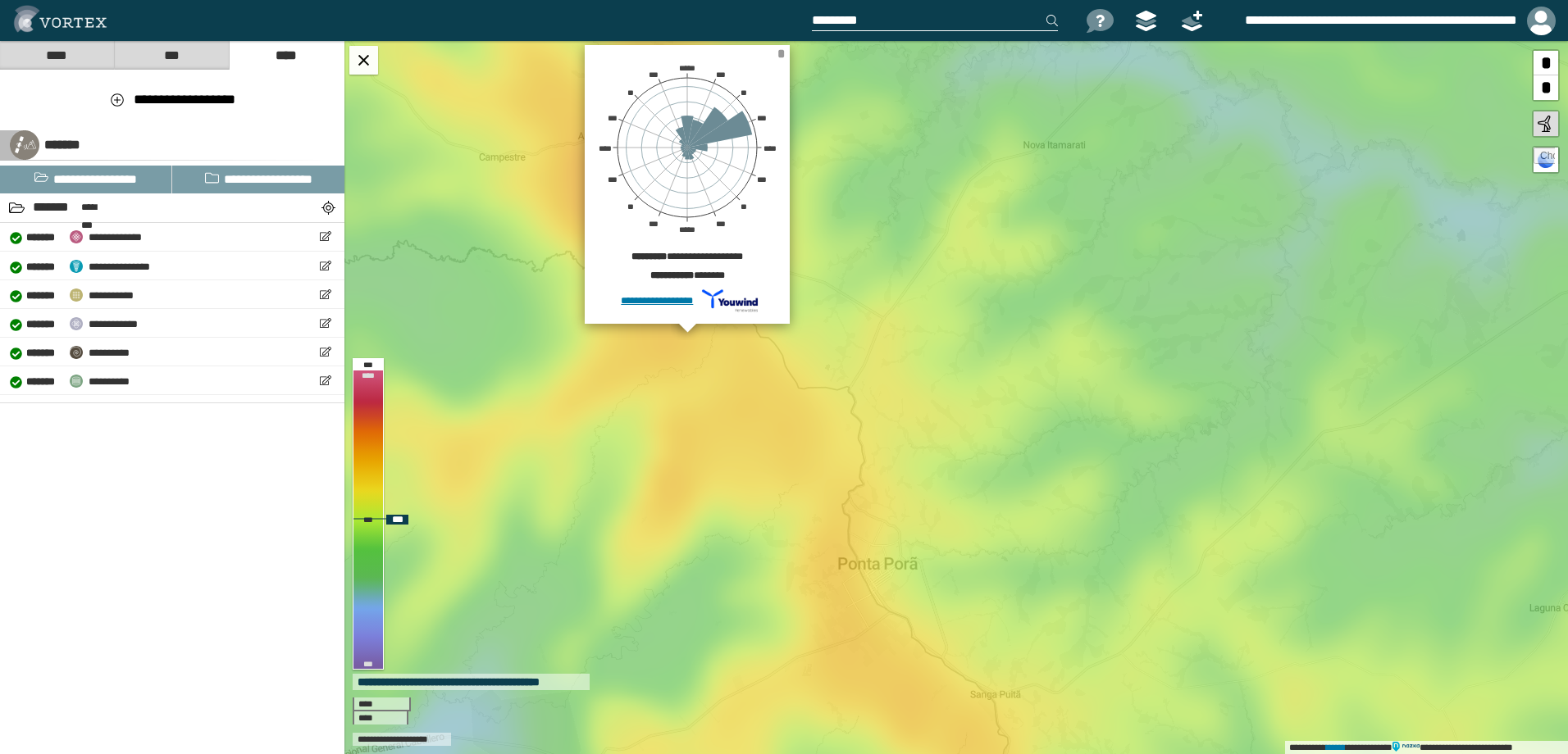 click on "*" at bounding box center (781, 53) 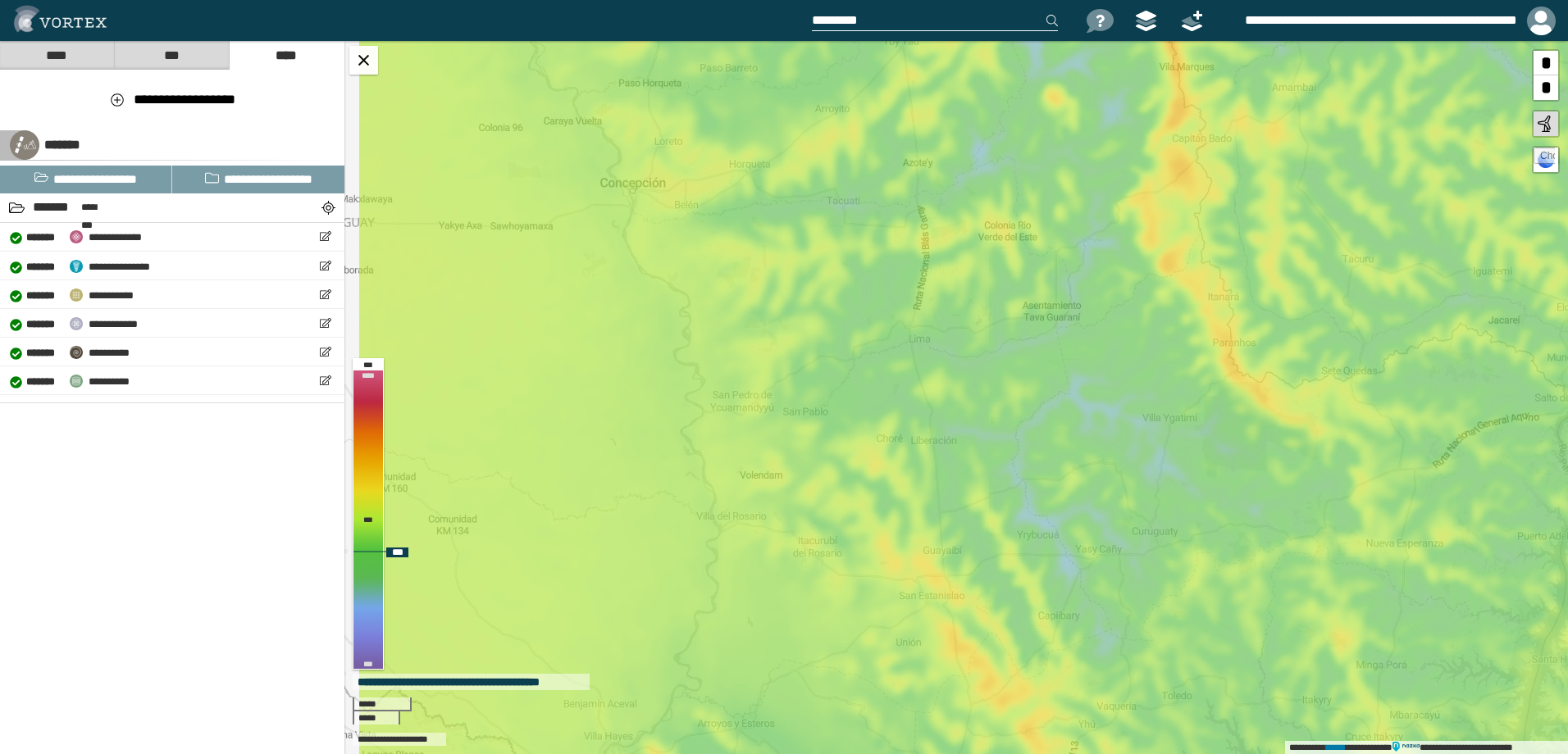 drag, startPoint x: 549, startPoint y: 455, endPoint x: 875, endPoint y: 147, distance: 448.48634 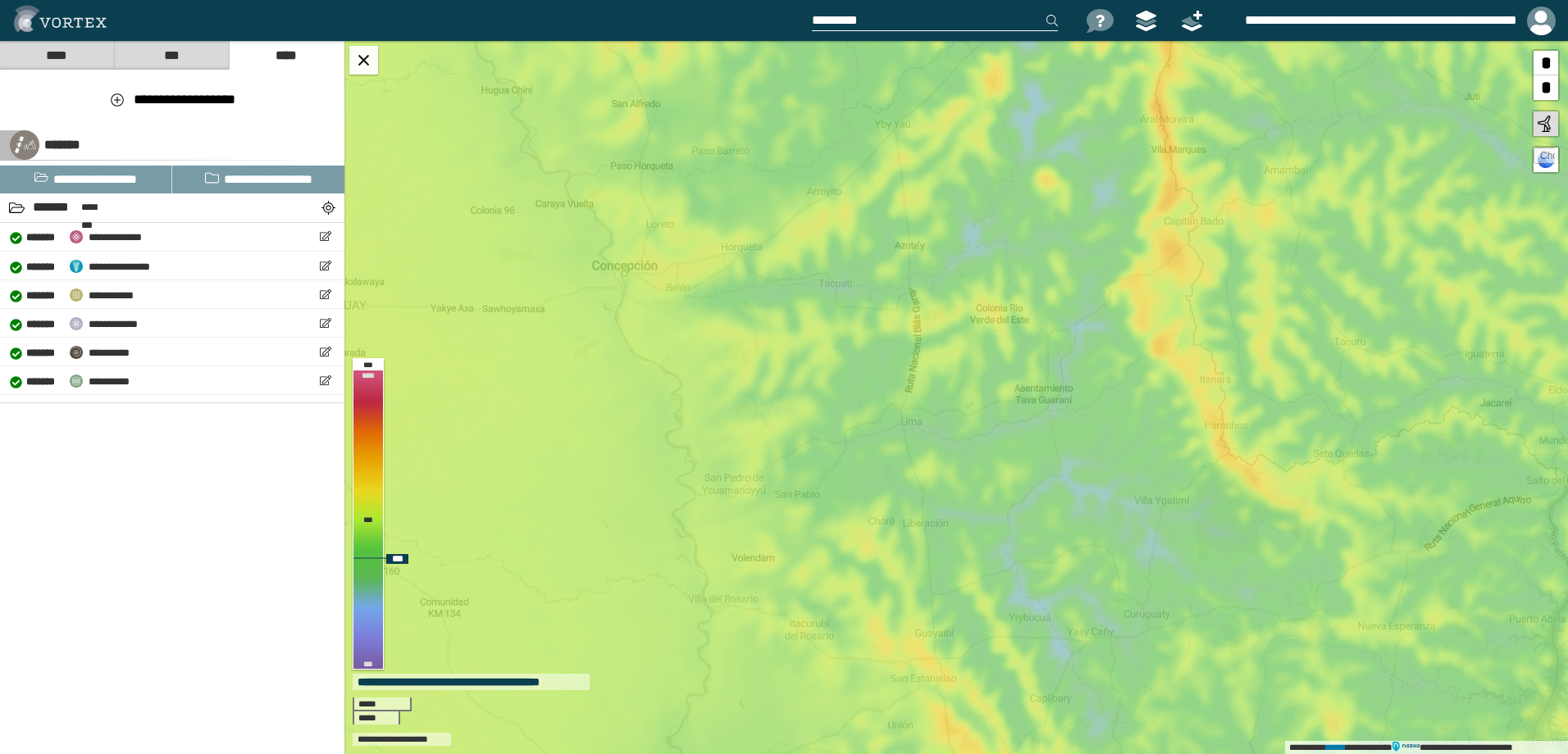 drag, startPoint x: 777, startPoint y: 202, endPoint x: 769, endPoint y: 284, distance: 82.38932 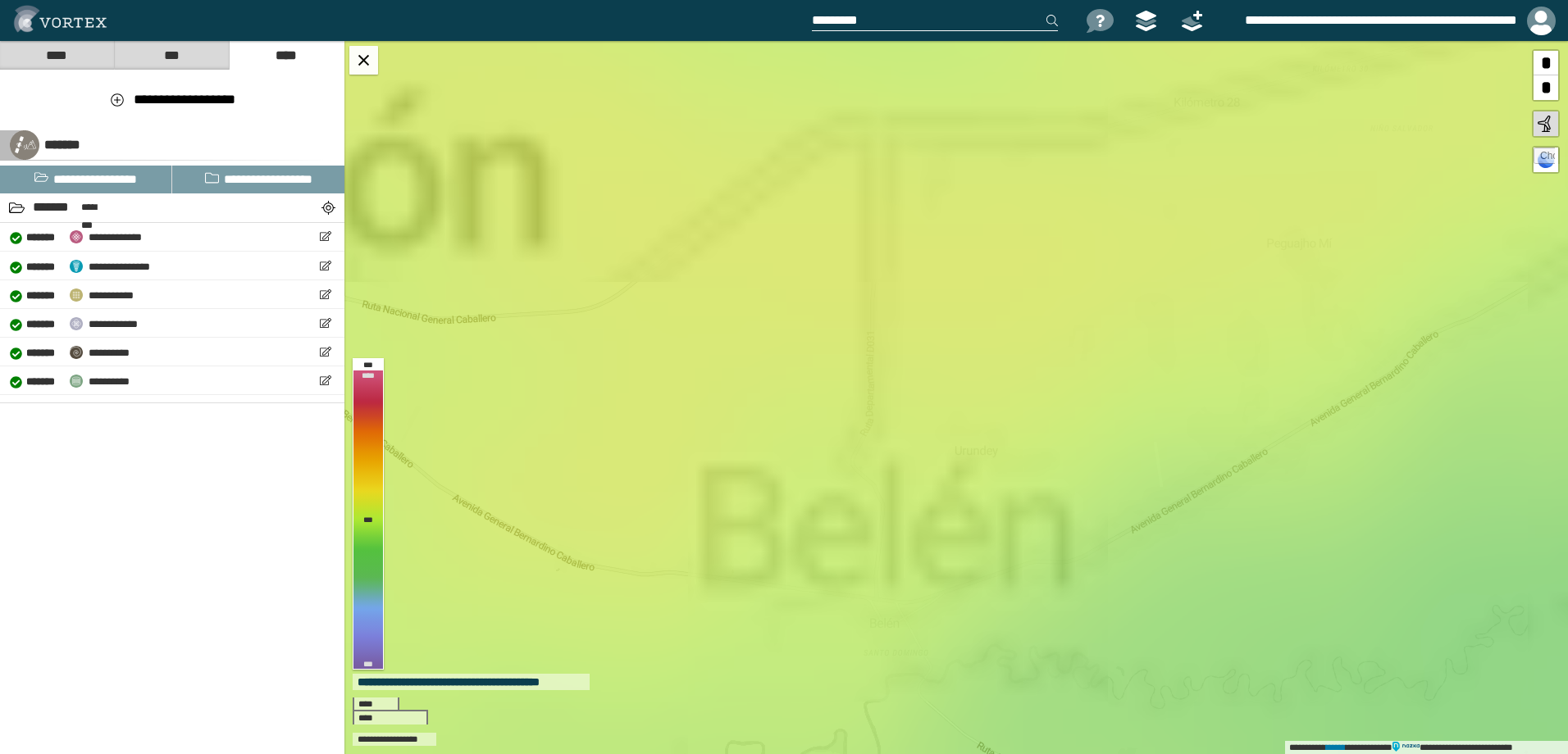 click on "**********" at bounding box center (956, 397) 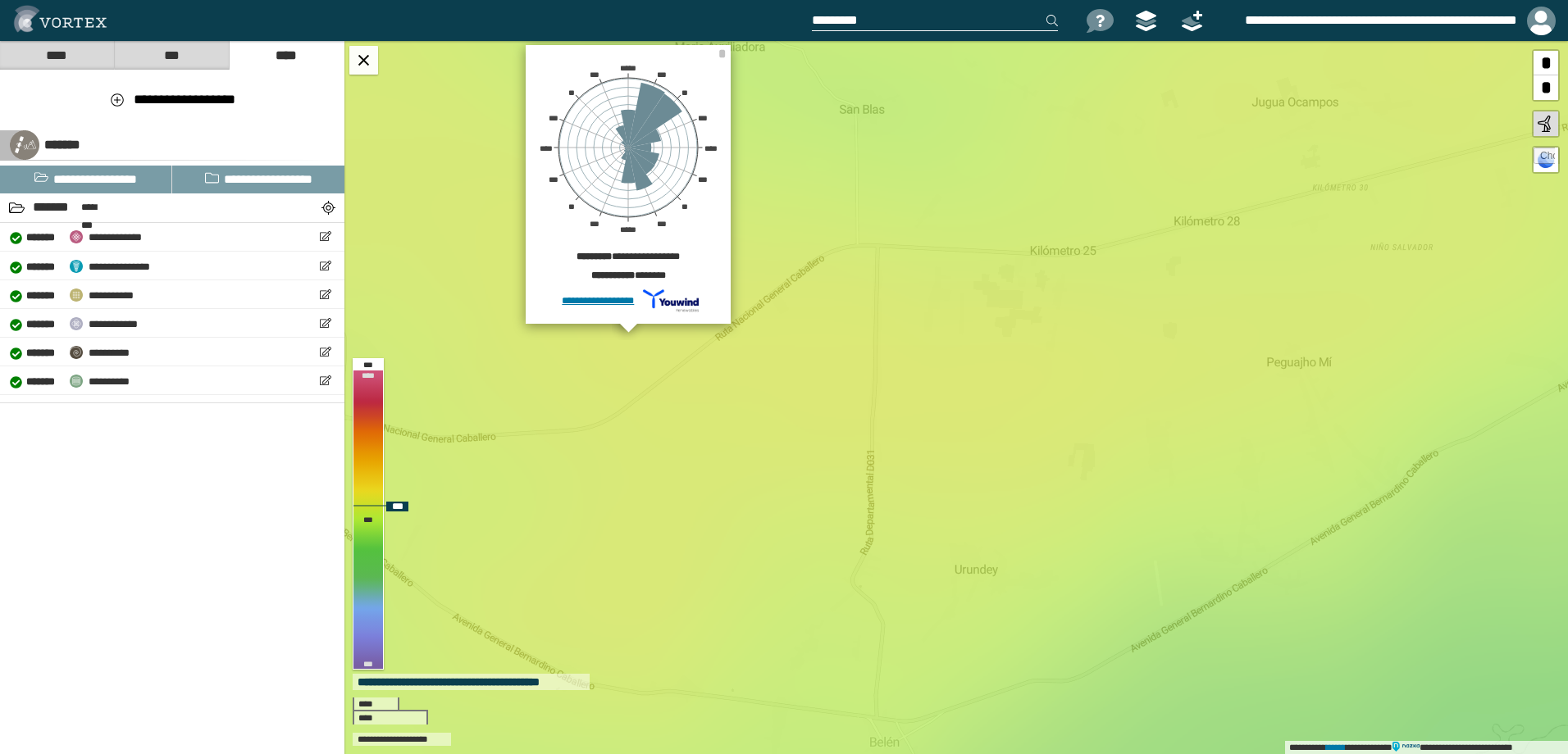 click on "**********" at bounding box center [956, 397] 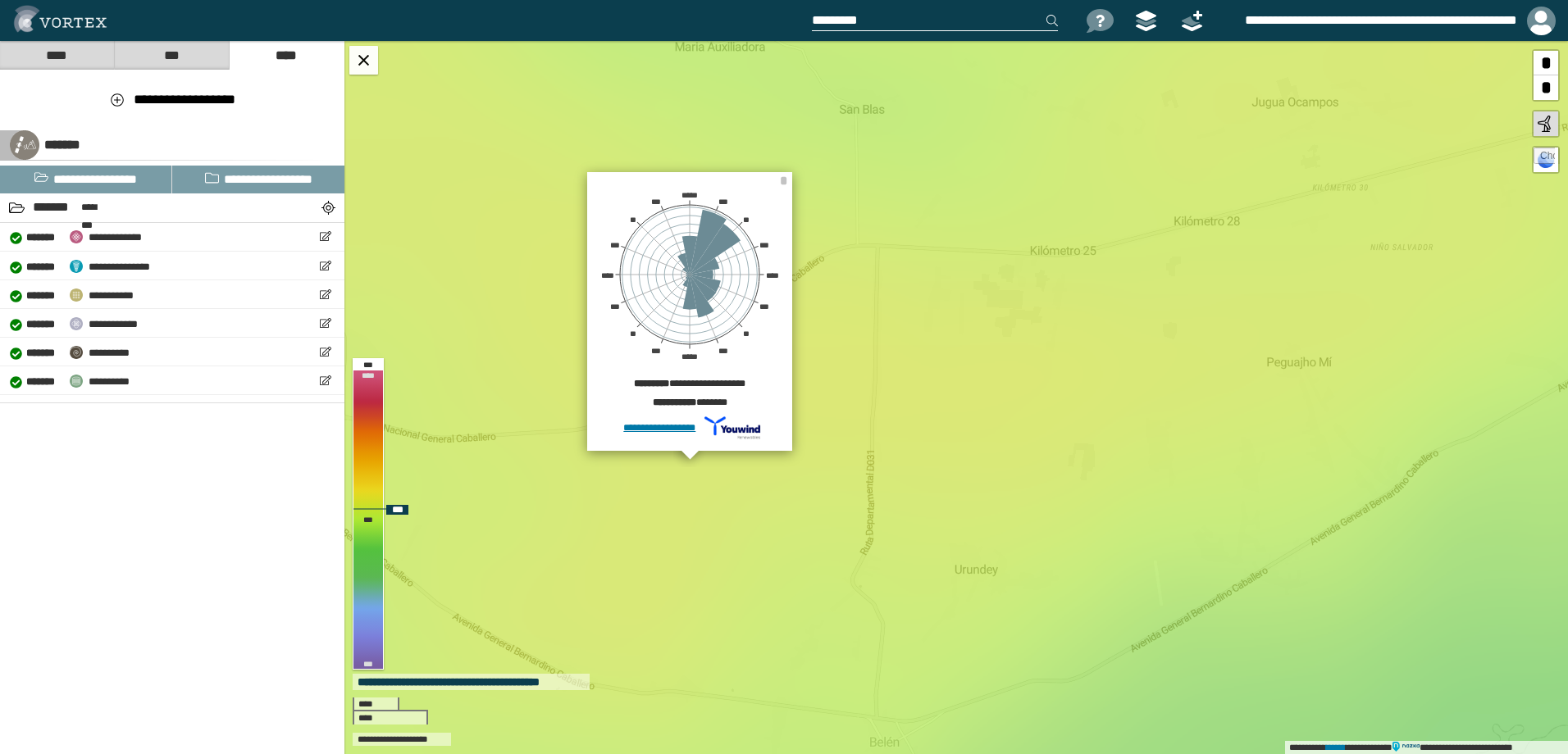 click on "**********" at bounding box center [956, 397] 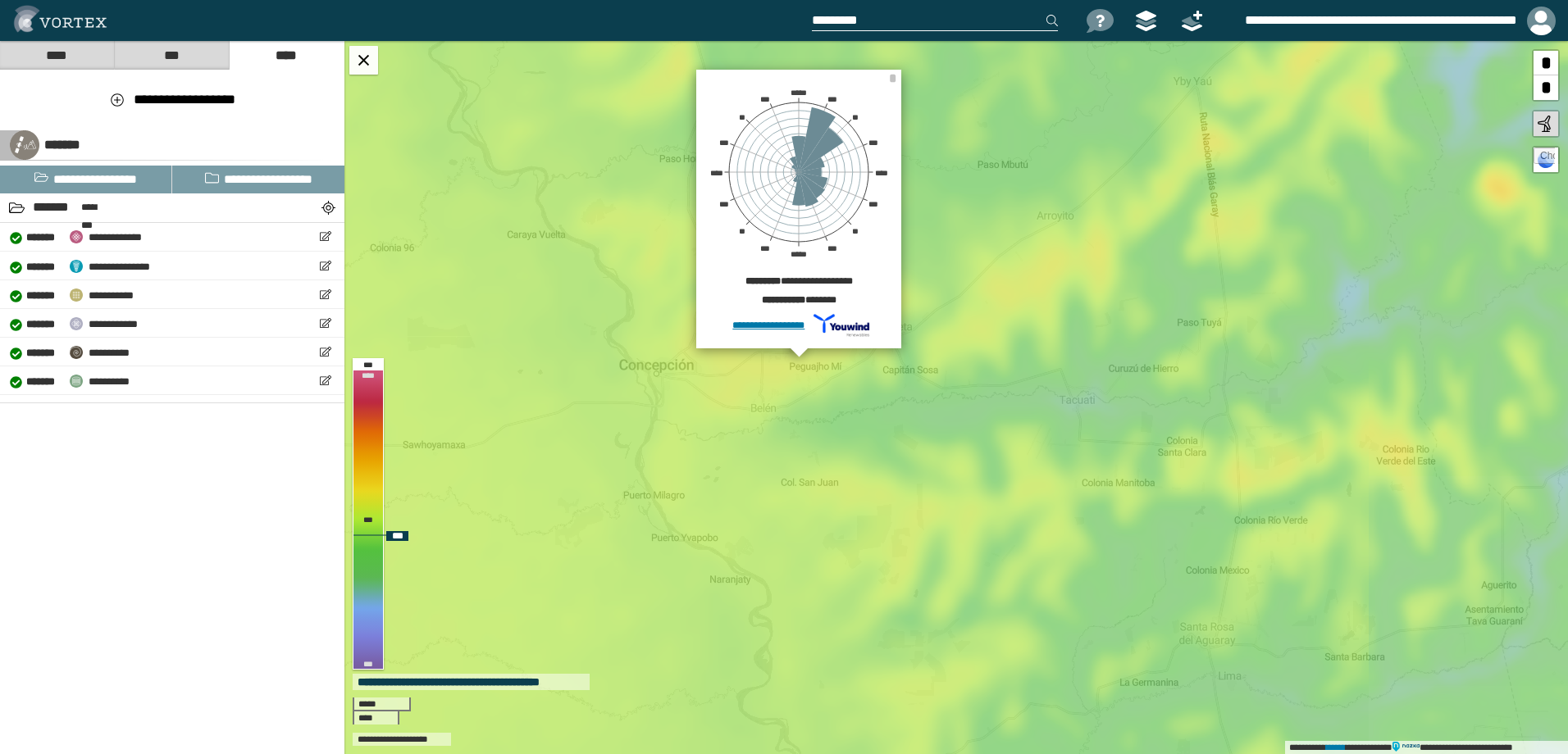 drag, startPoint x: 1089, startPoint y: 475, endPoint x: 813, endPoint y: 402, distance: 285.49081 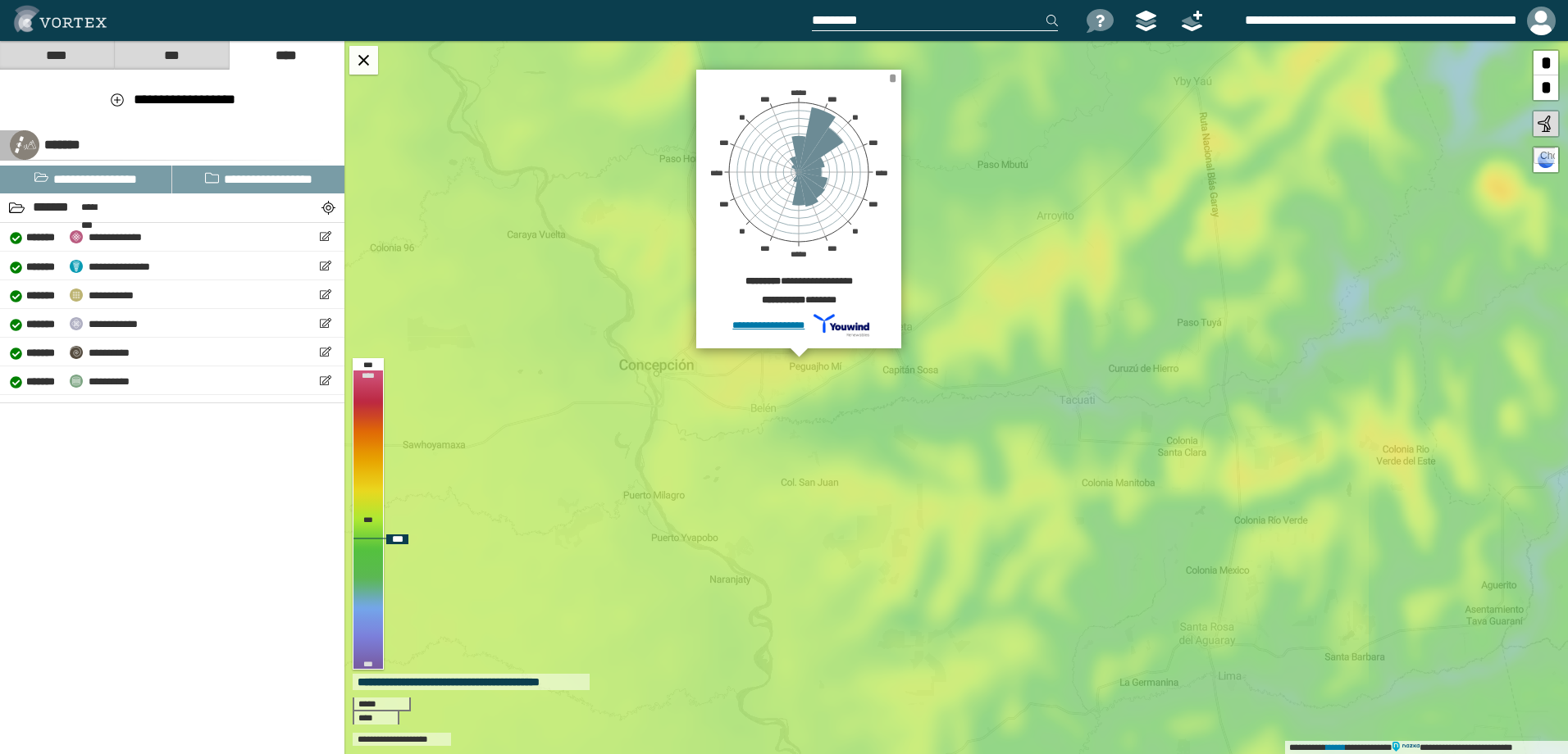click on "*" at bounding box center [892, 78] 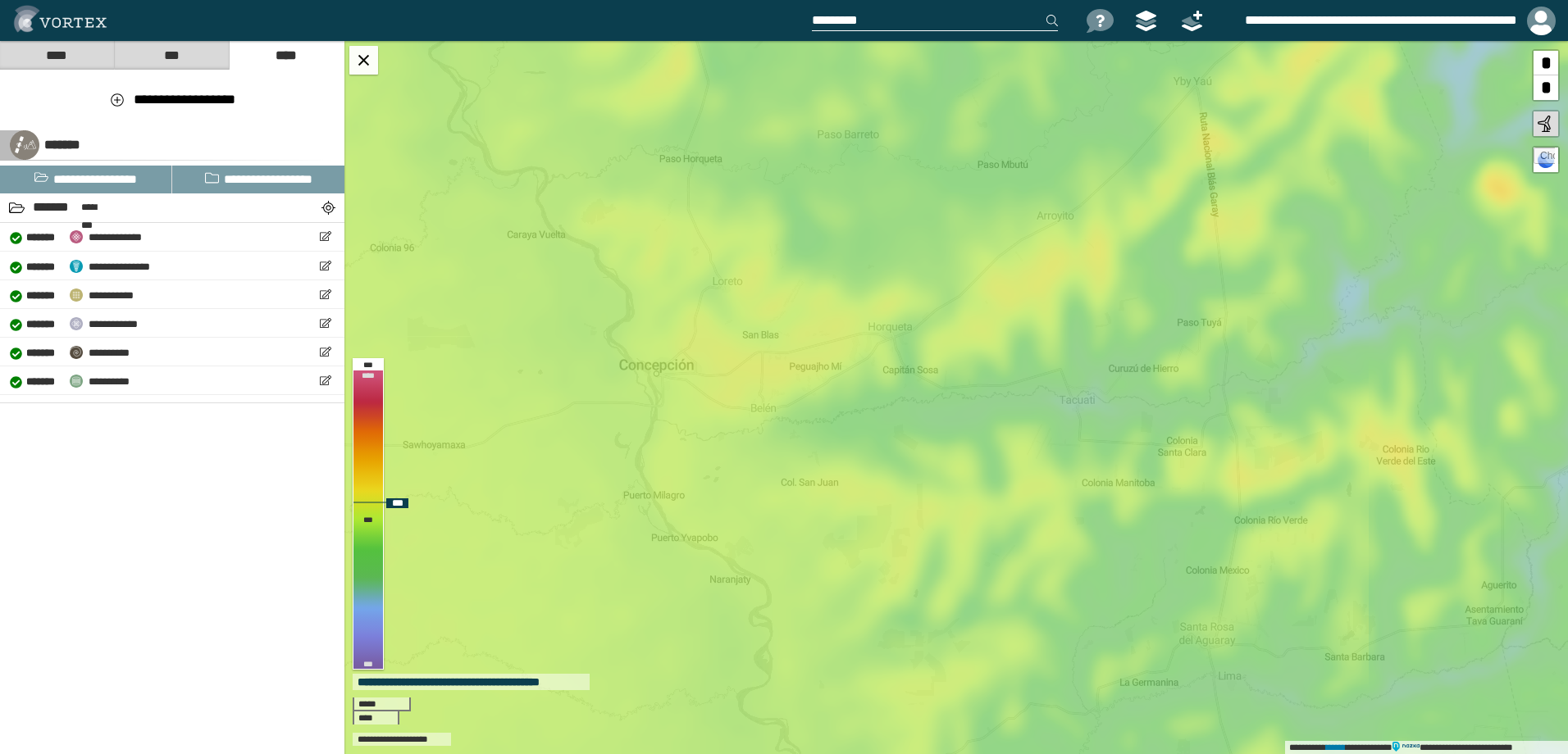 click on "**********" at bounding box center [956, 397] 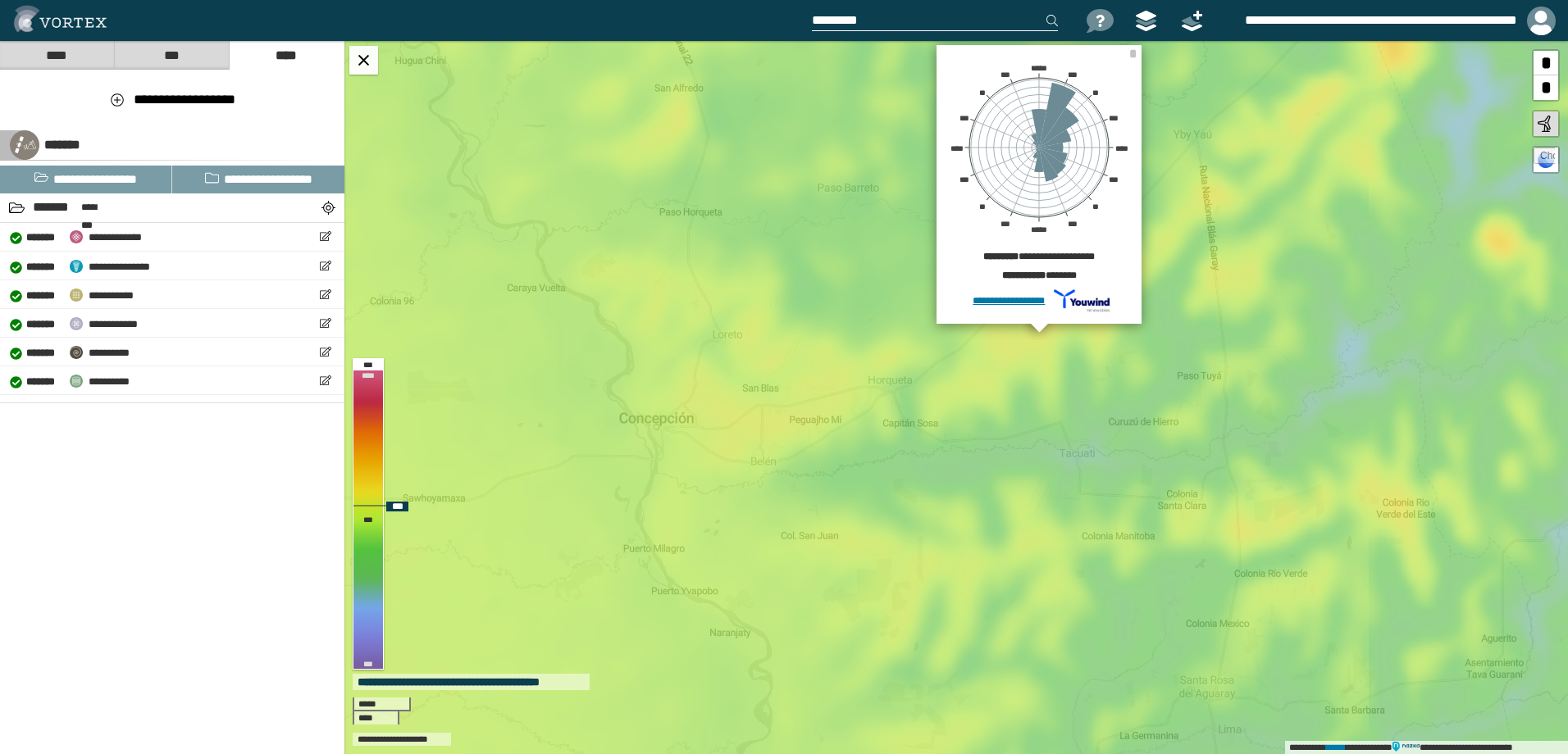 click on "**********" at bounding box center [956, 397] 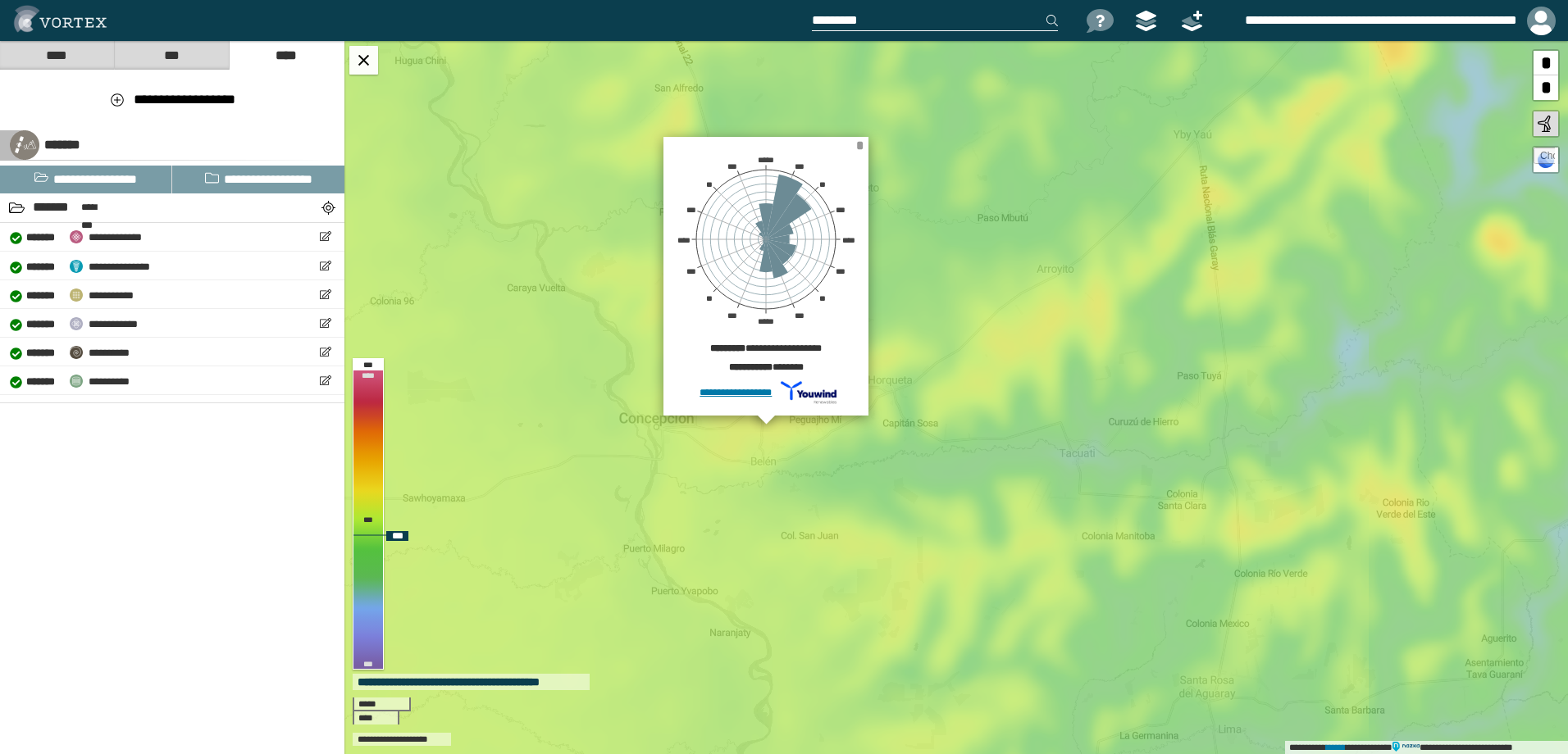 click on "*" at bounding box center [859, 145] 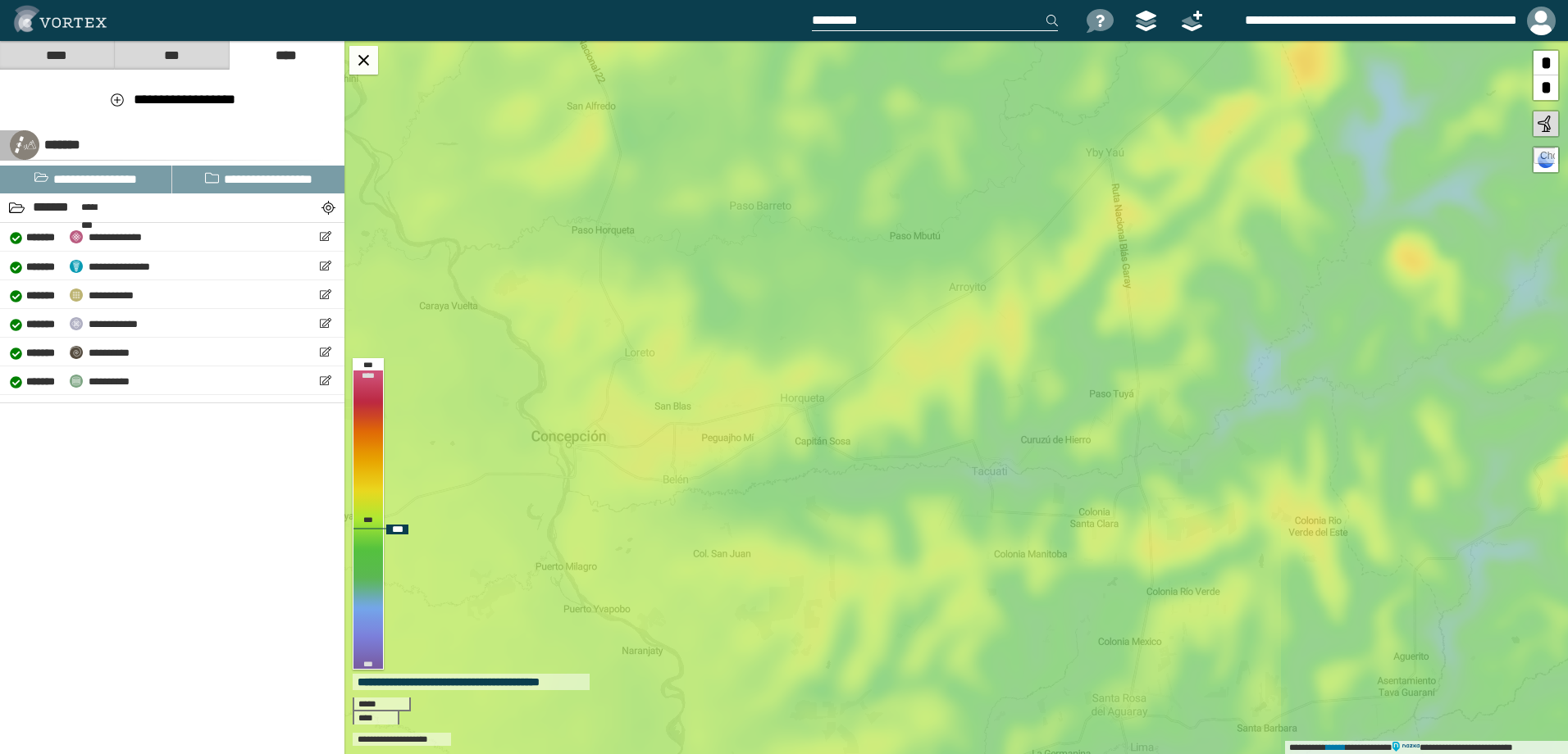 drag, startPoint x: 1065, startPoint y: 277, endPoint x: 978, endPoint y: 295, distance: 88.84256 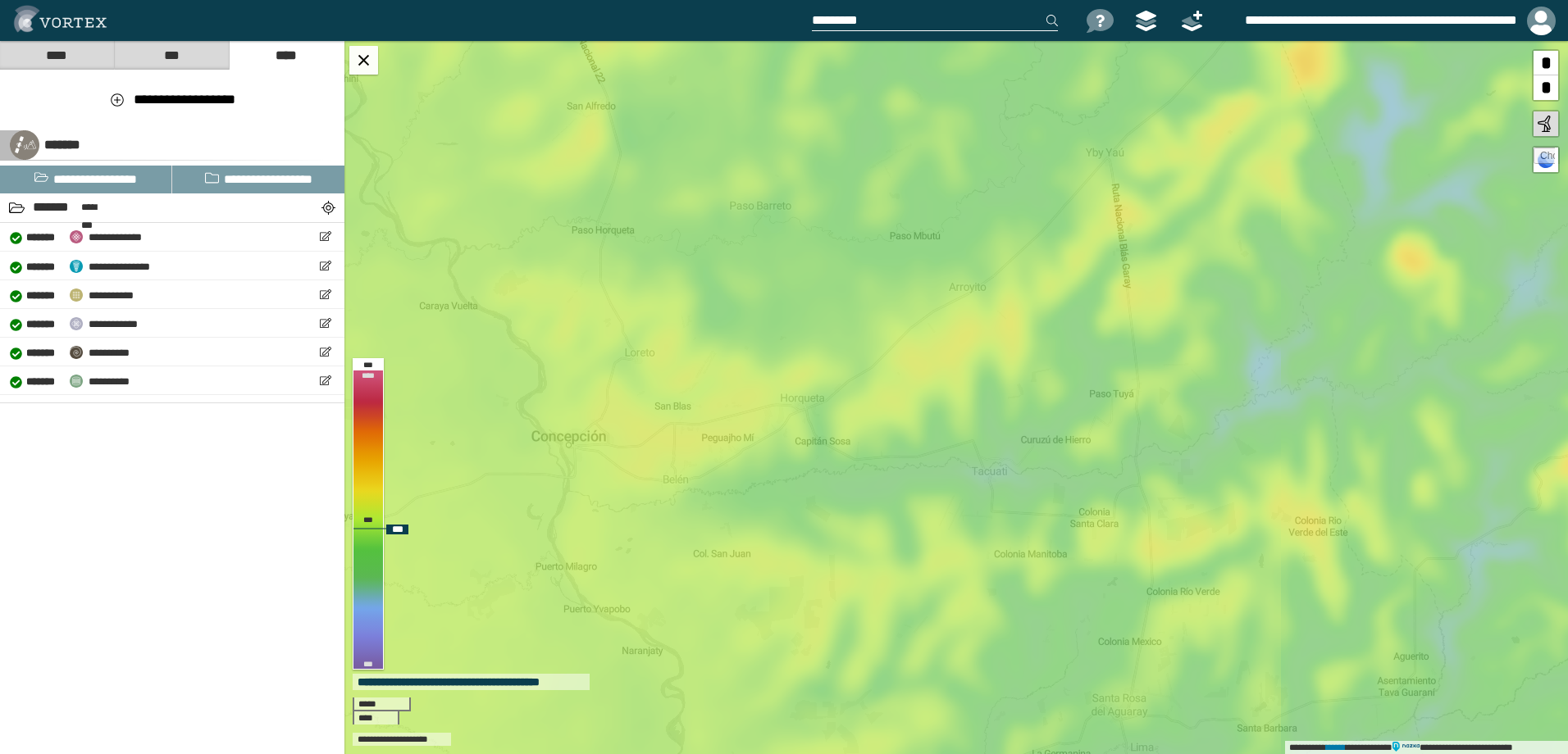 click on "**********" at bounding box center (956, 397) 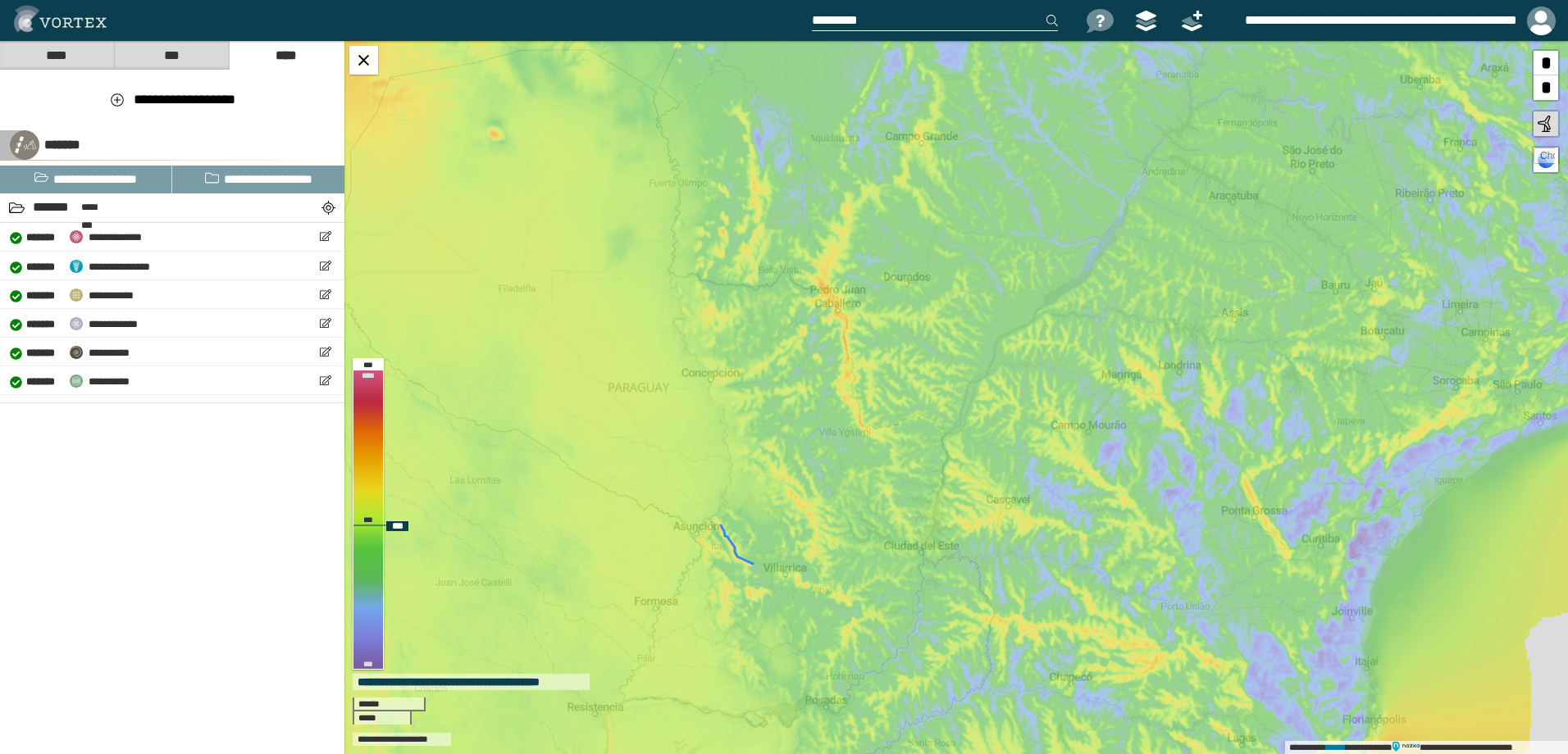 drag, startPoint x: 1028, startPoint y: 592, endPoint x: 775, endPoint y: 479, distance: 277.08843 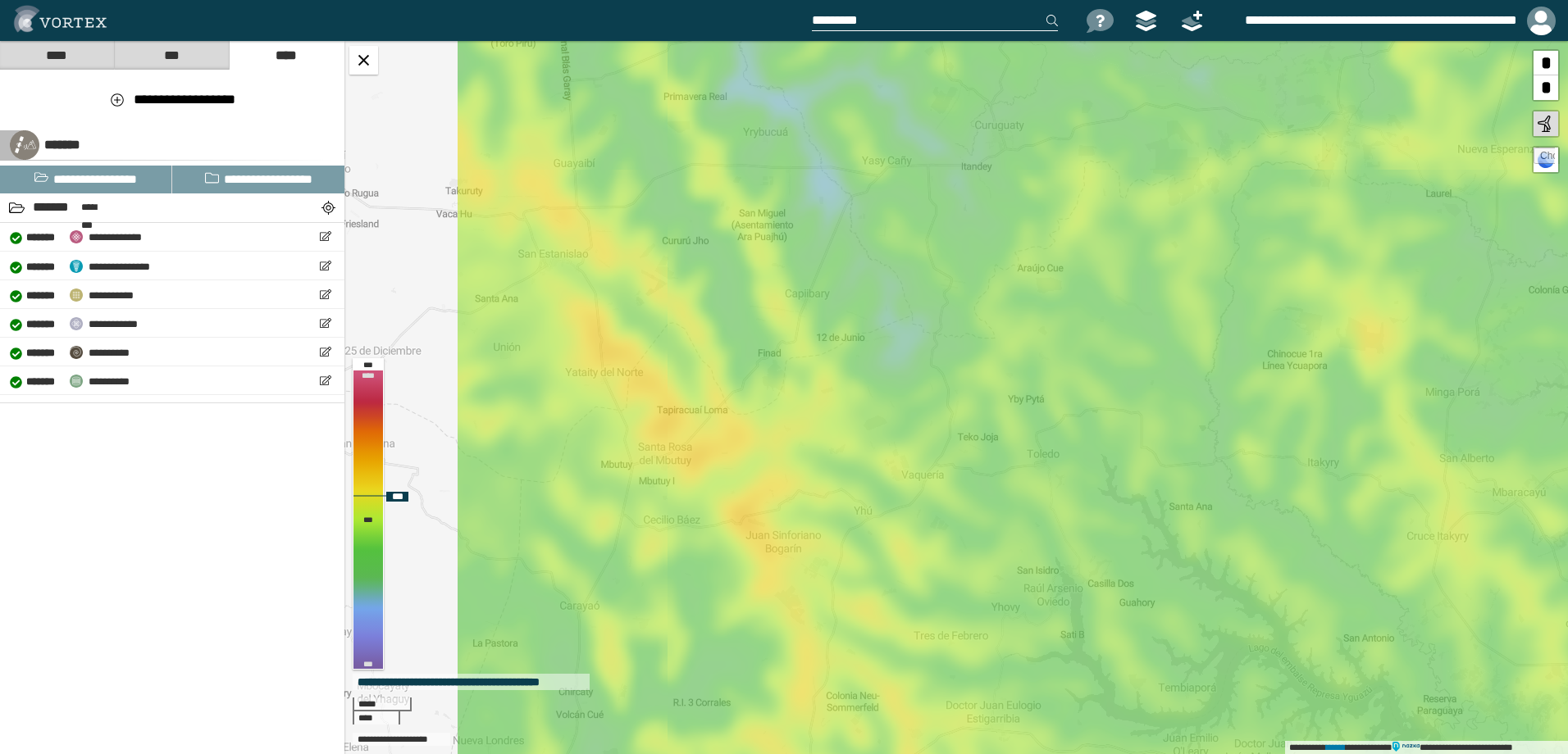 drag, startPoint x: 549, startPoint y: 473, endPoint x: 737, endPoint y: 455, distance: 188.85974 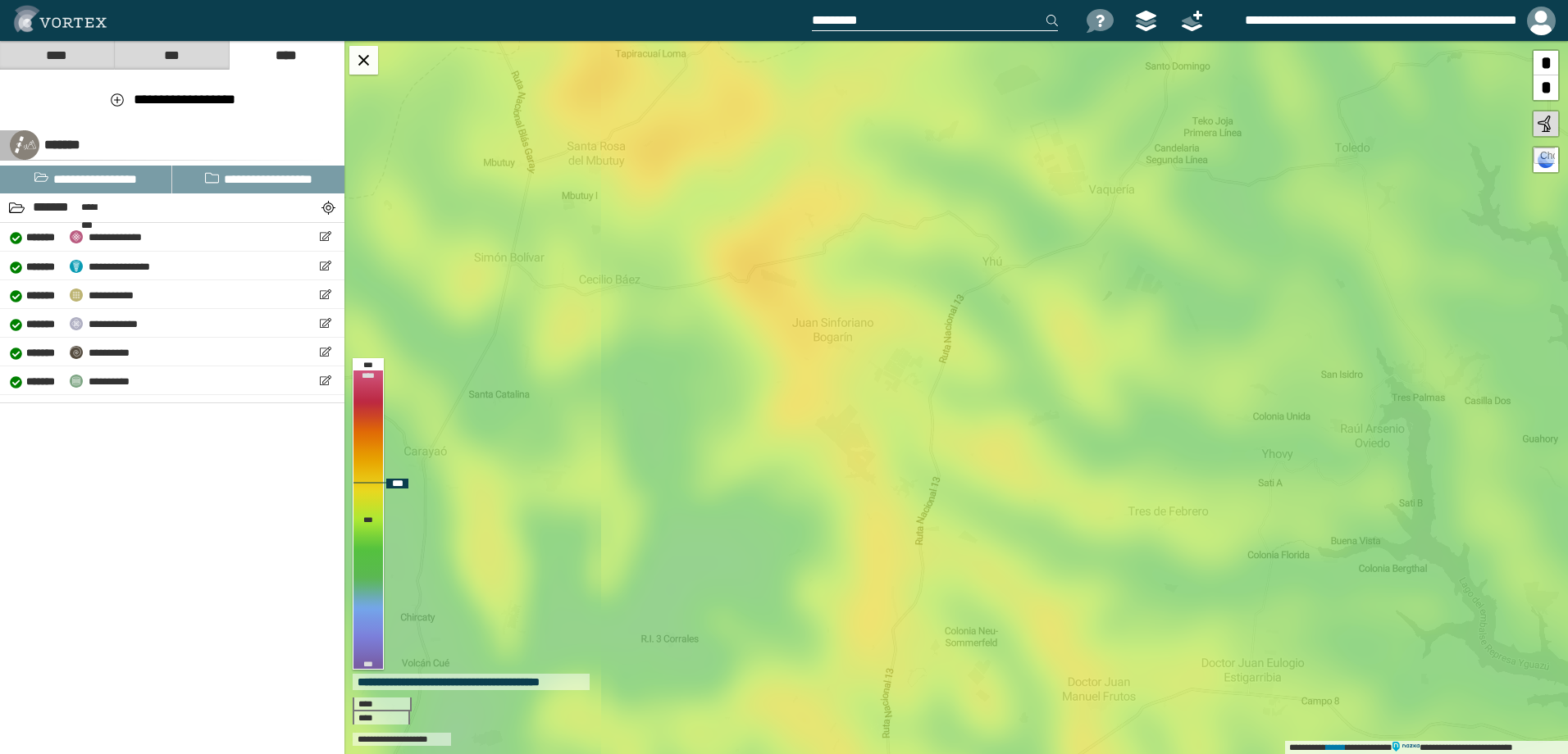 click on "**********" at bounding box center [956, 397] 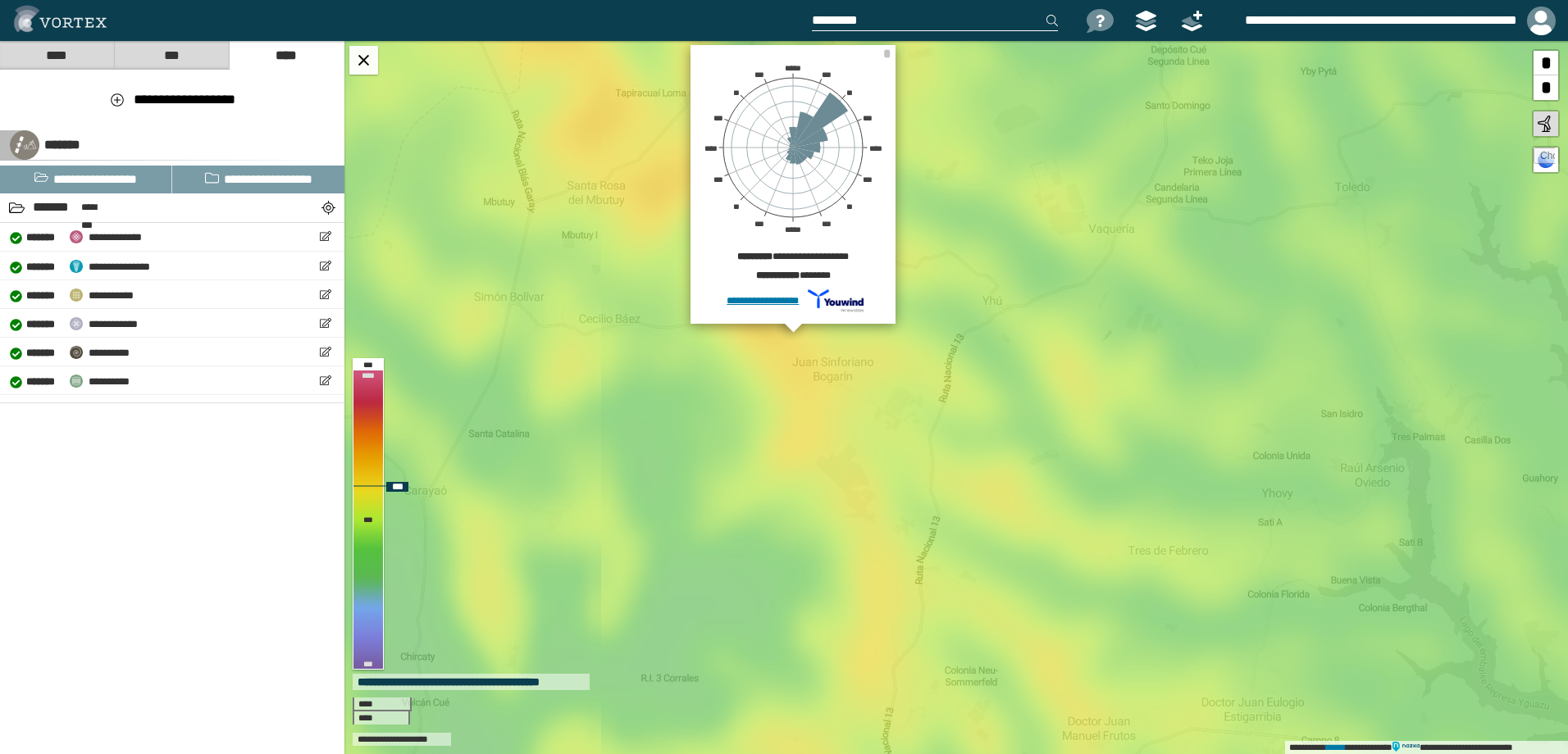 drag, startPoint x: 811, startPoint y: 407, endPoint x: 836, endPoint y: 425, distance: 30.805844 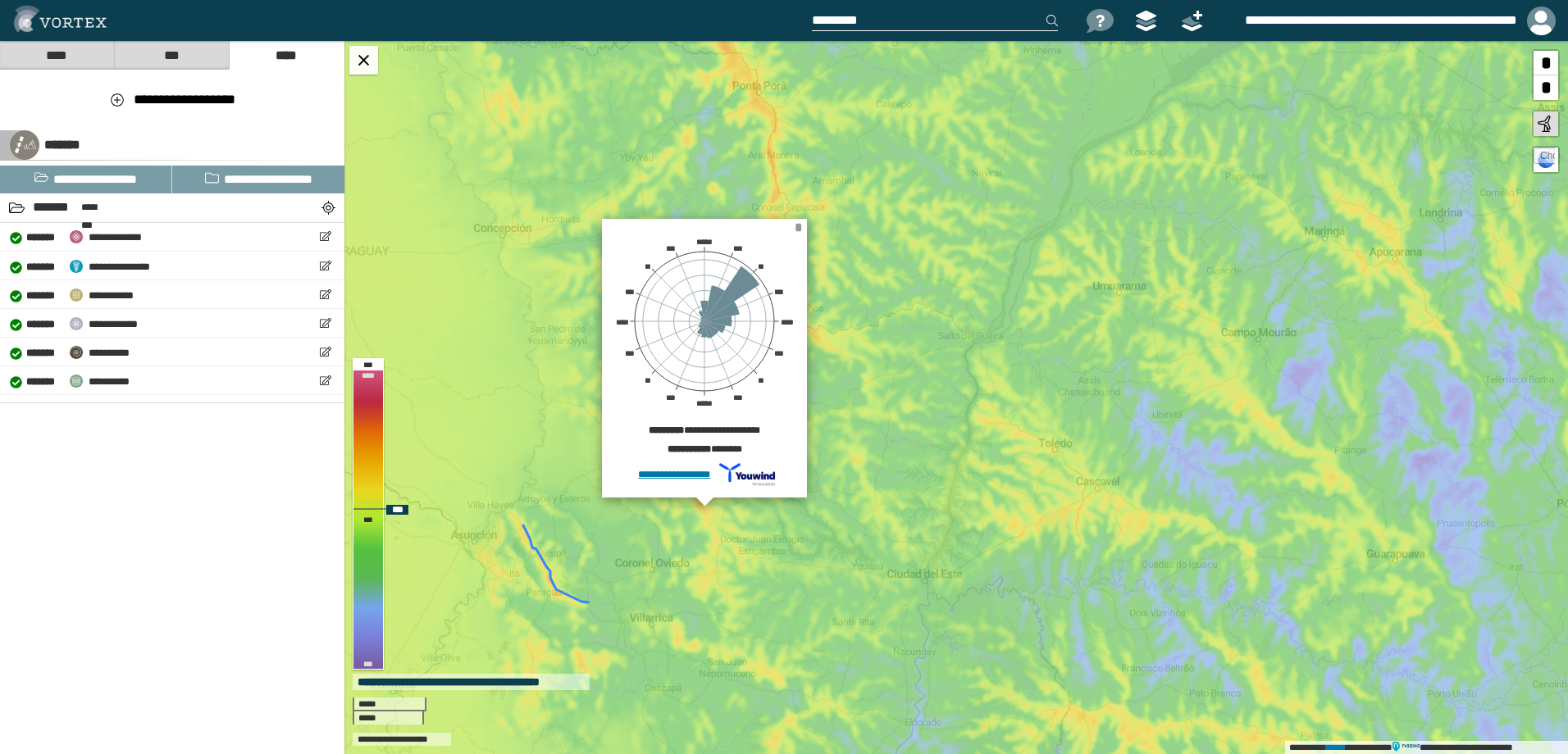 click on "*" at bounding box center (798, 227) 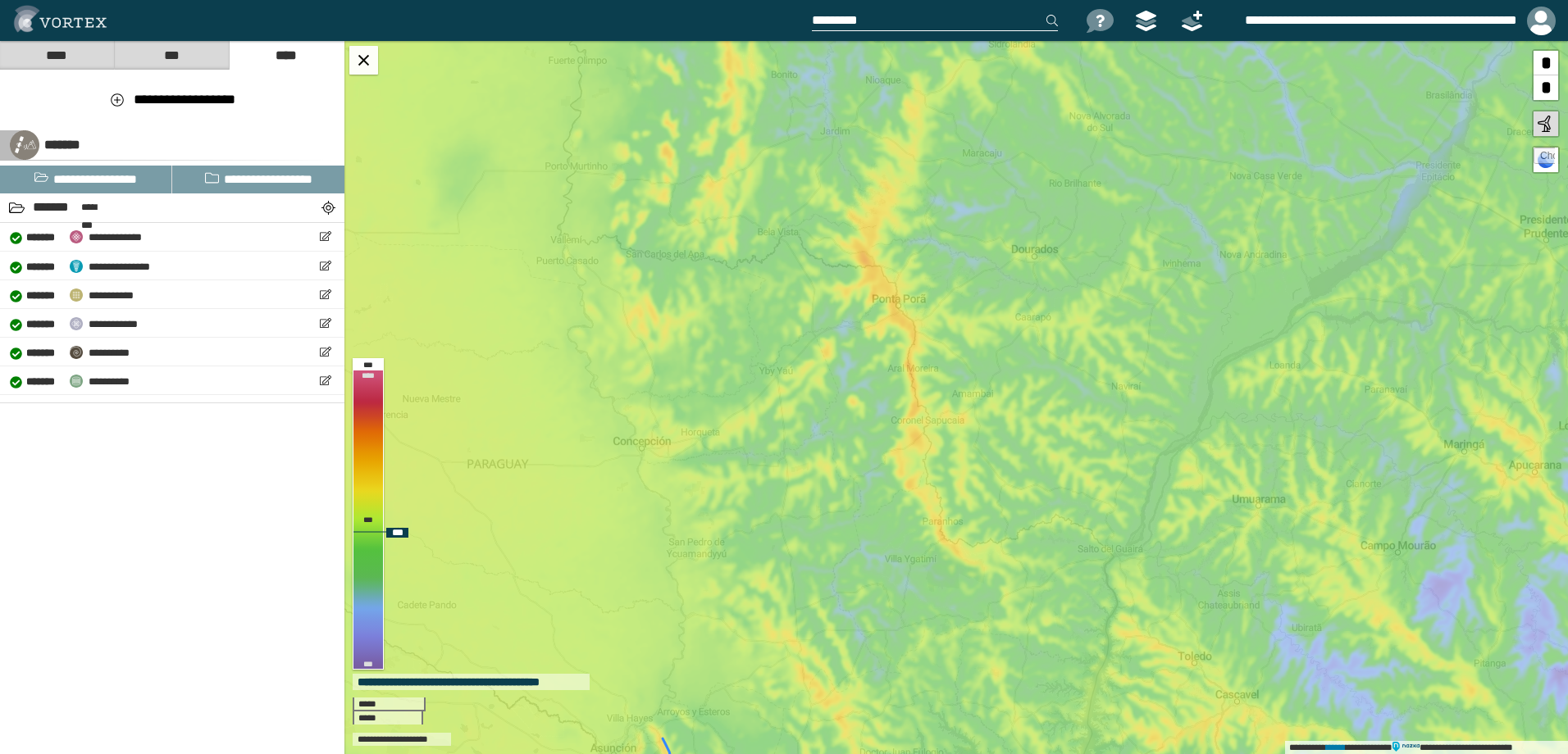 drag, startPoint x: 672, startPoint y: 207, endPoint x: 795, endPoint y: 402, distance: 230.55151 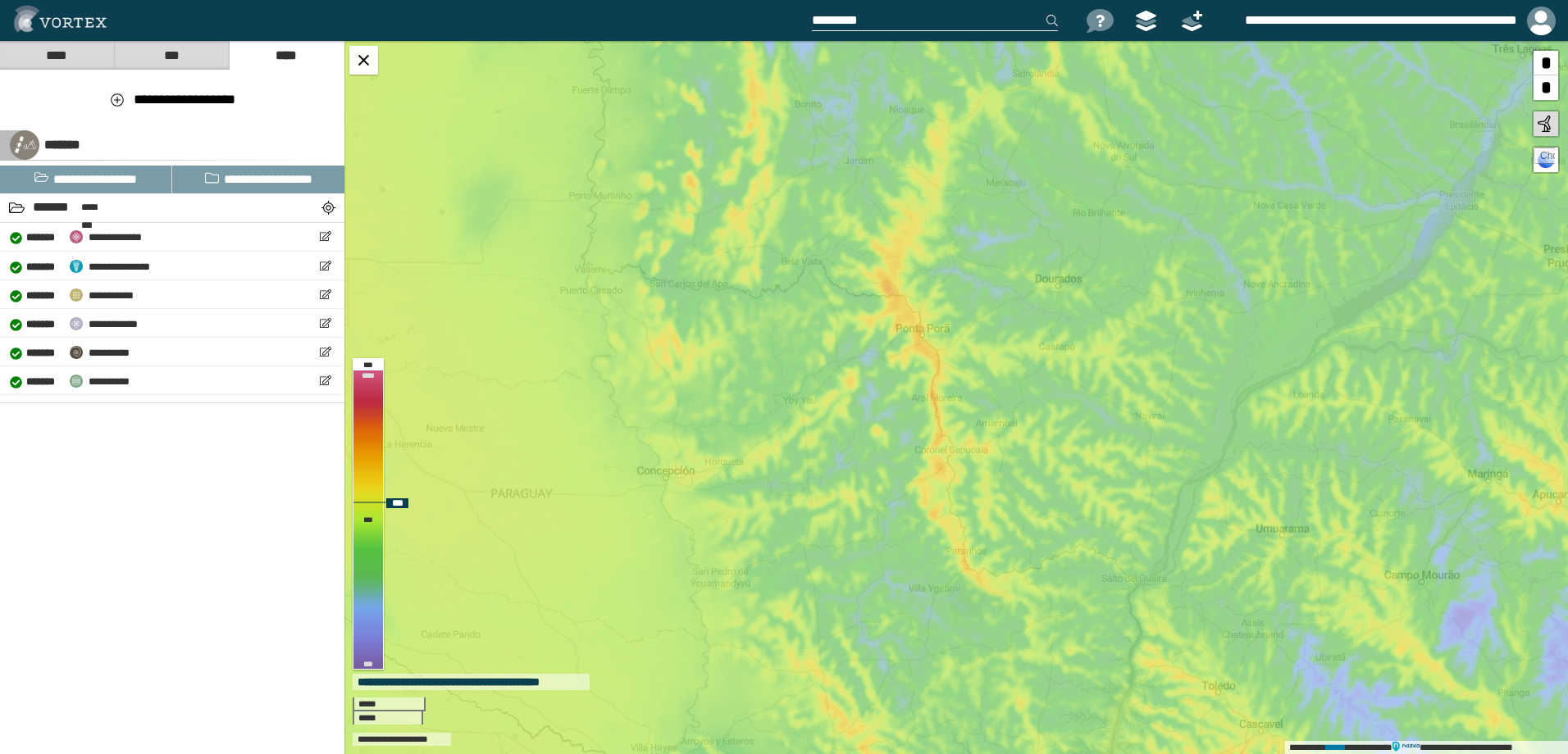 drag, startPoint x: 656, startPoint y: 312, endPoint x: 680, endPoint y: 342, distance: 38.418745 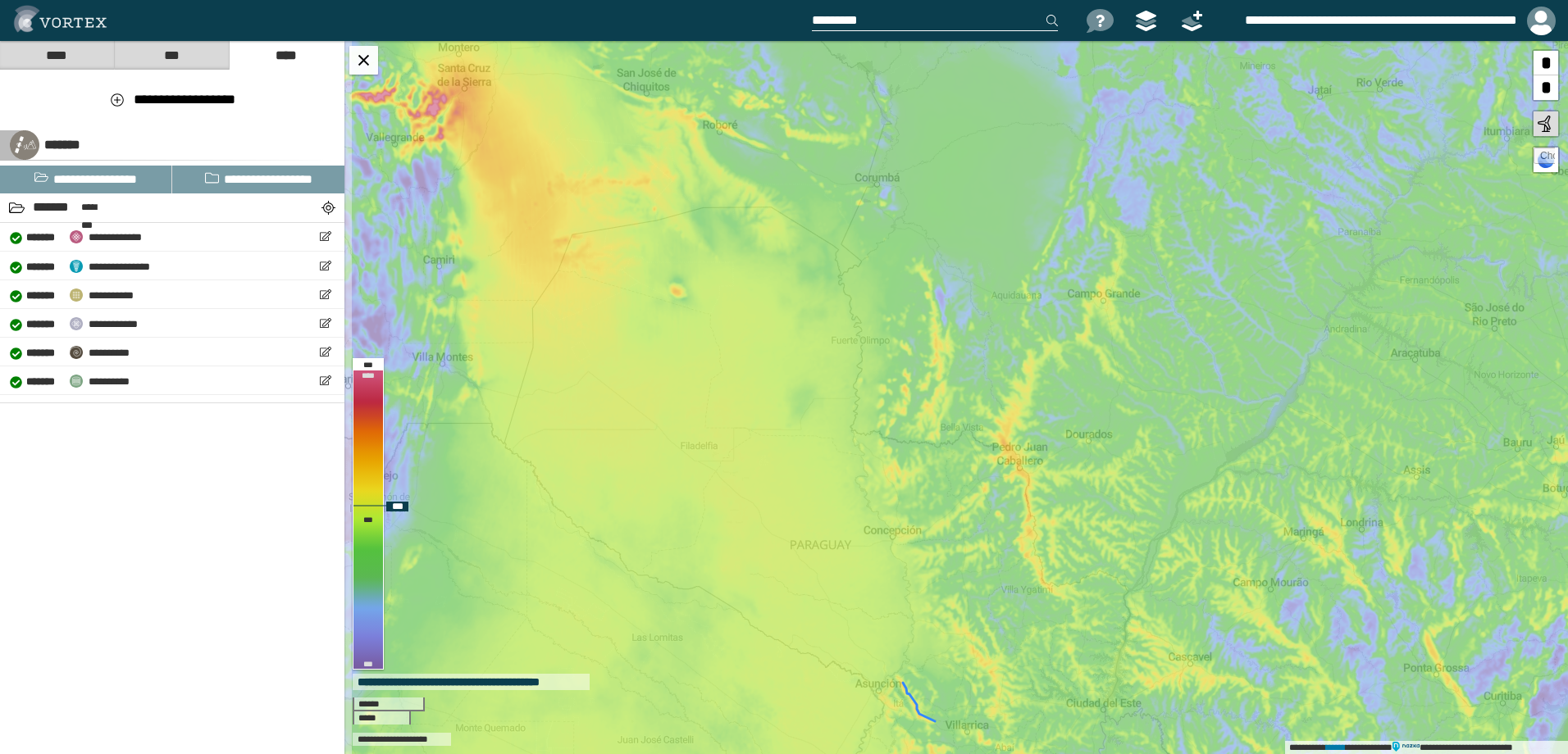 drag, startPoint x: 481, startPoint y: 292, endPoint x: 598, endPoint y: 422, distance: 174.89711 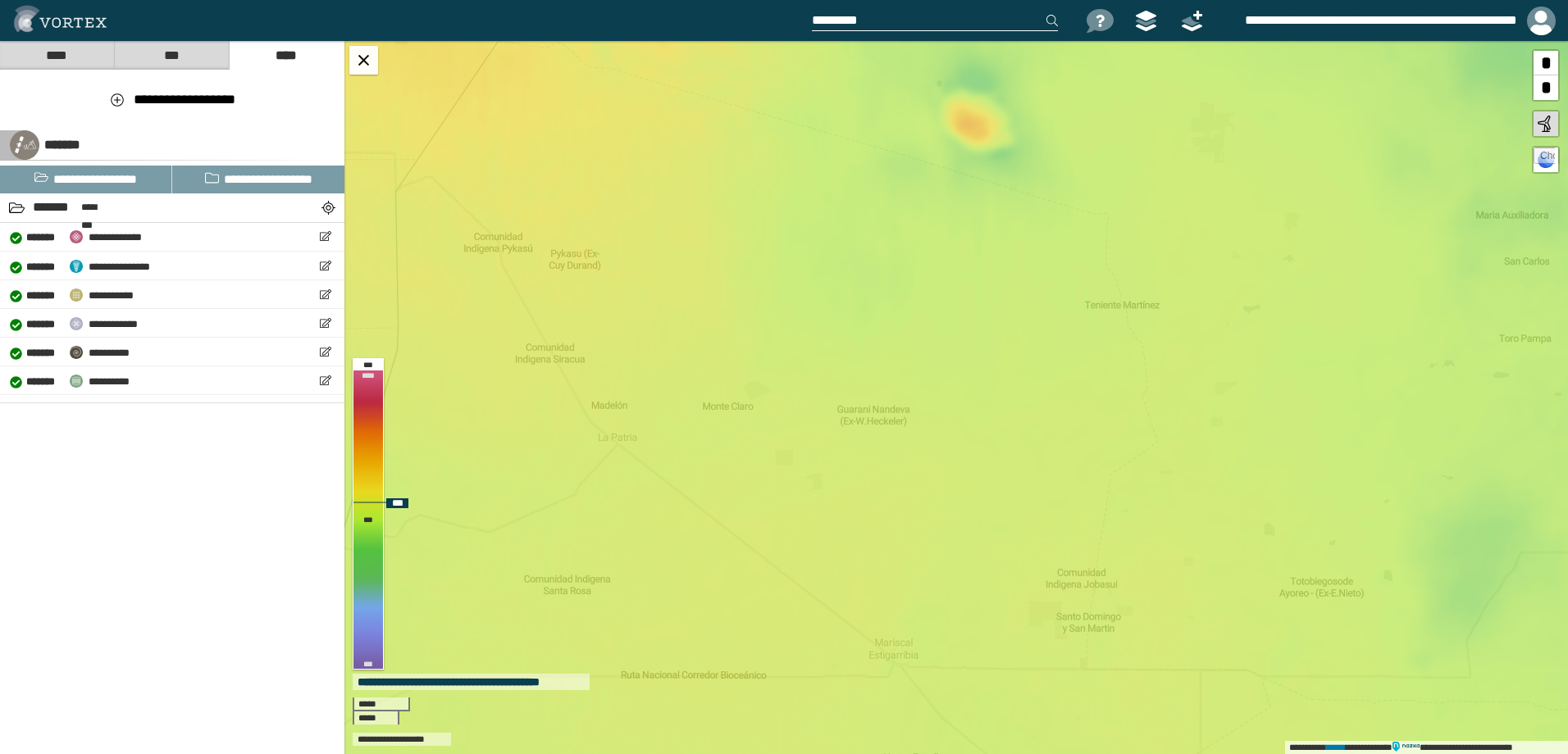 click on "**********" at bounding box center (956, 397) 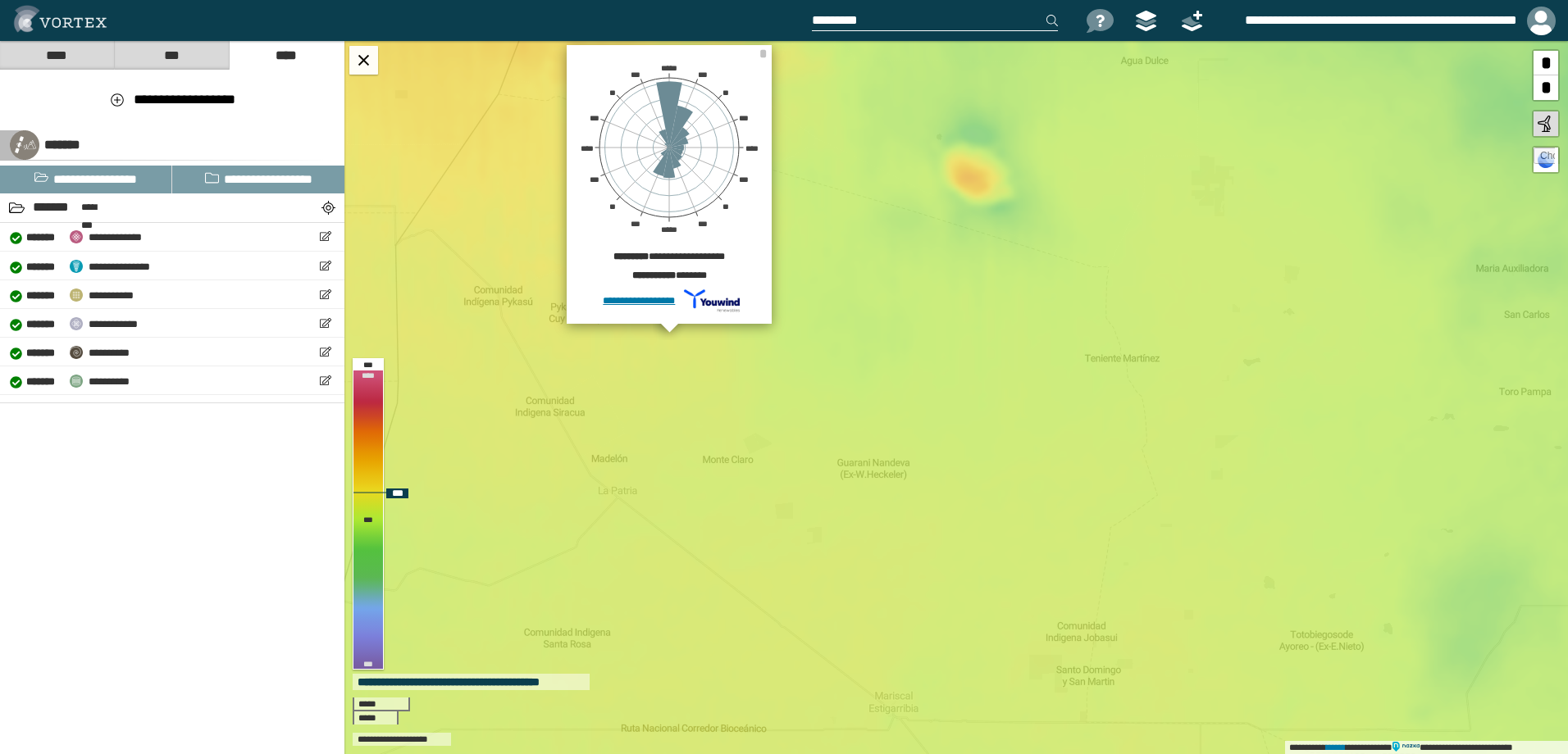 click on "**********" at bounding box center [956, 397] 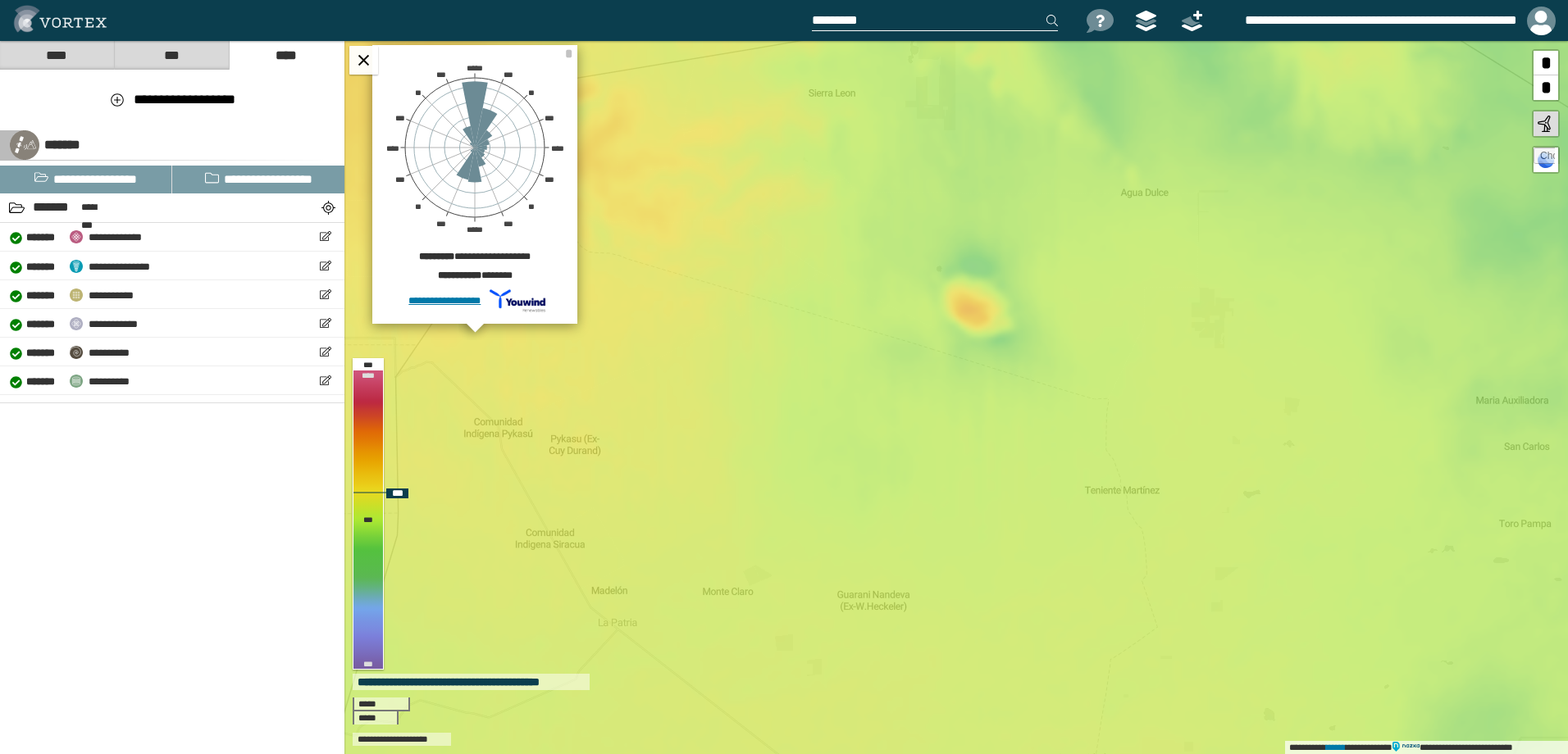 click on "**********" at bounding box center (956, 397) 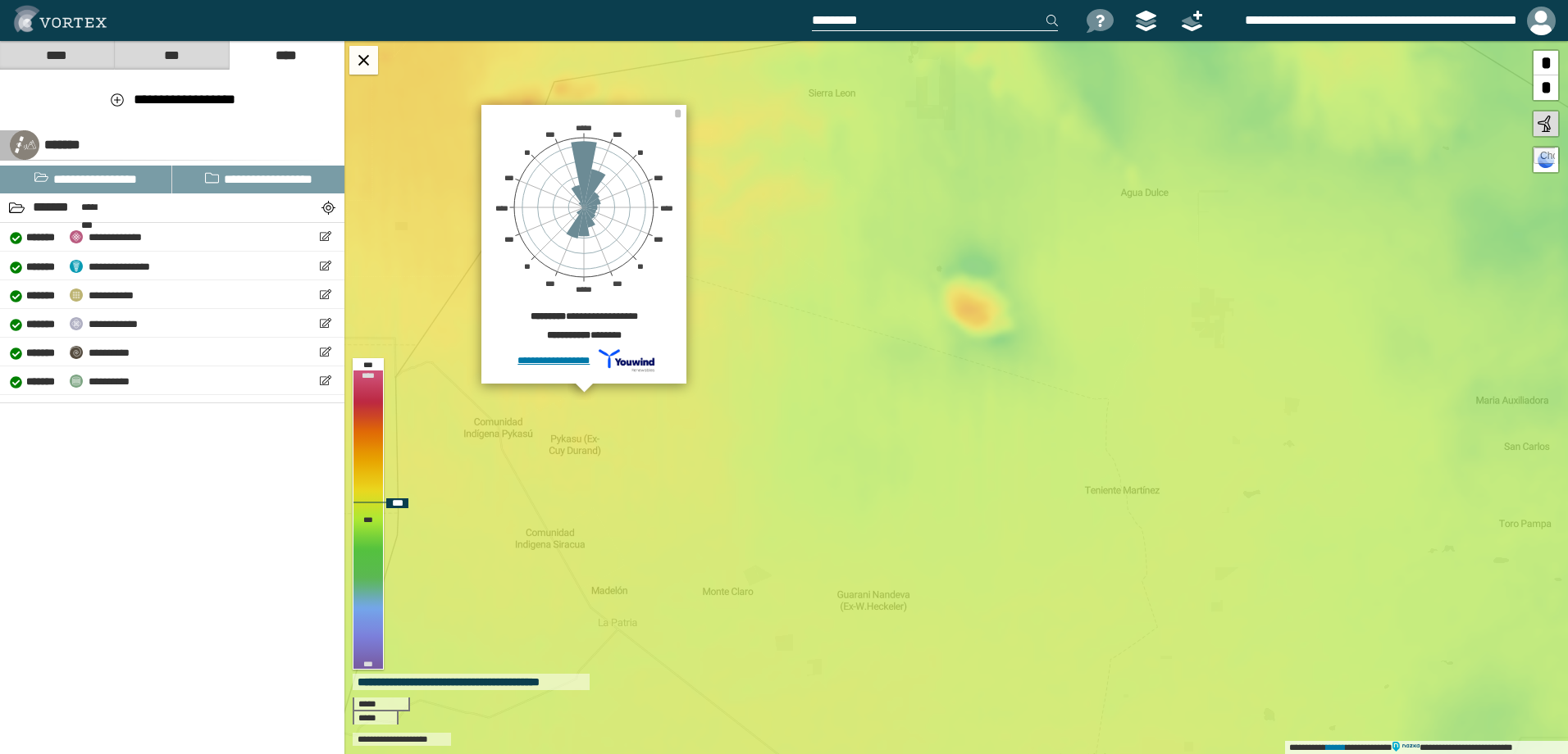 click on "**********" at bounding box center [956, 397] 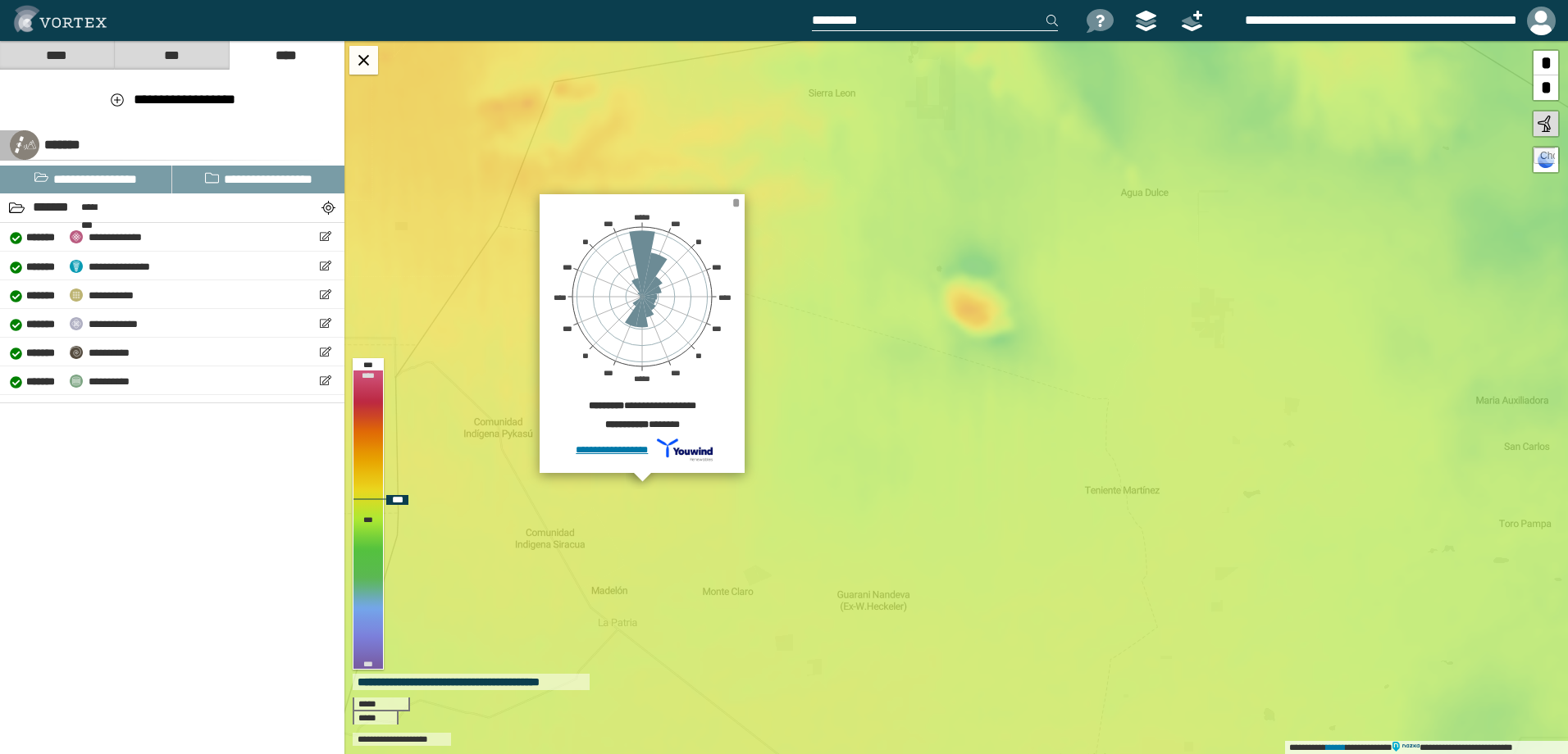 click on "*" at bounding box center [736, 202] 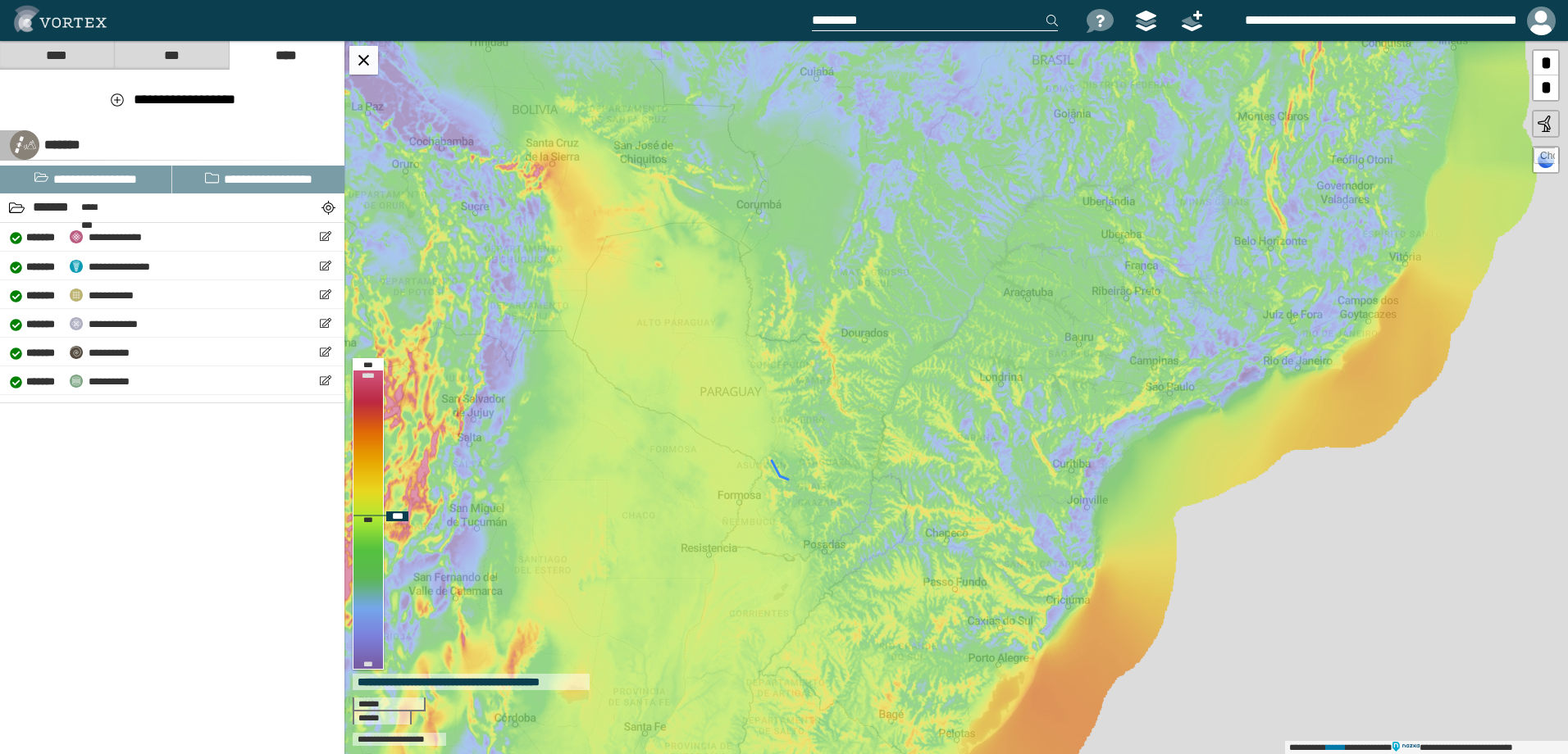 drag, startPoint x: 651, startPoint y: 479, endPoint x: 737, endPoint y: 461, distance: 87.86353 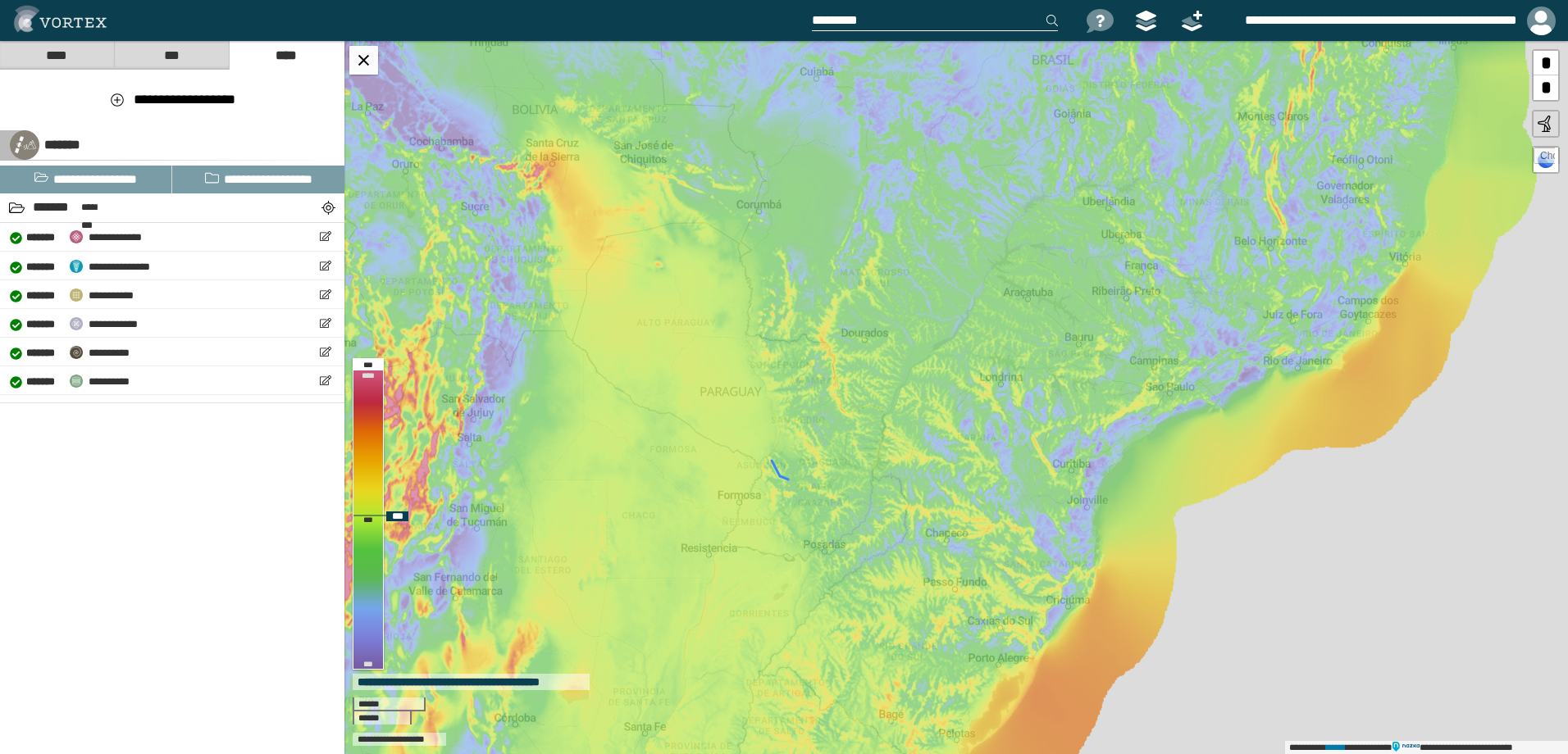 click on "**********" at bounding box center (956, 397) 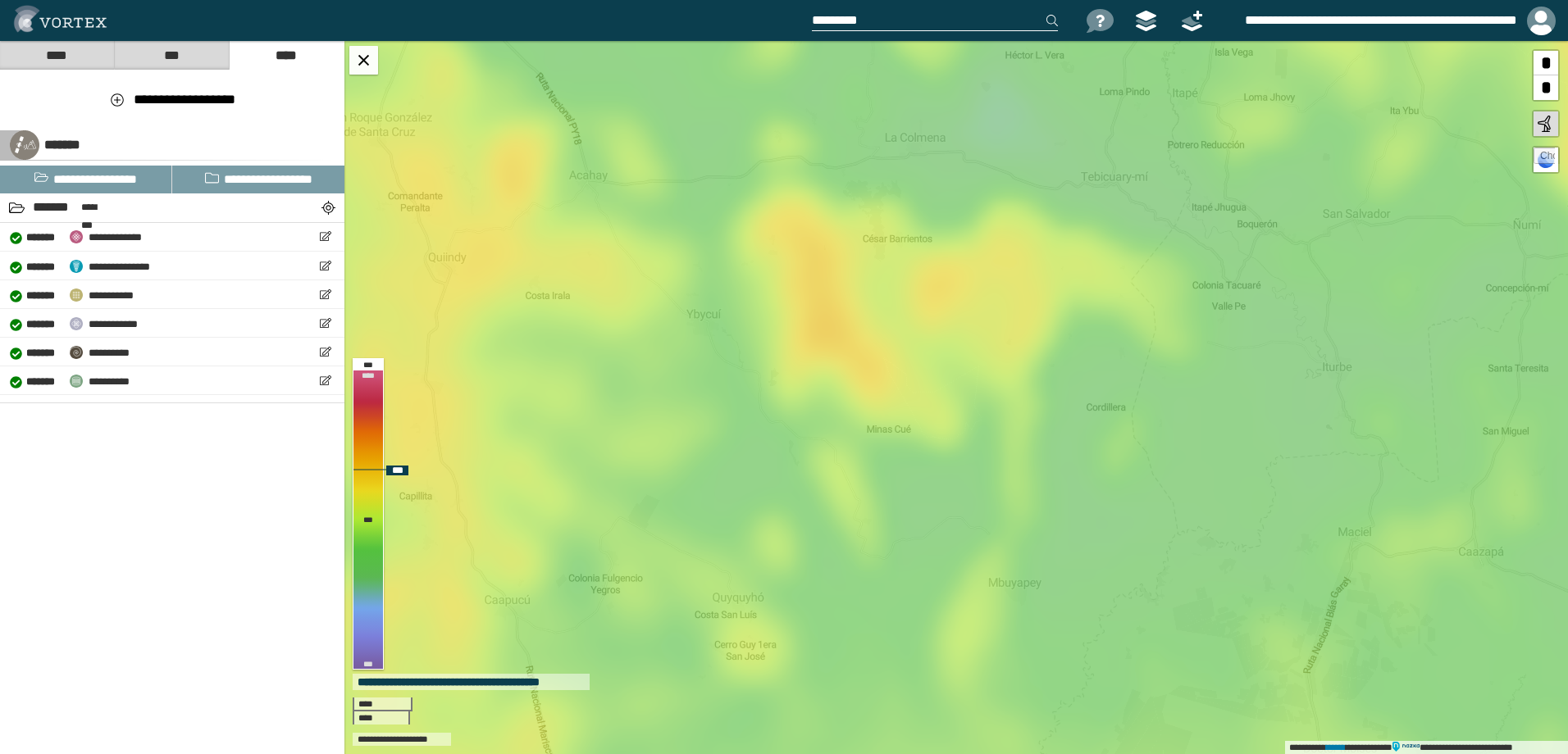 click on "**********" at bounding box center (956, 397) 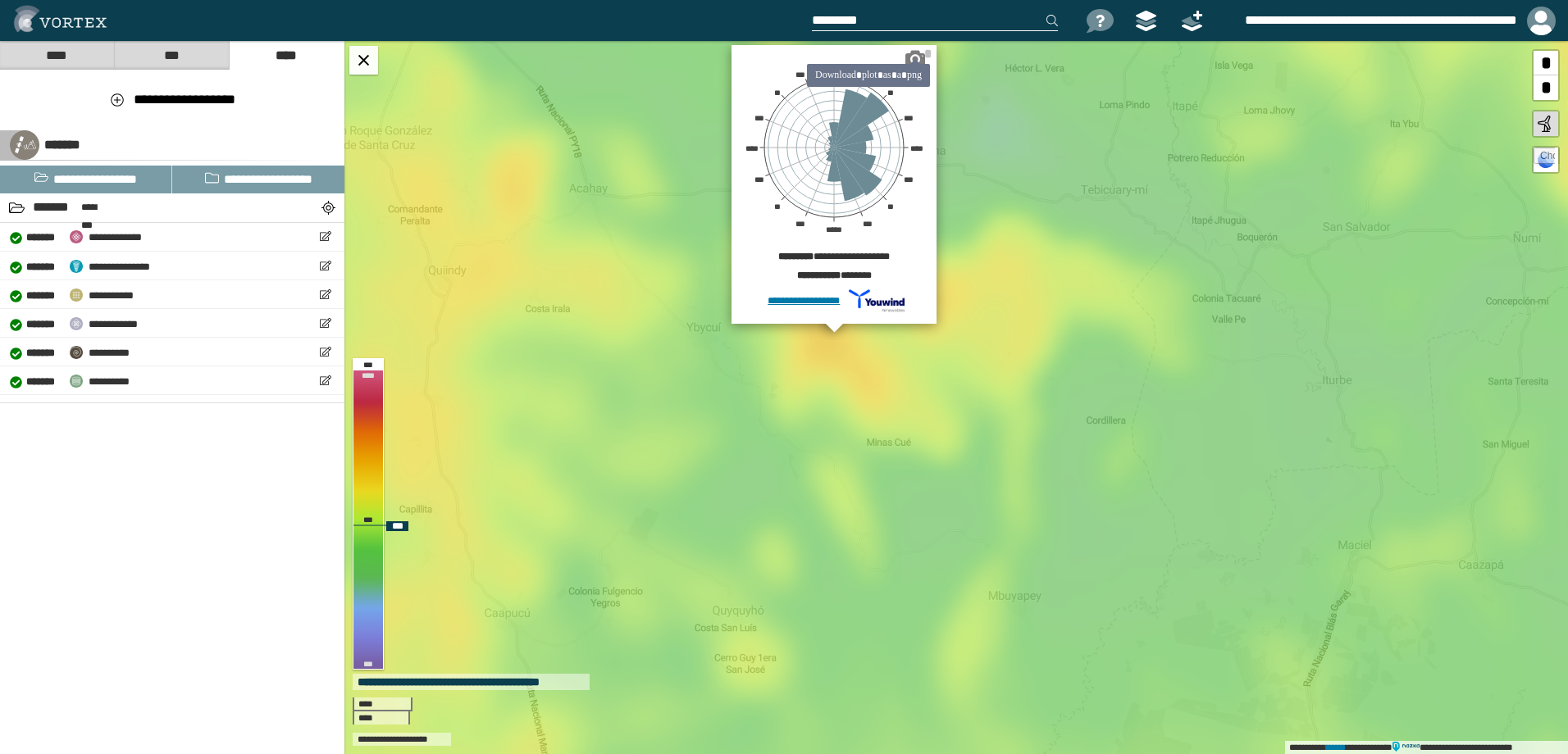 click 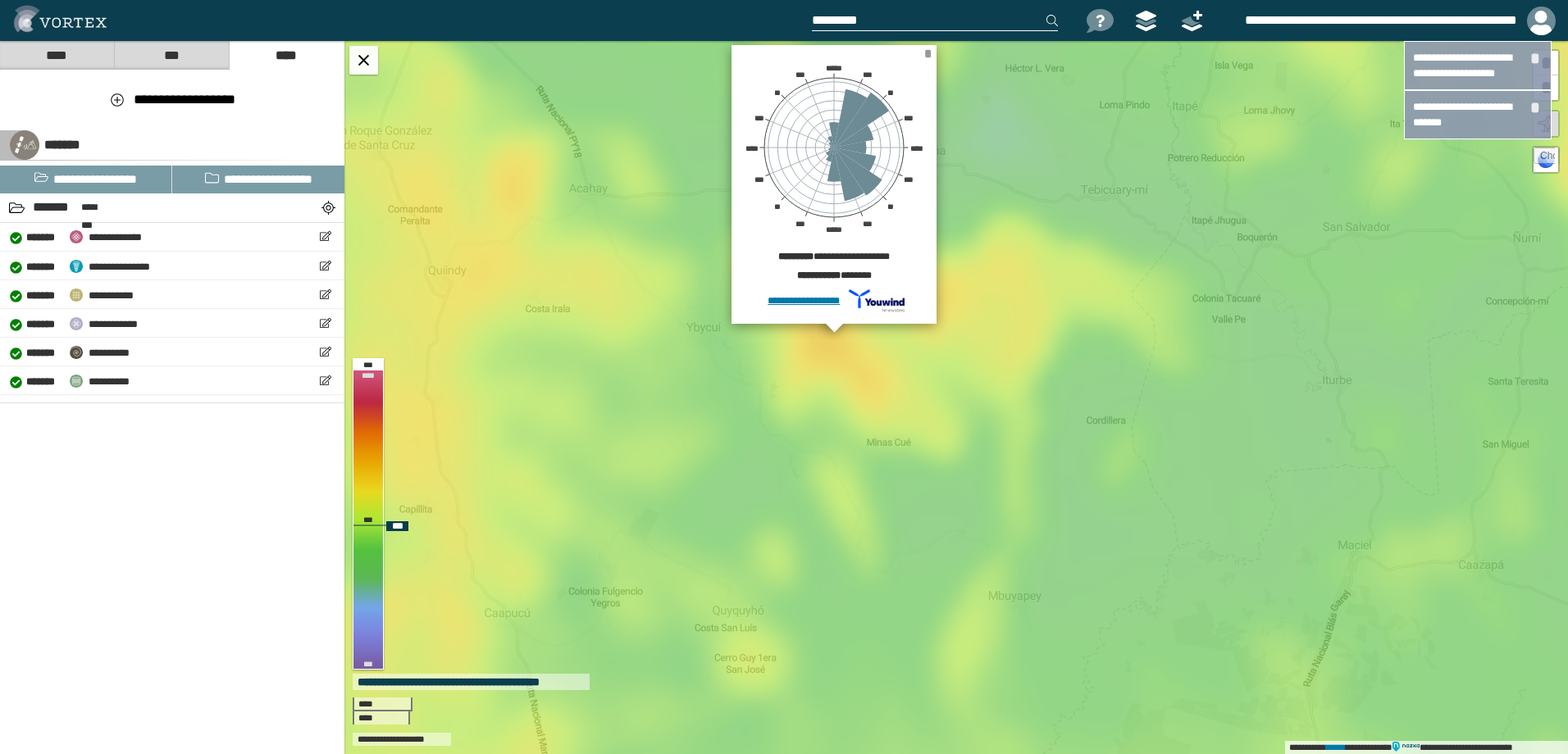 click on "*" at bounding box center [928, 53] 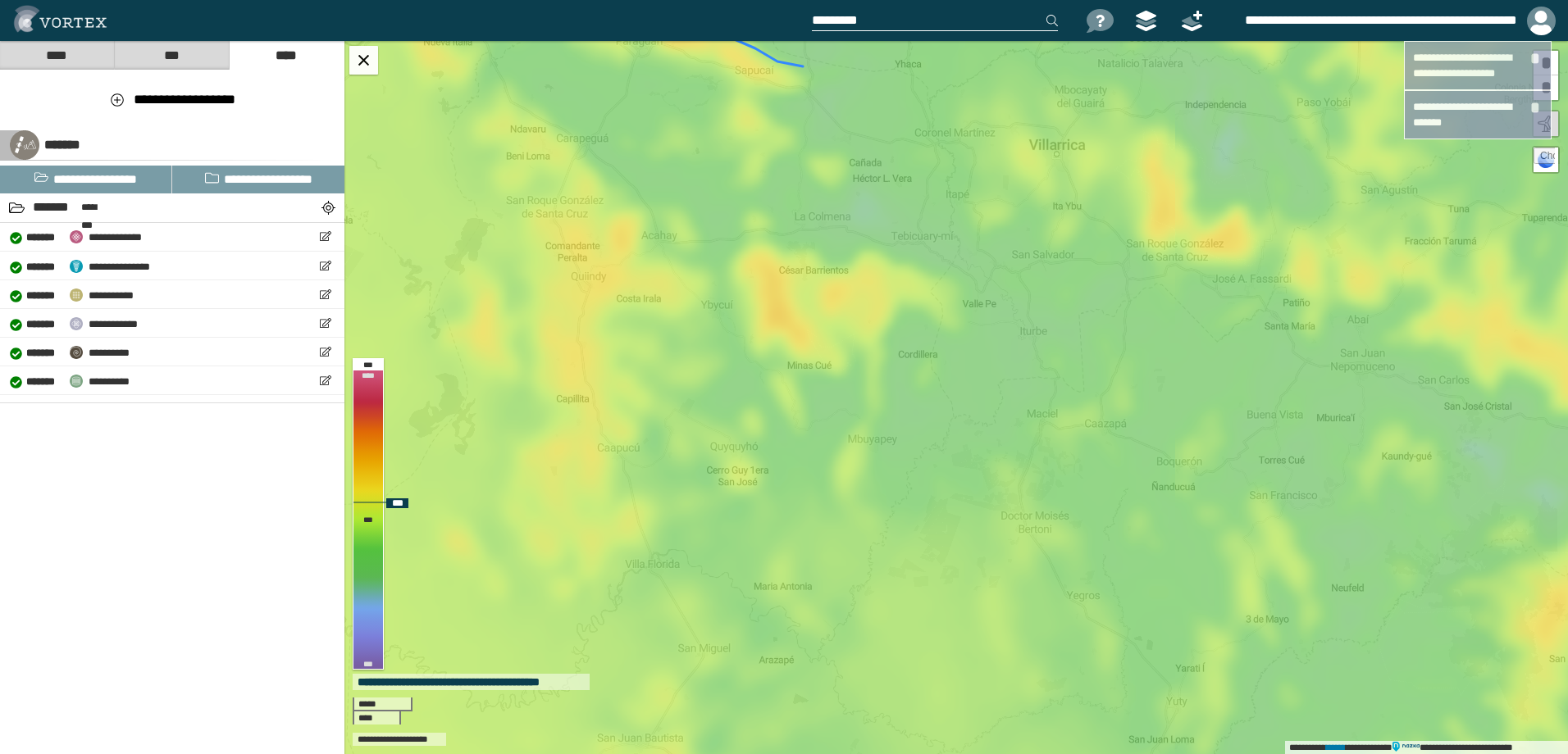 drag, startPoint x: 901, startPoint y: 275, endPoint x: 838, endPoint y: 317, distance: 75.71658 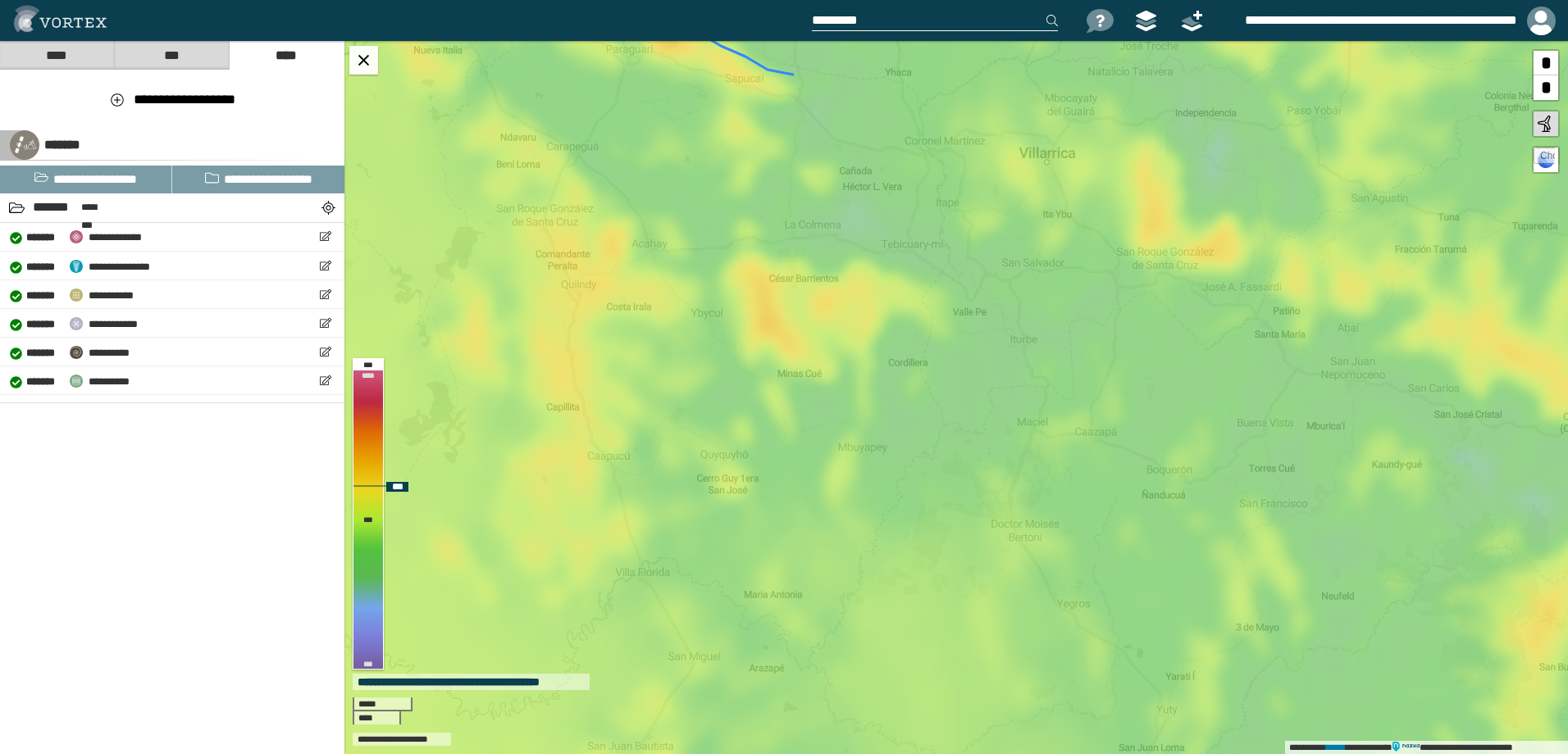 click on "**********" at bounding box center (956, 397) 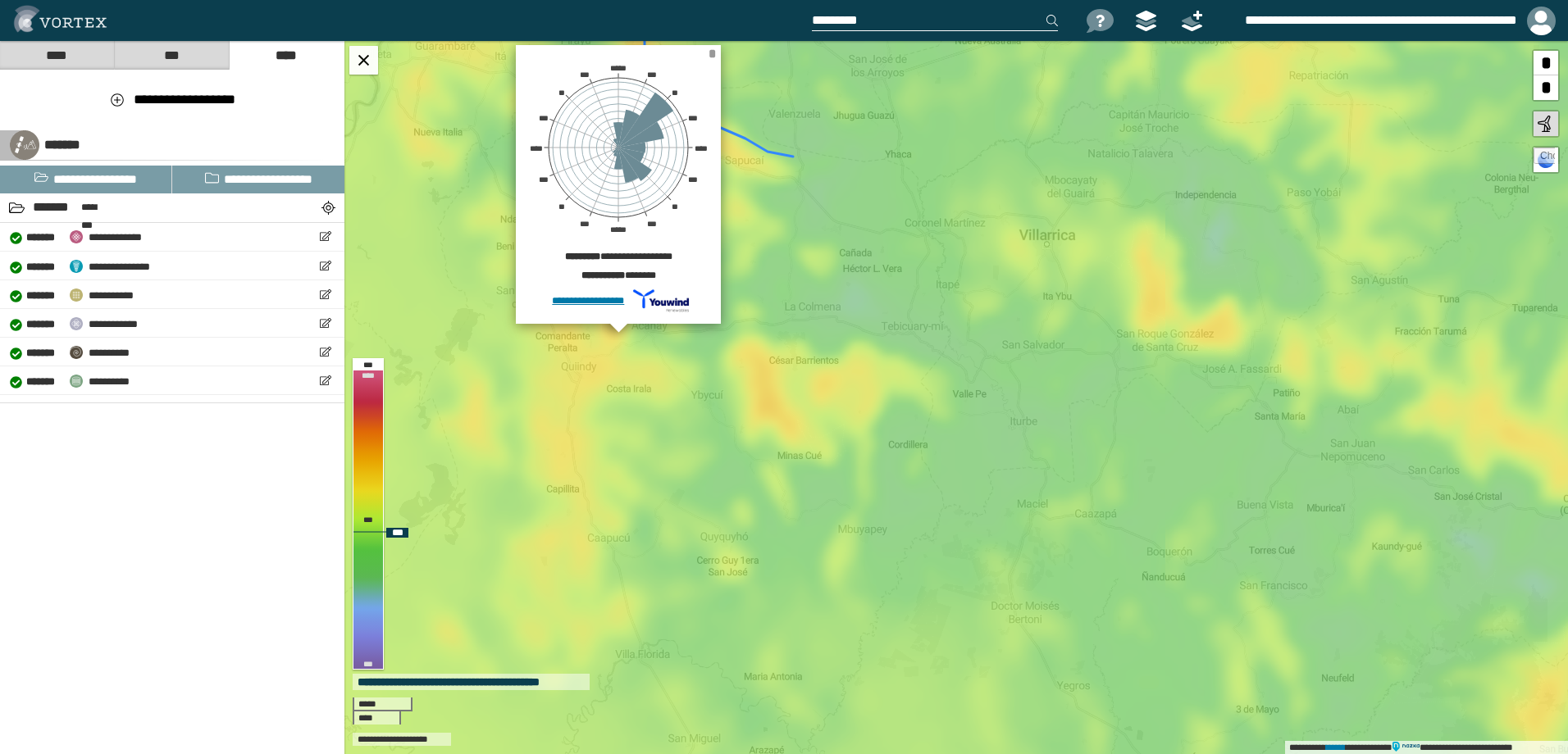 click on "*" at bounding box center [712, 53] 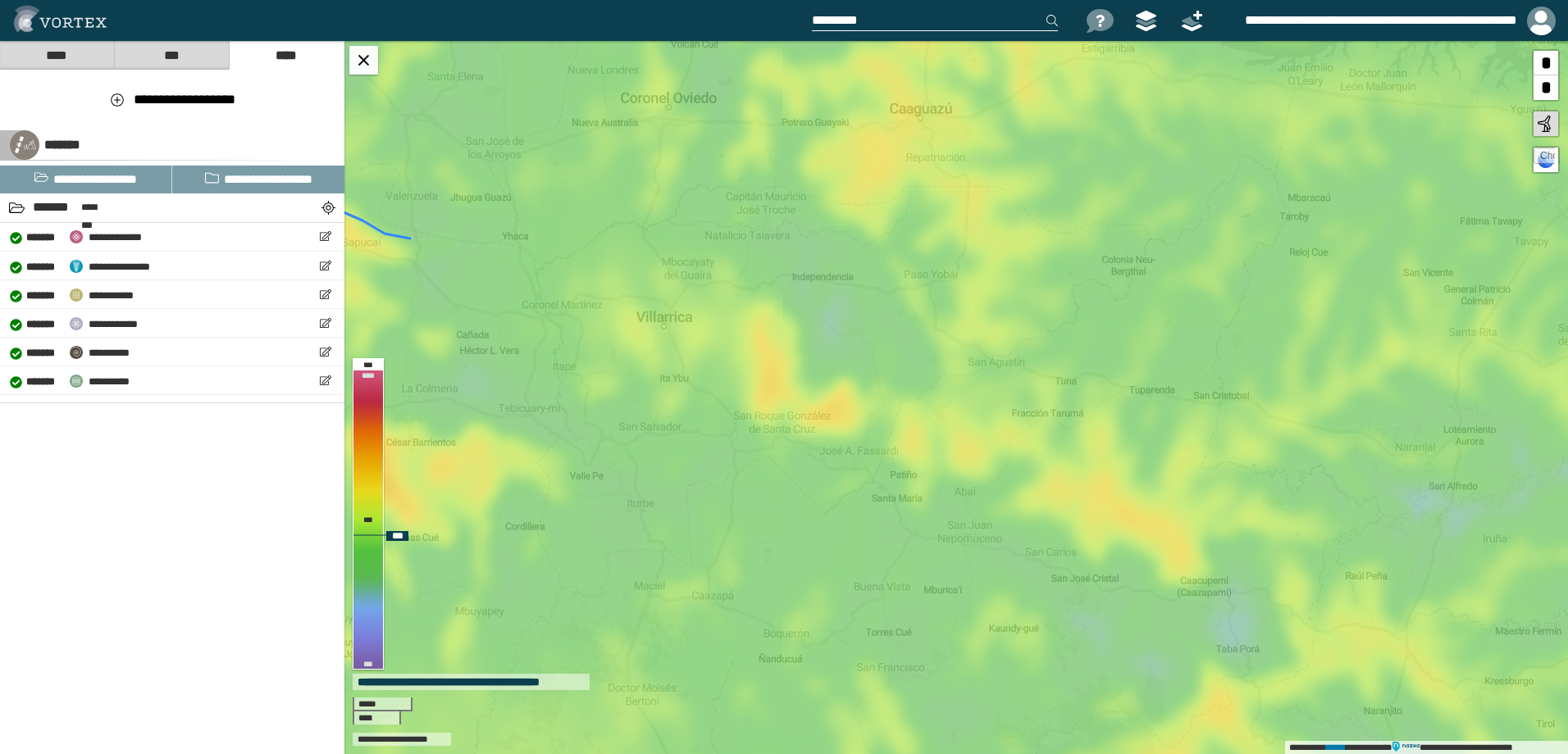 drag, startPoint x: 1060, startPoint y: 282, endPoint x: 677, endPoint y: 364, distance: 391.67972 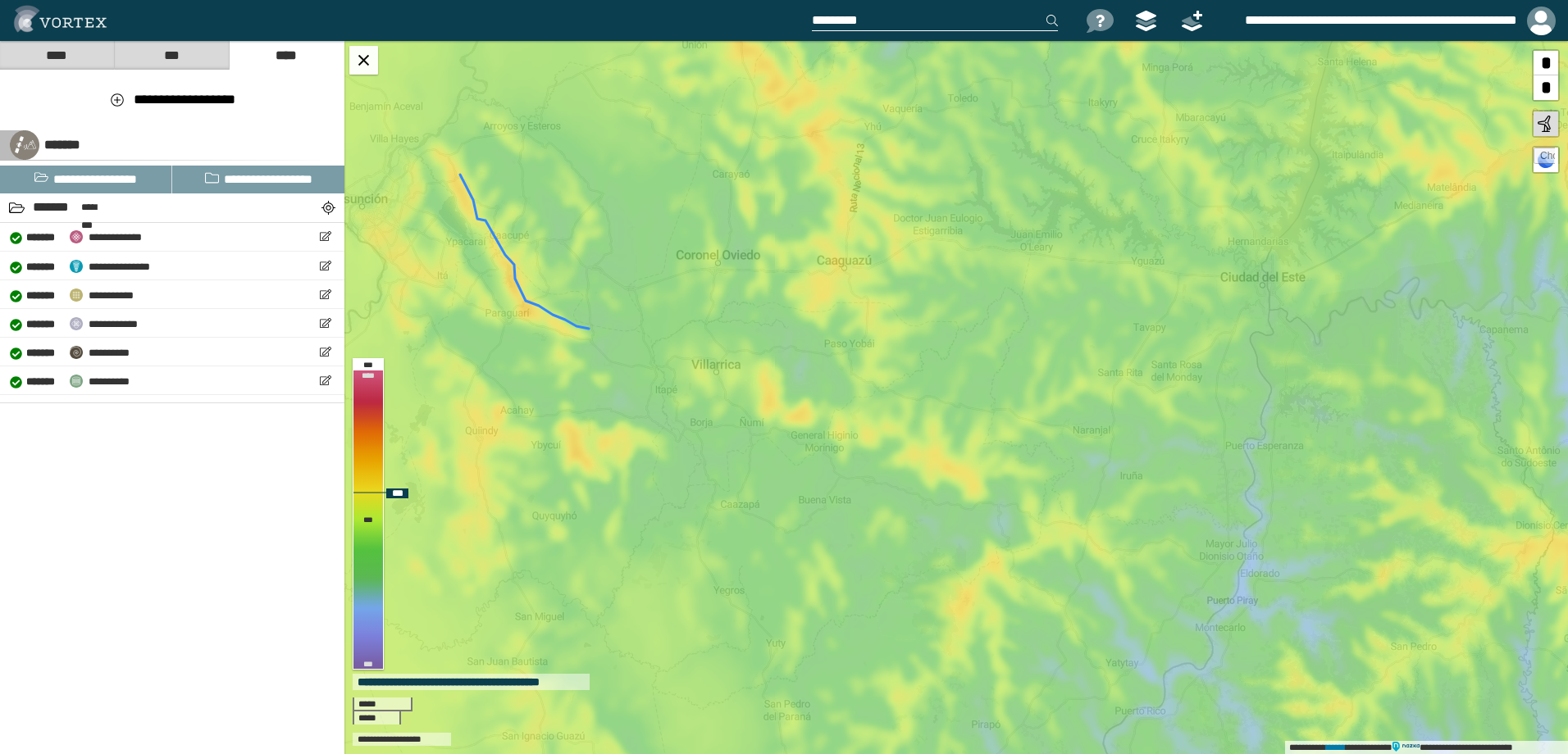 click at bounding box center [1544, 158] 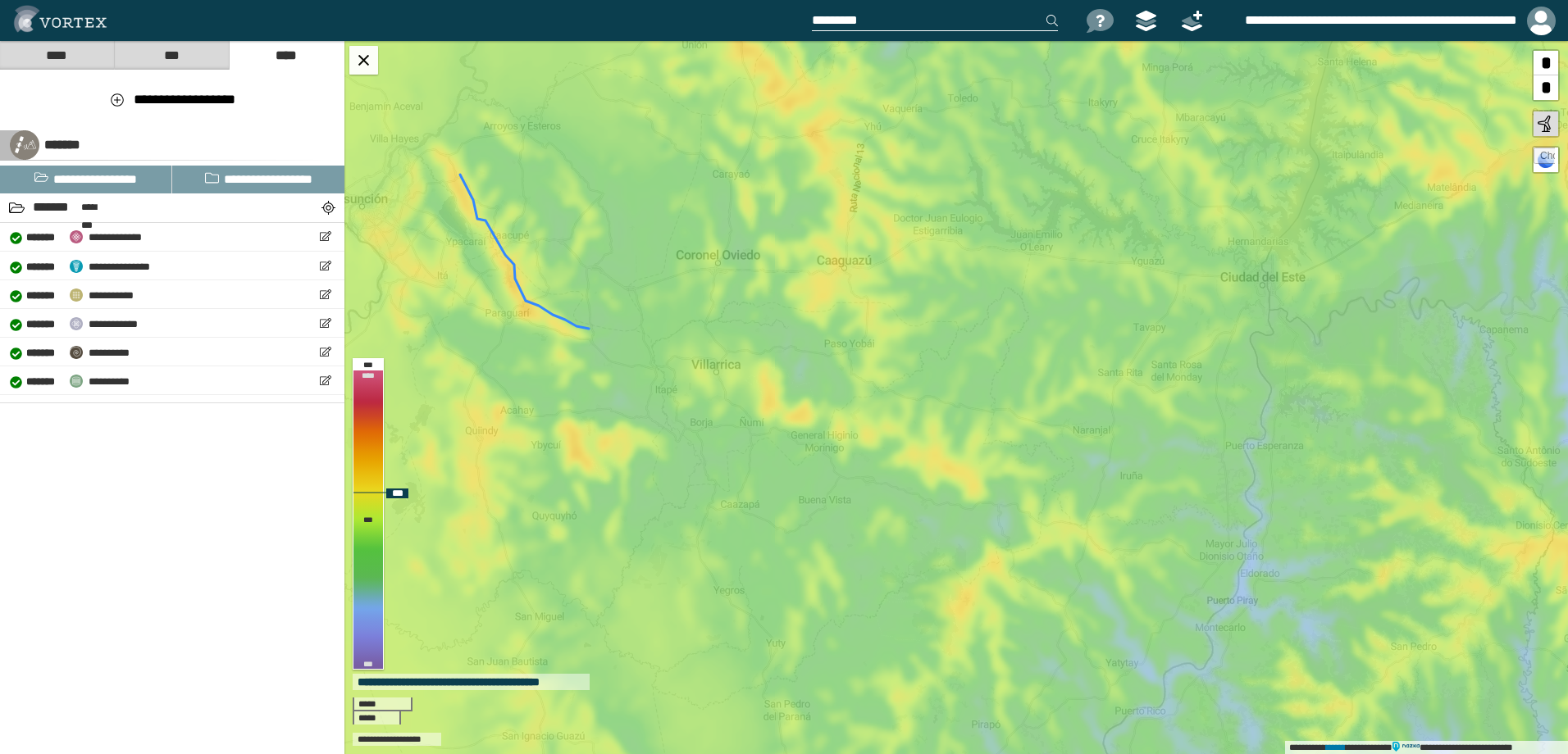 type on "**********" 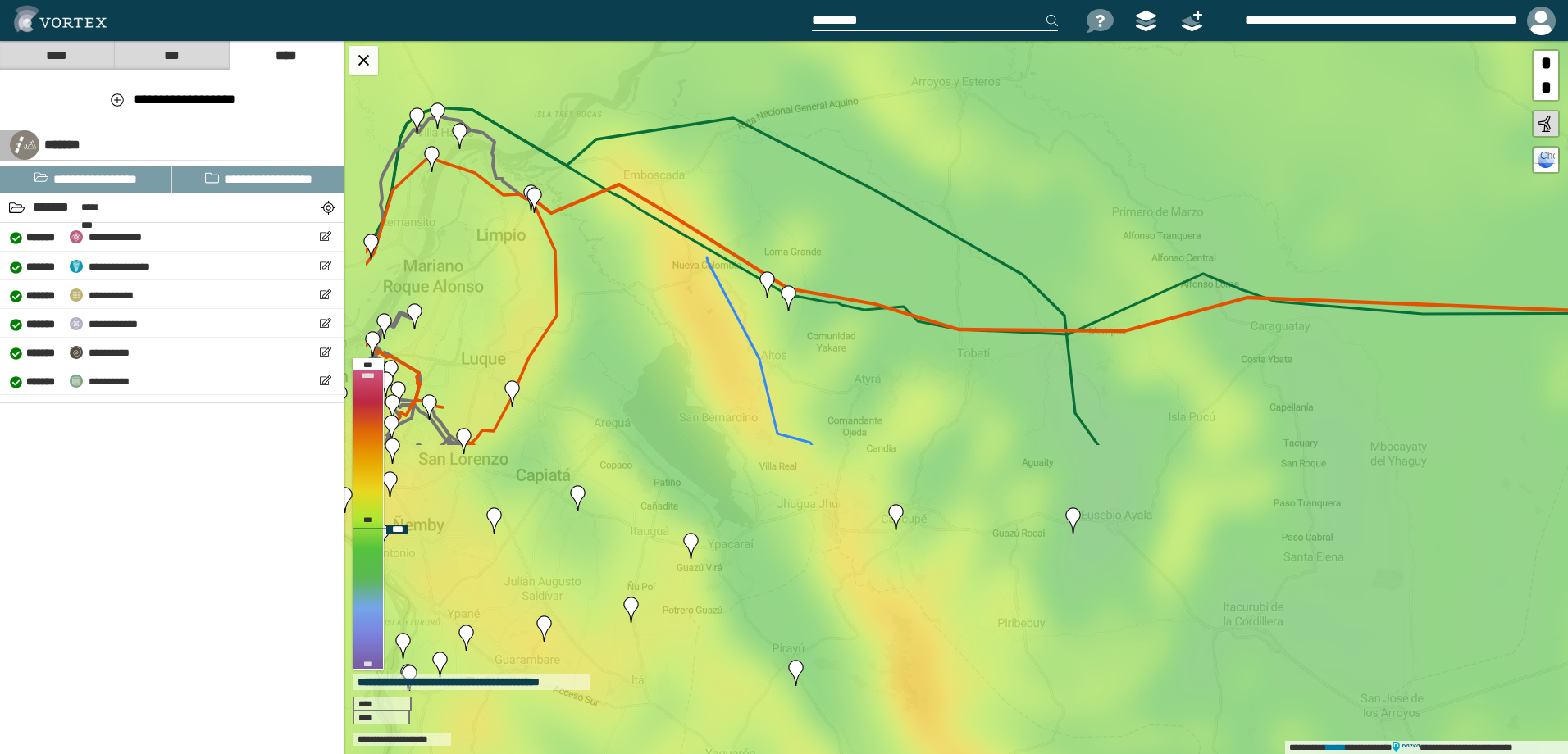 drag, startPoint x: 825, startPoint y: 538, endPoint x: 969, endPoint y: 158, distance: 406.36929 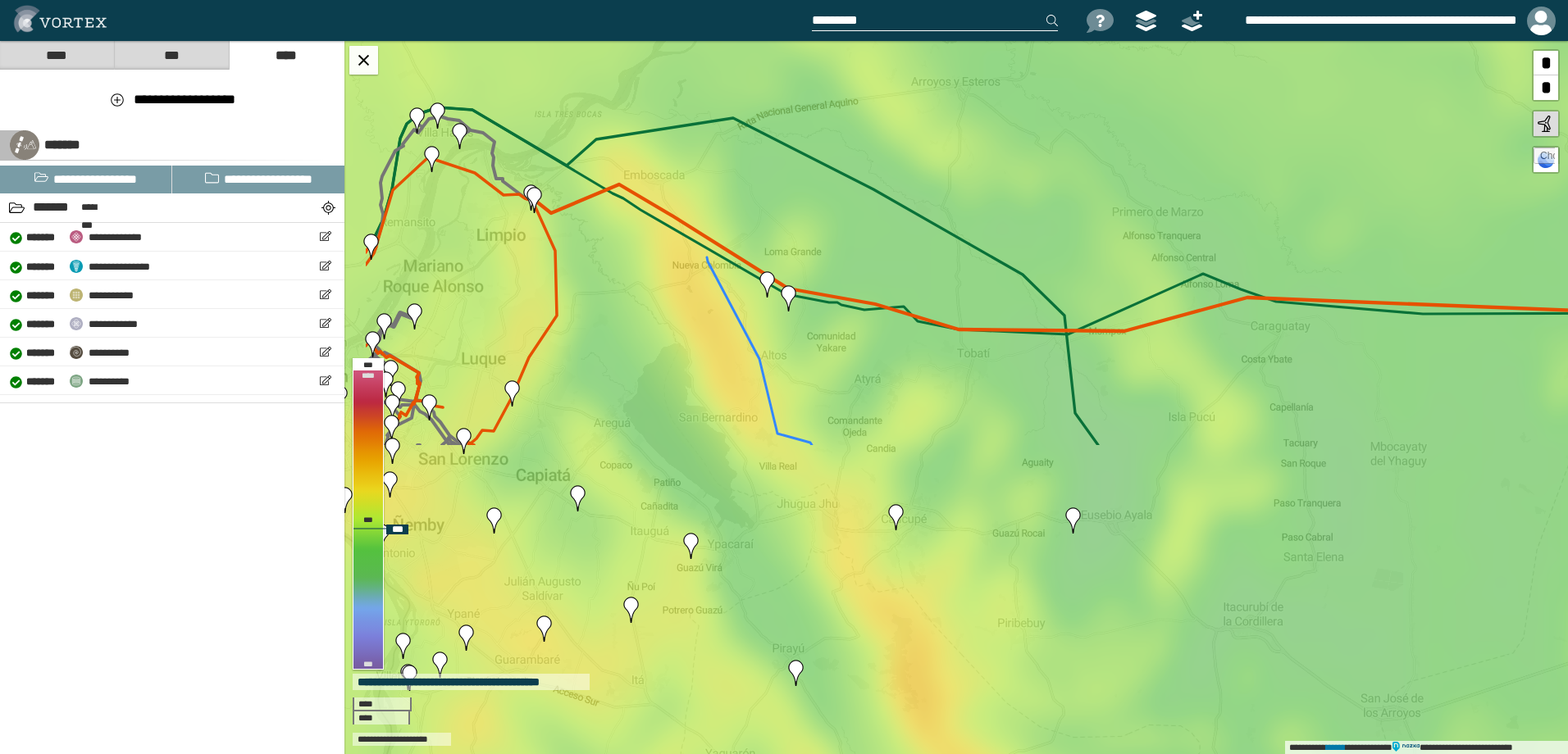 click on "**********" at bounding box center [956, 397] 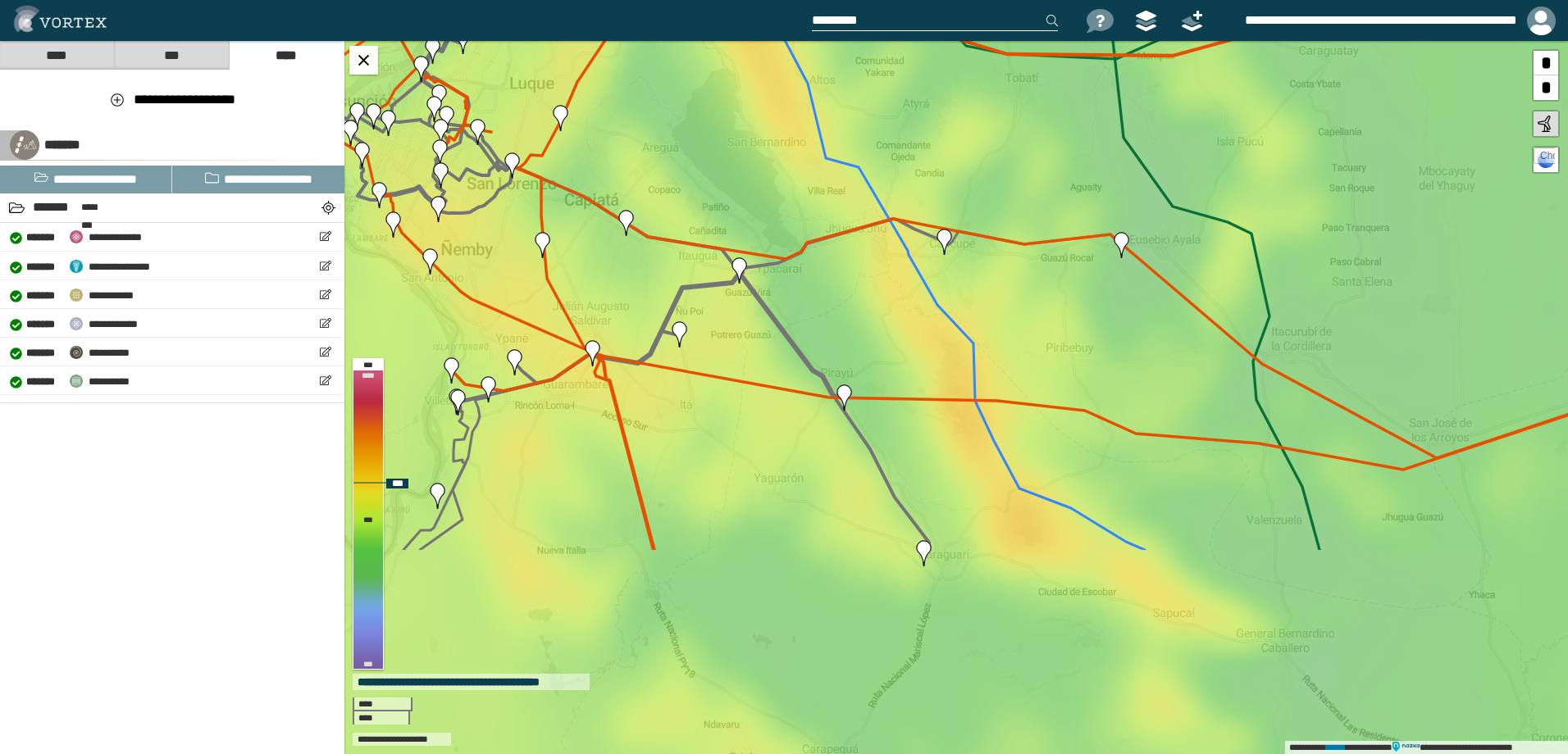 drag, startPoint x: 722, startPoint y: 381, endPoint x: 770, endPoint y: 106, distance: 279.15766 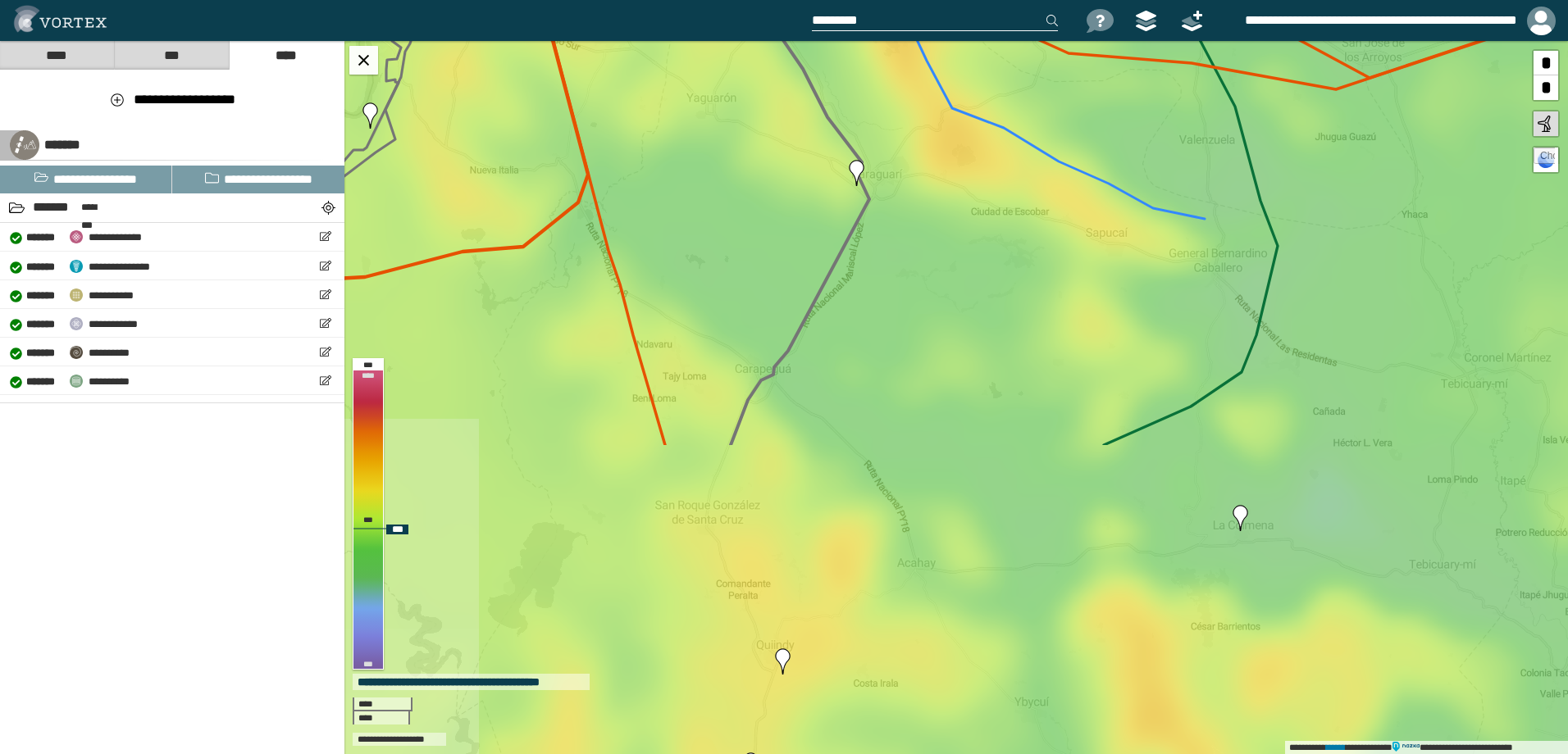 drag, startPoint x: 1003, startPoint y: 579, endPoint x: 936, endPoint y: 200, distance: 384.8766 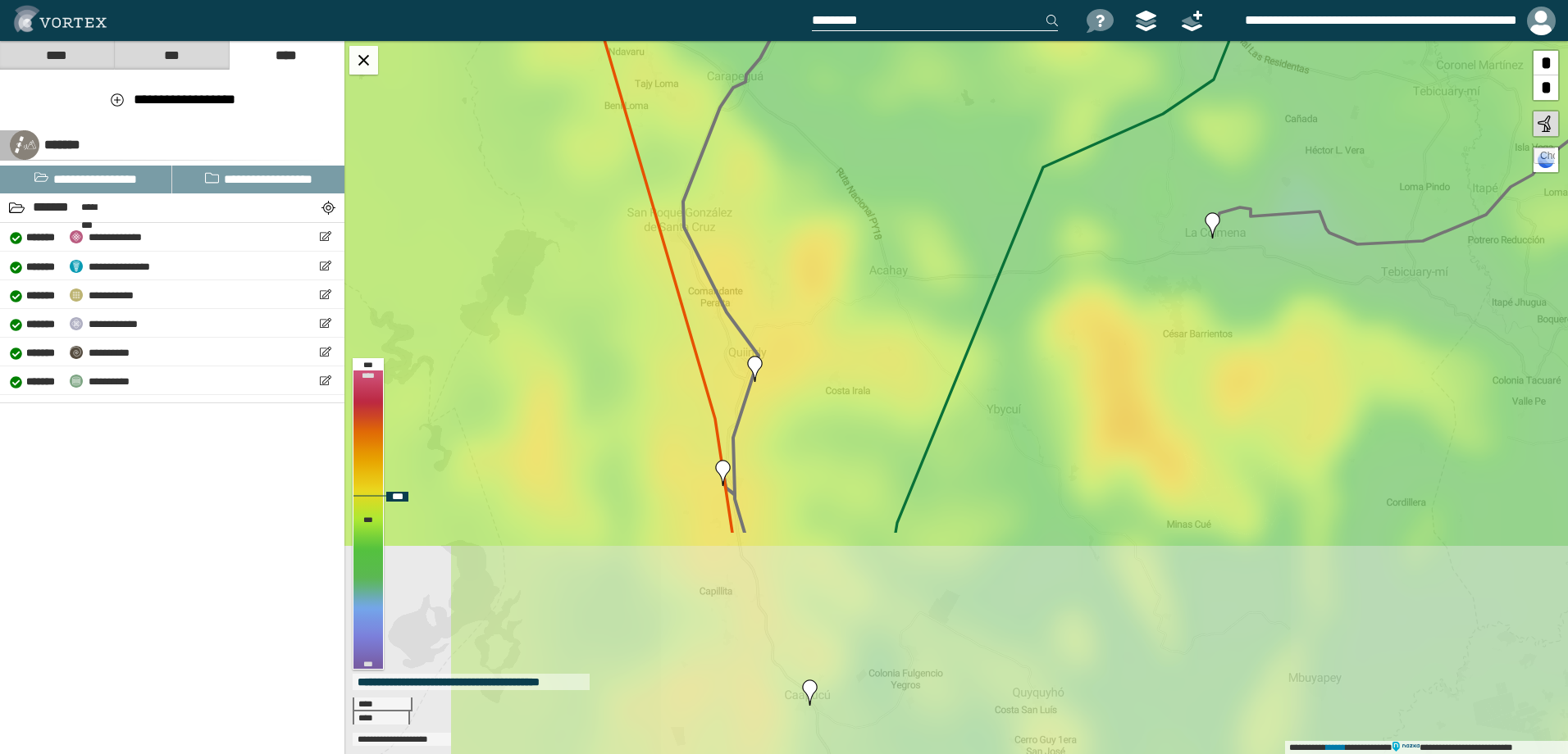 drag, startPoint x: 815, startPoint y: 570, endPoint x: 787, endPoint y: 277, distance: 294.3348 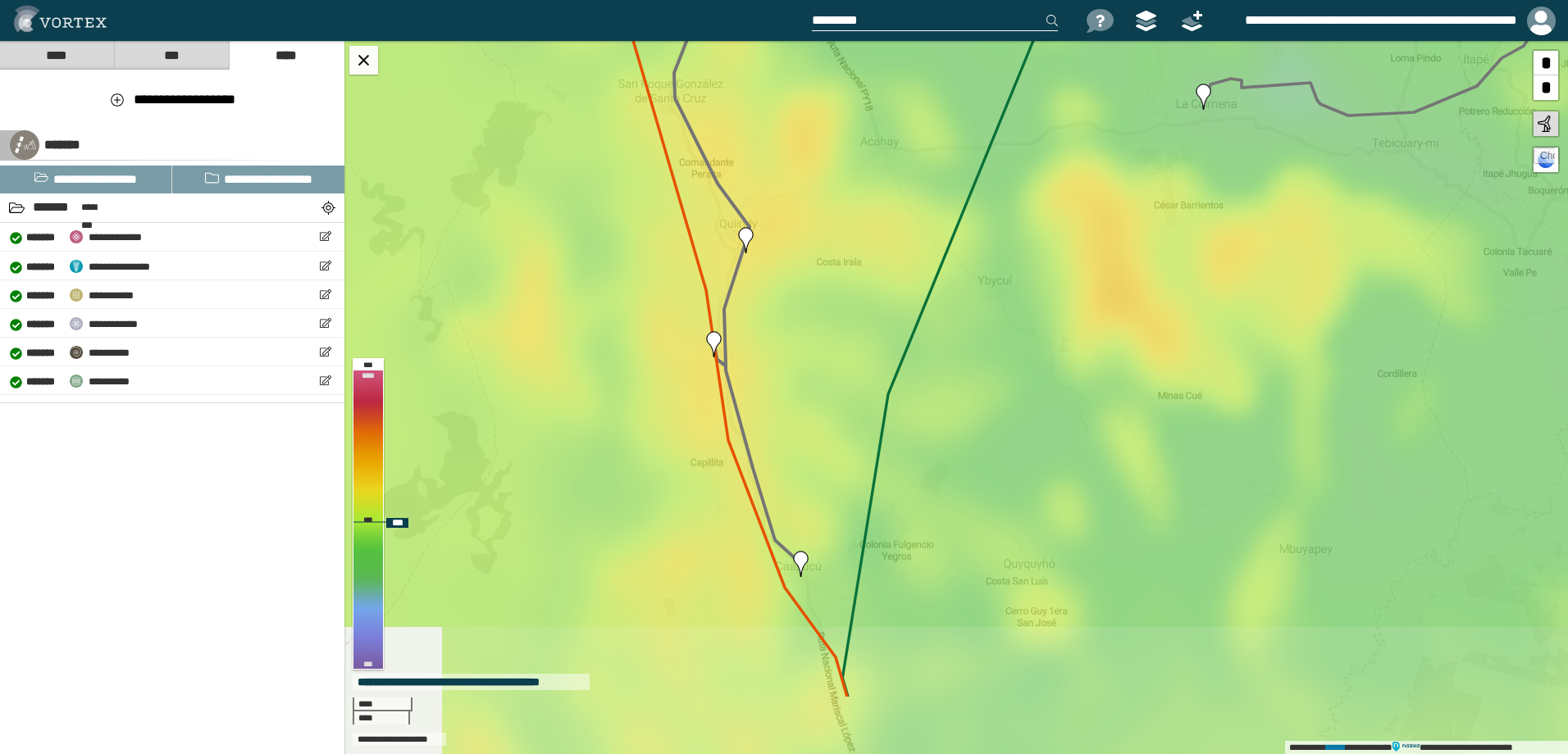 drag, startPoint x: 805, startPoint y: 487, endPoint x: 795, endPoint y: 358, distance: 129.38702 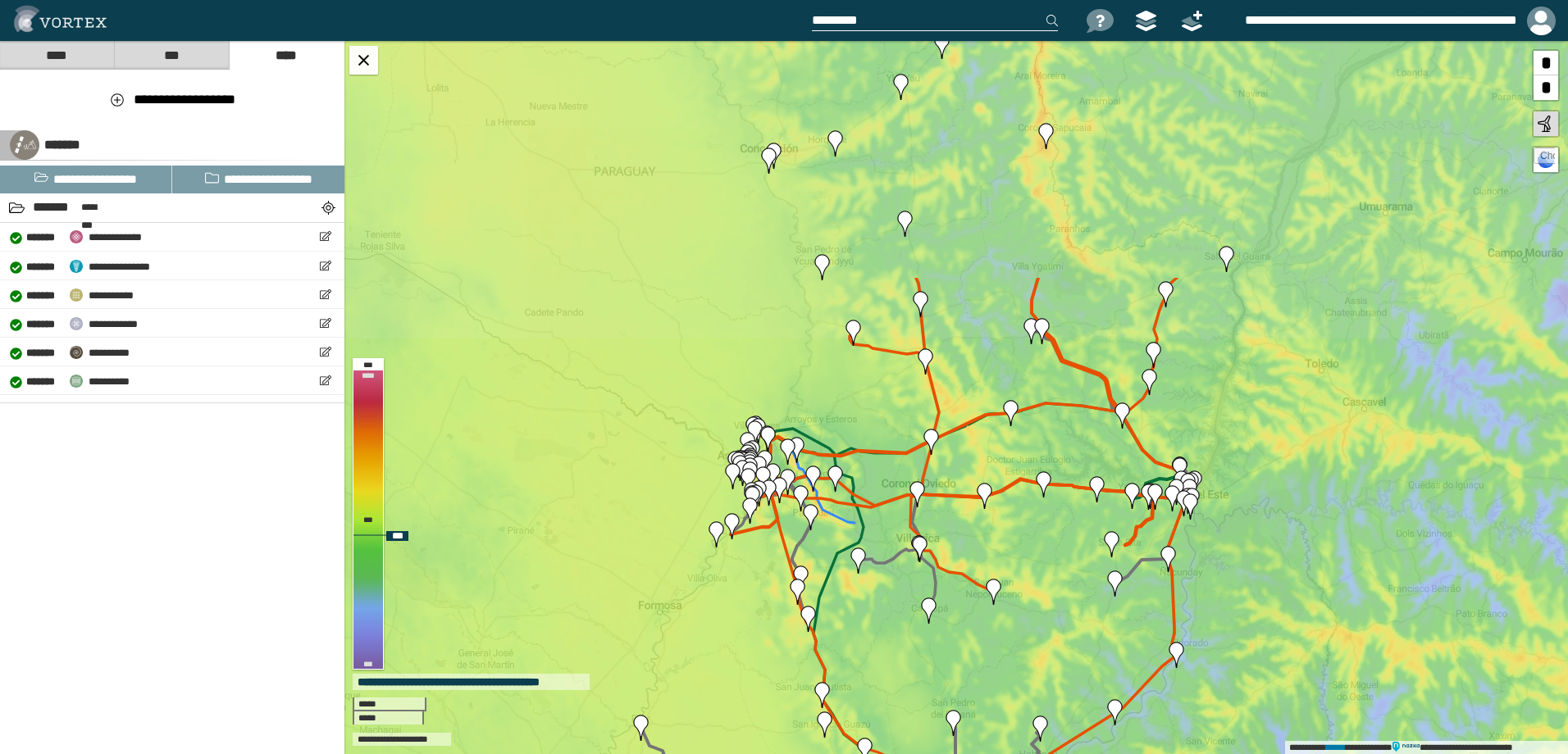 drag, startPoint x: 1079, startPoint y: 334, endPoint x: 893, endPoint y: 643, distance: 360.6619 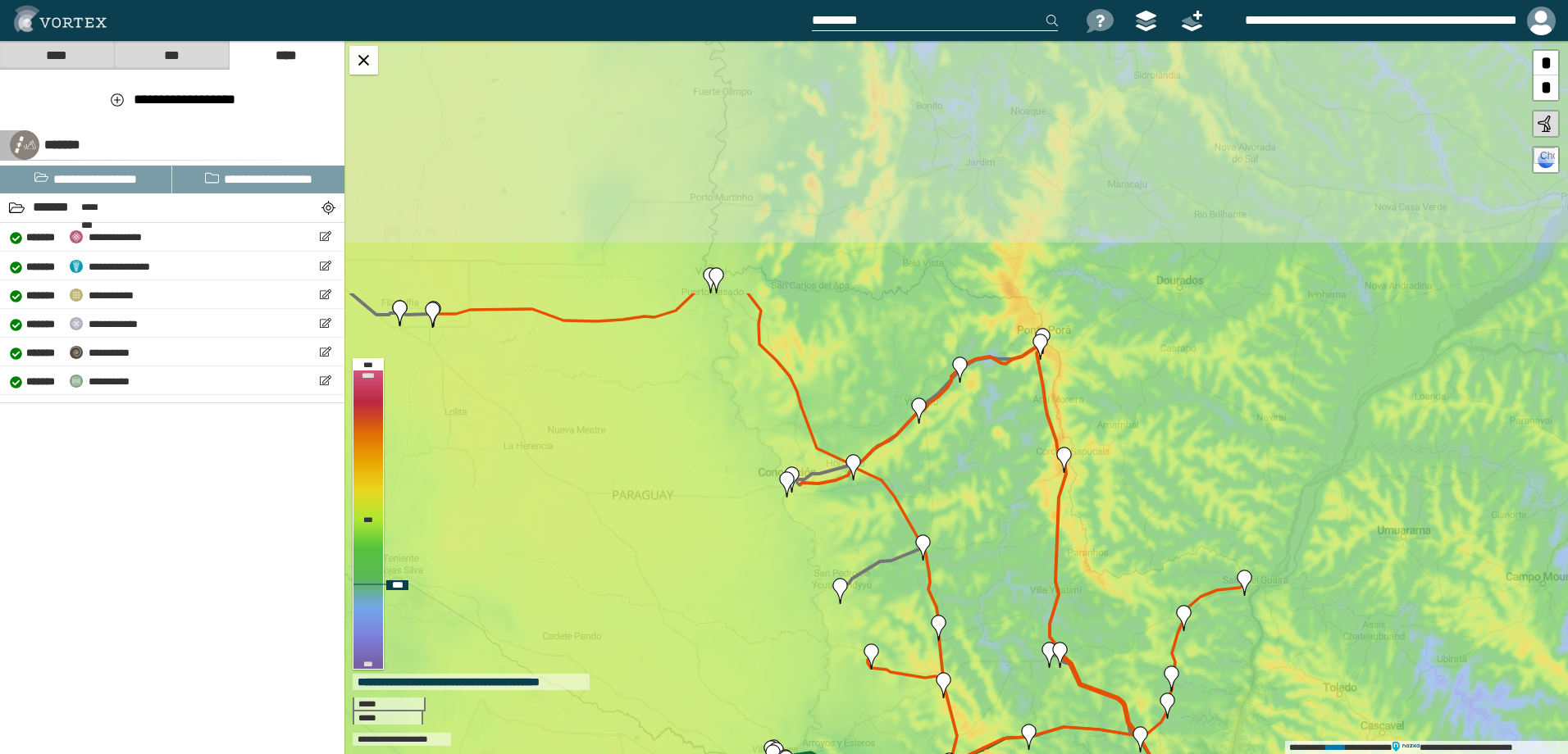 drag, startPoint x: 957, startPoint y: 154, endPoint x: 974, endPoint y: 463, distance: 309.46728 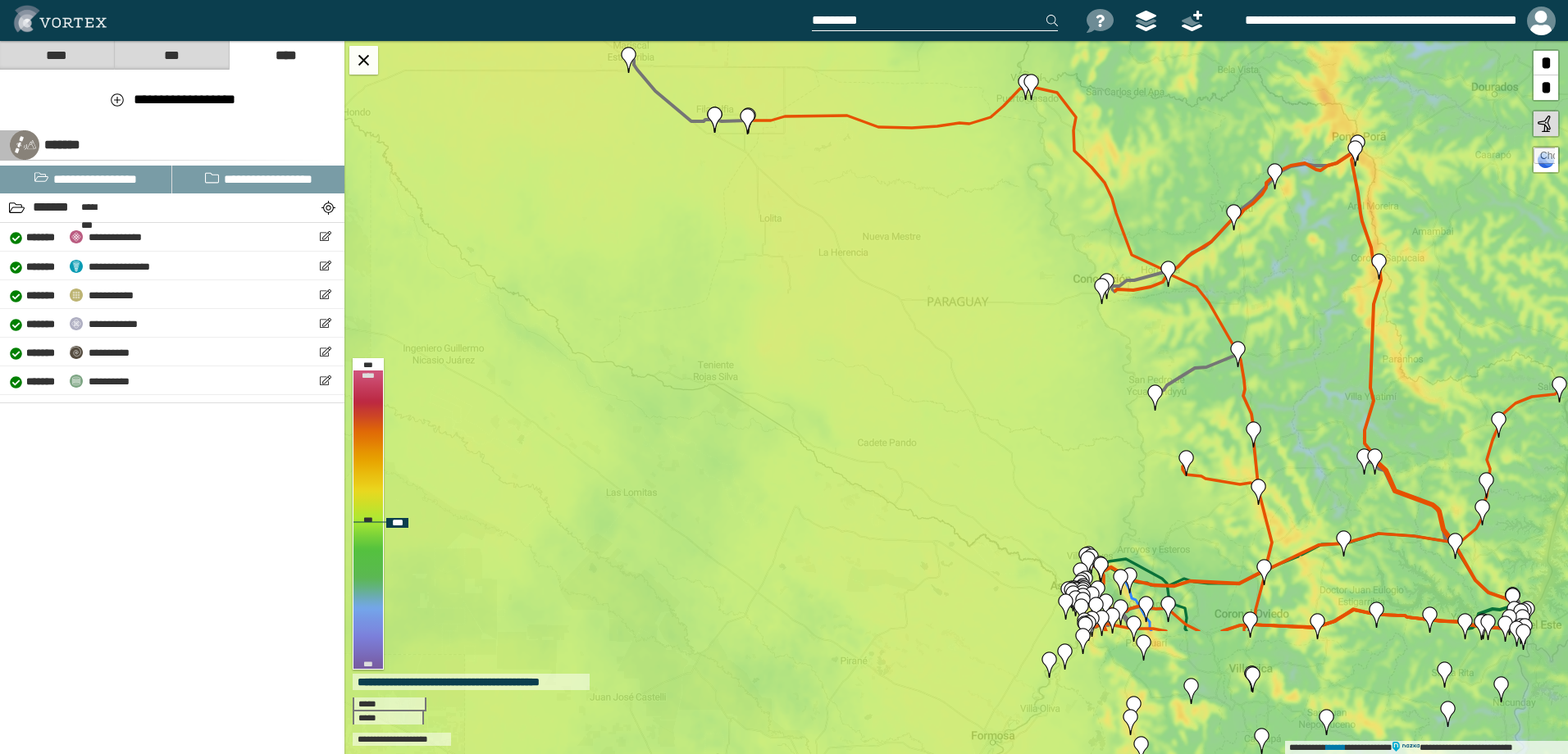 drag, startPoint x: 725, startPoint y: 468, endPoint x: 1037, endPoint y: 278, distance: 365.29988 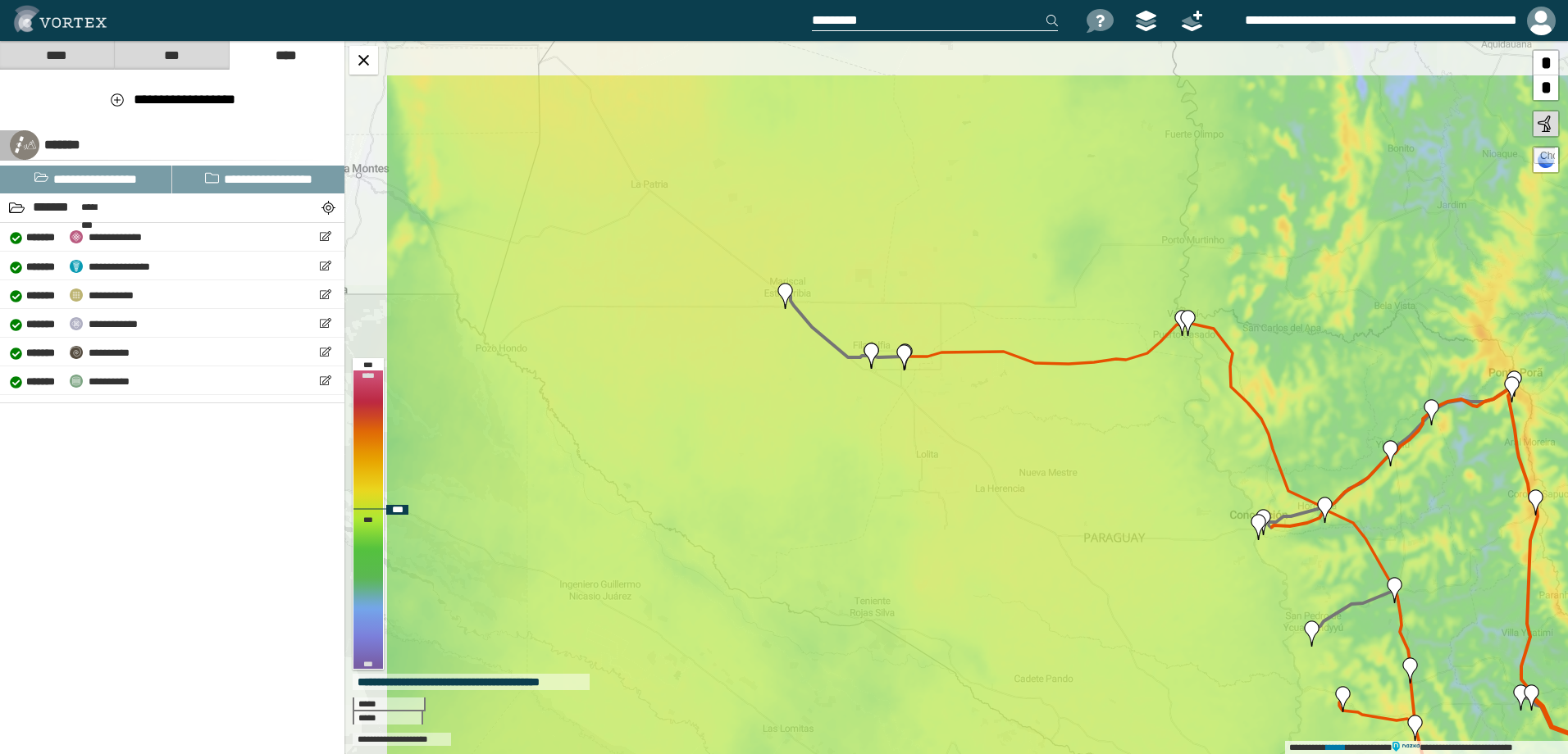 drag, startPoint x: 816, startPoint y: 198, endPoint x: 973, endPoint y: 434, distance: 283.45194 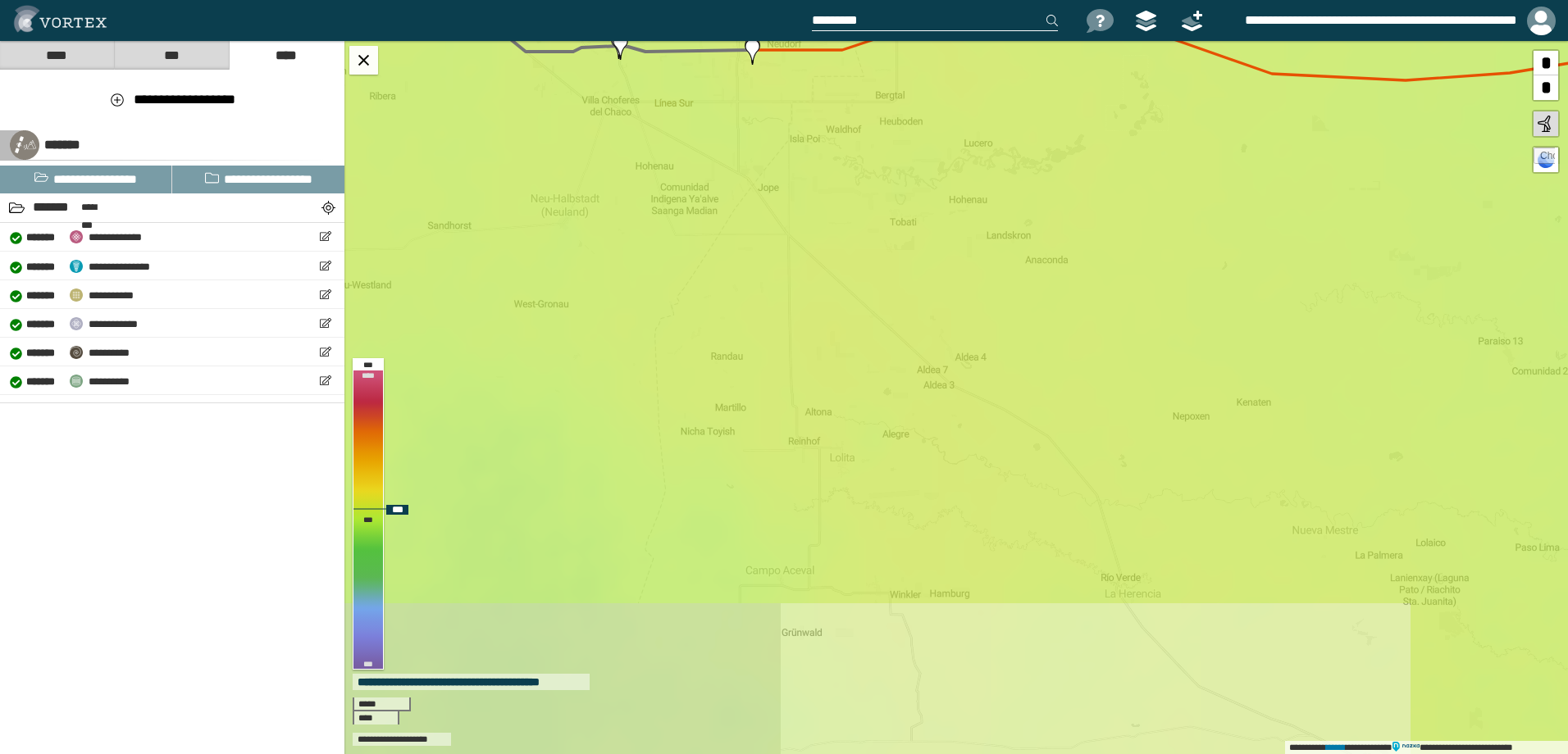 drag, startPoint x: 922, startPoint y: 560, endPoint x: 889, endPoint y: 368, distance: 194.8153 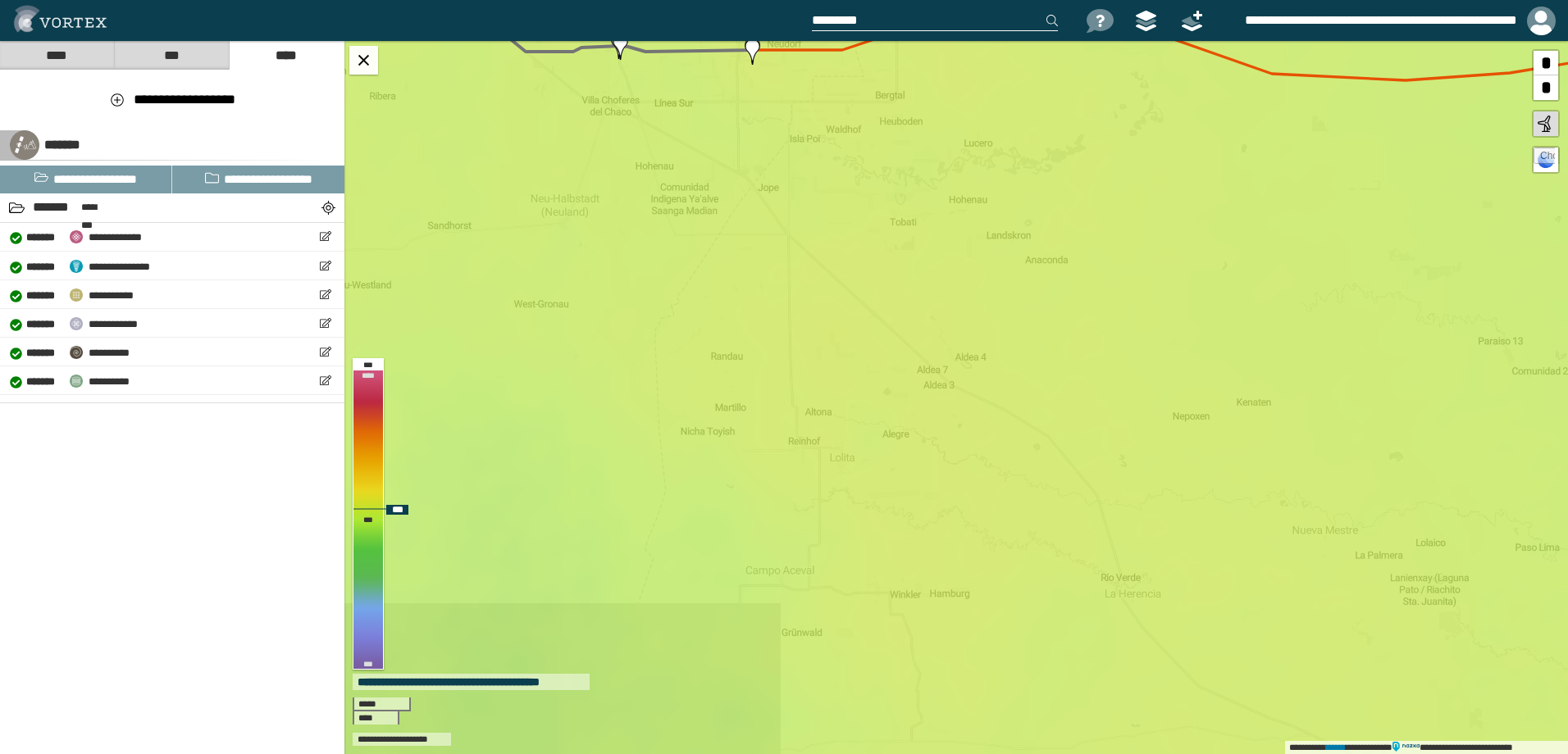 click on "**********" at bounding box center (956, 397) 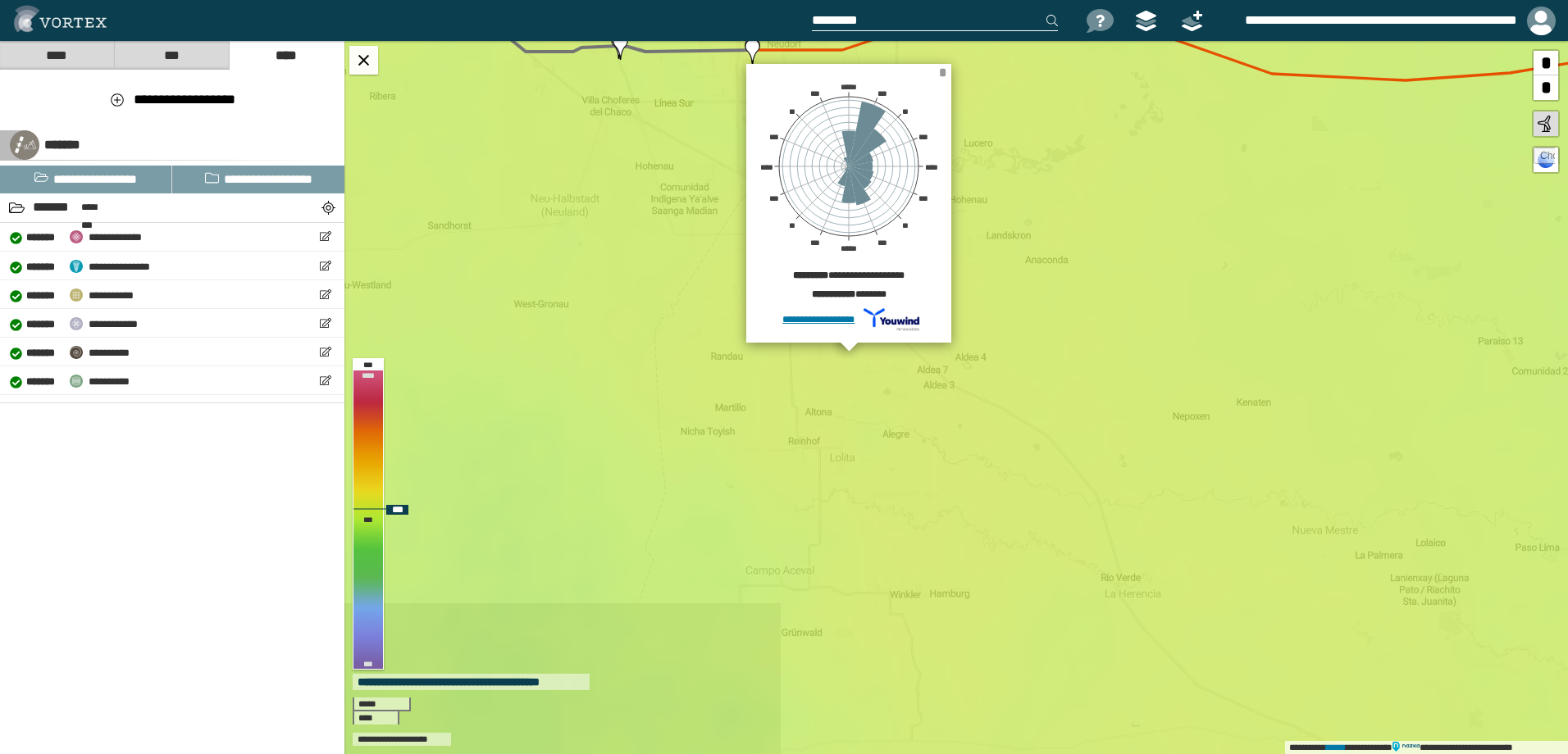 click on "*" at bounding box center [942, 72] 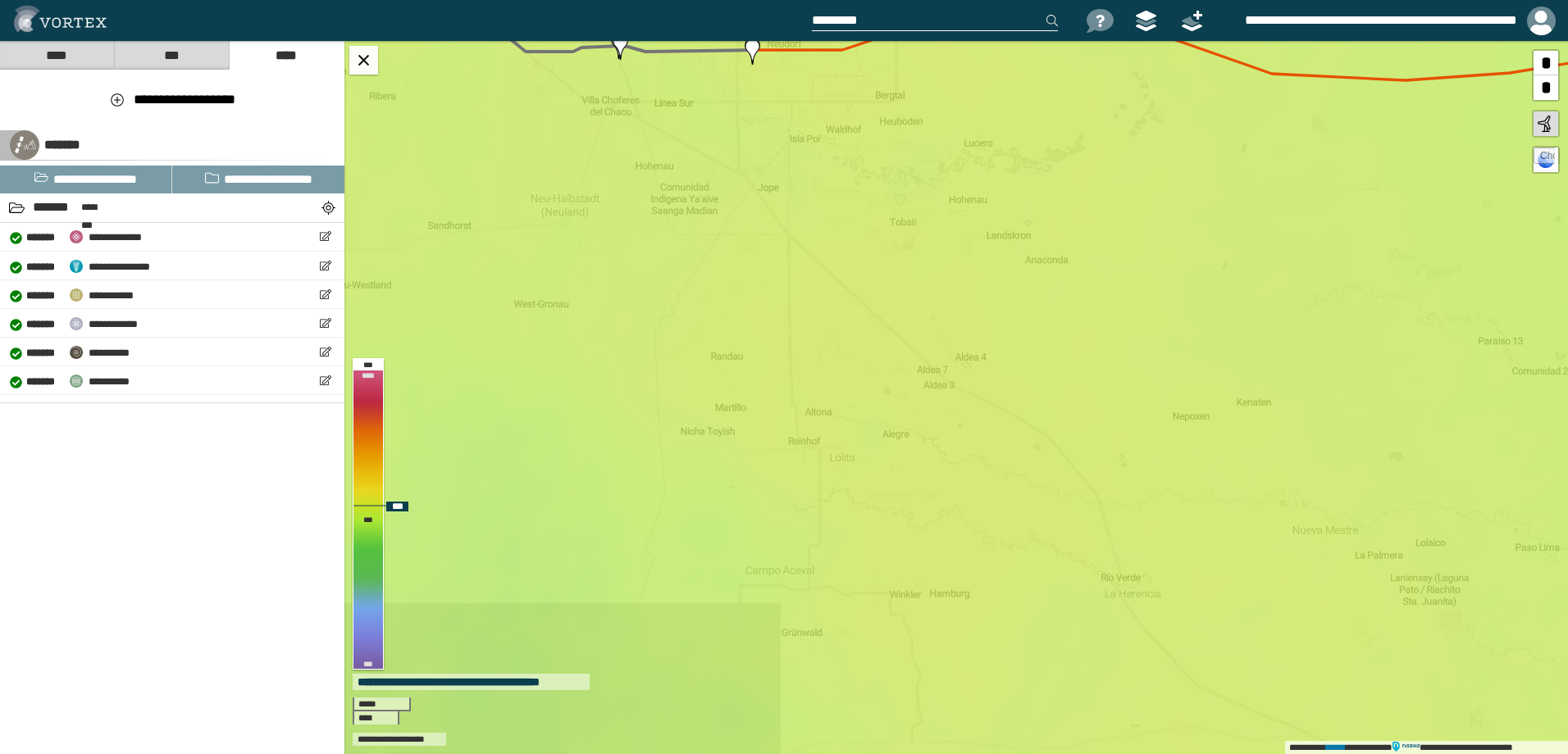 click on "**********" at bounding box center (956, 397) 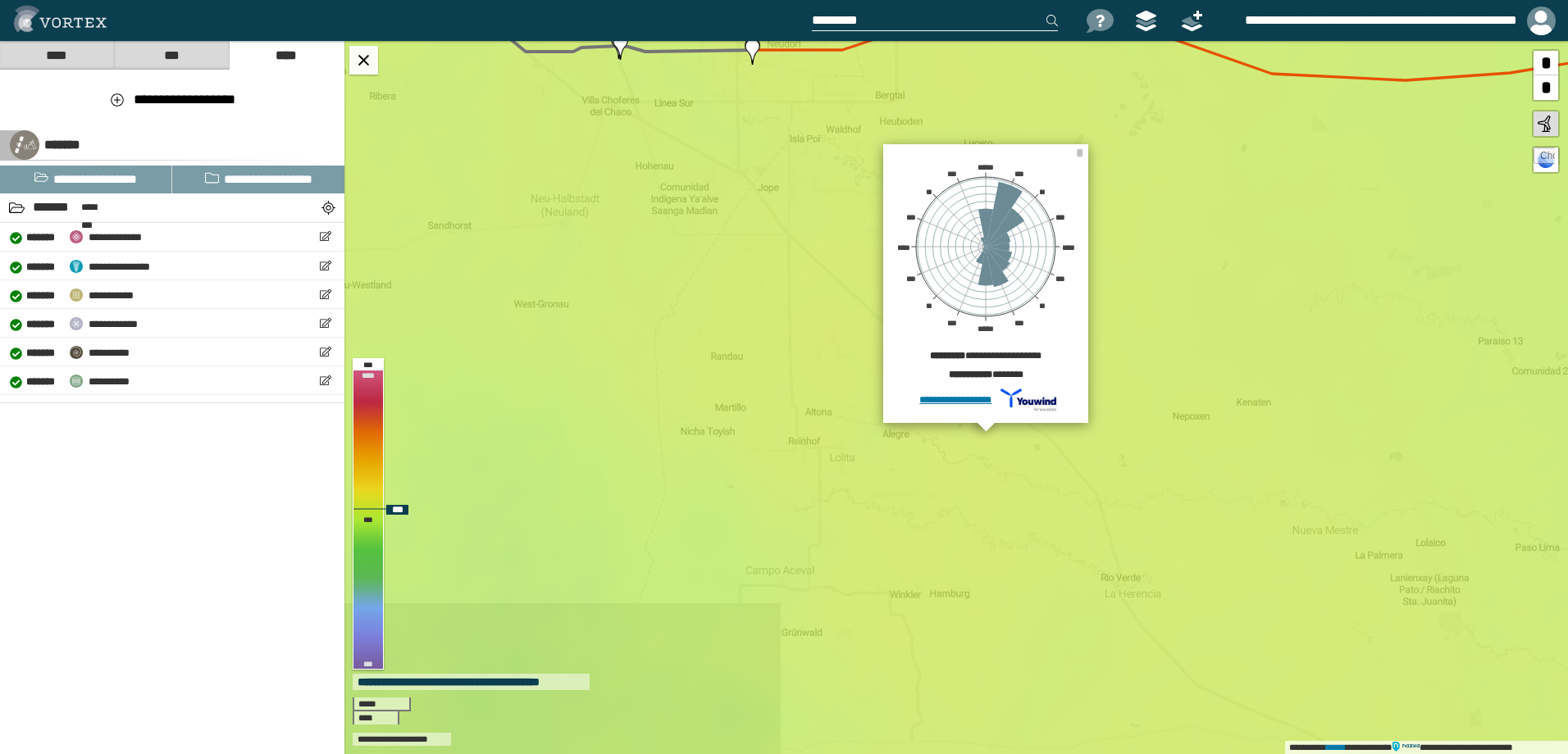 click on "**********" at bounding box center (956, 397) 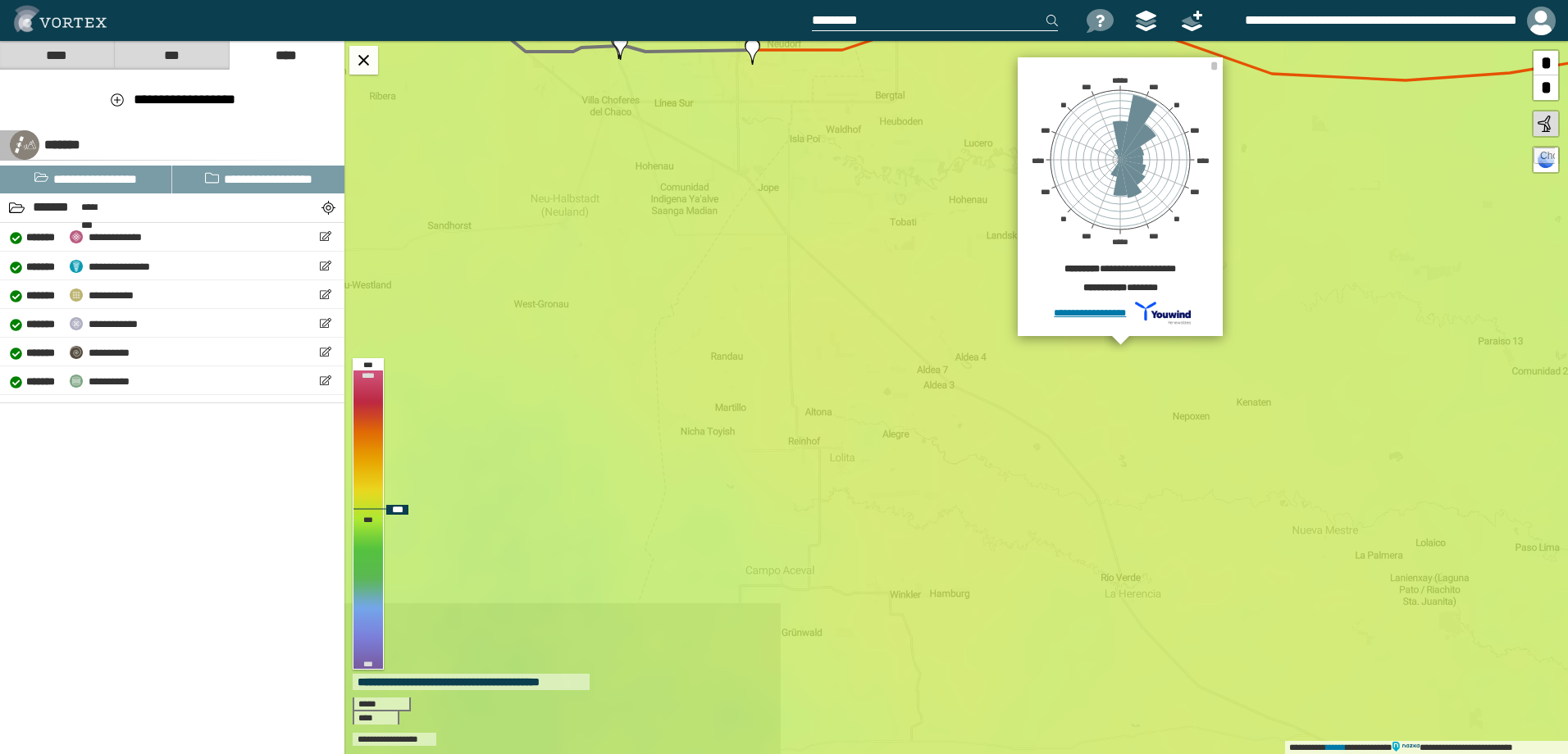 click on "**********" at bounding box center [956, 397] 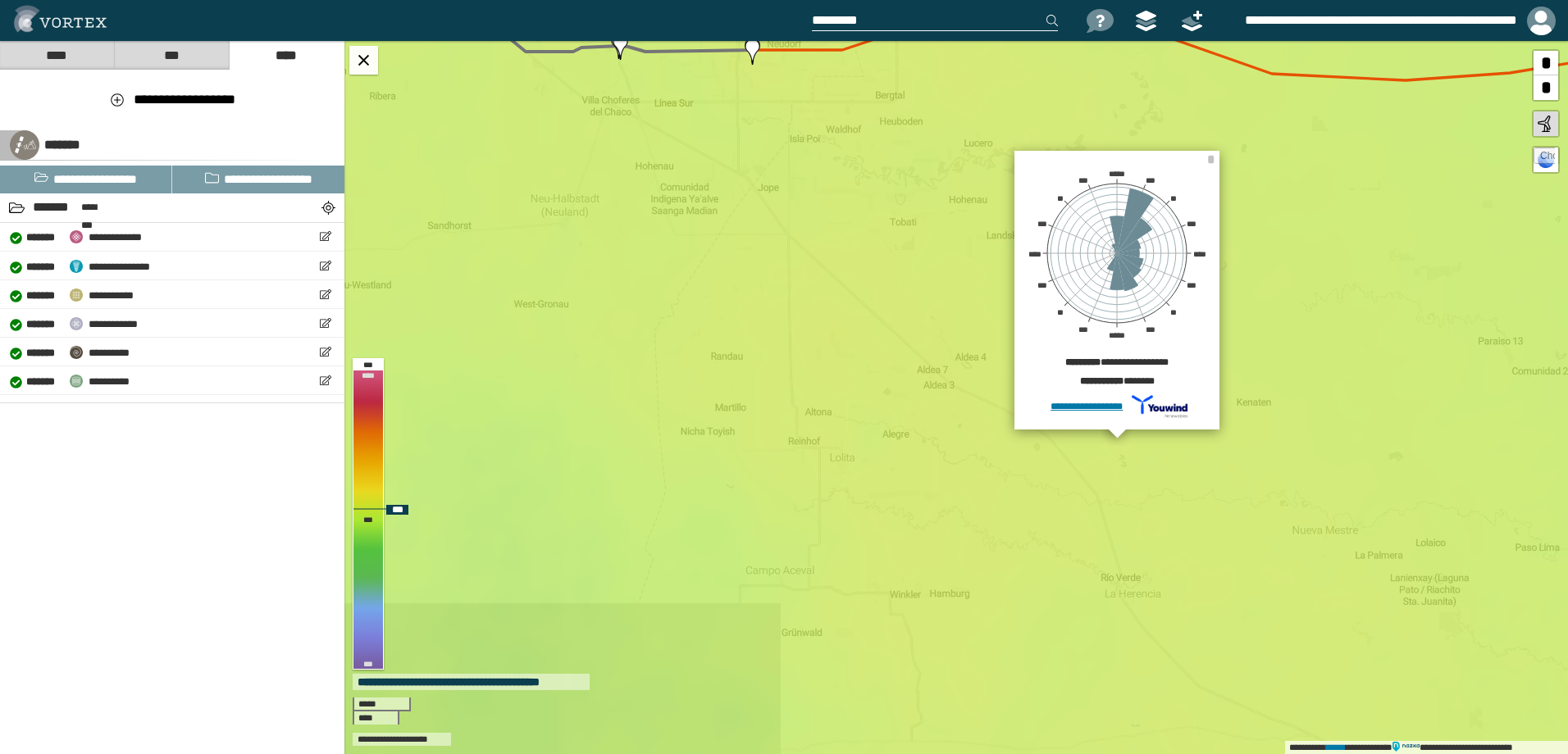 click on "**********" at bounding box center [956, 397] 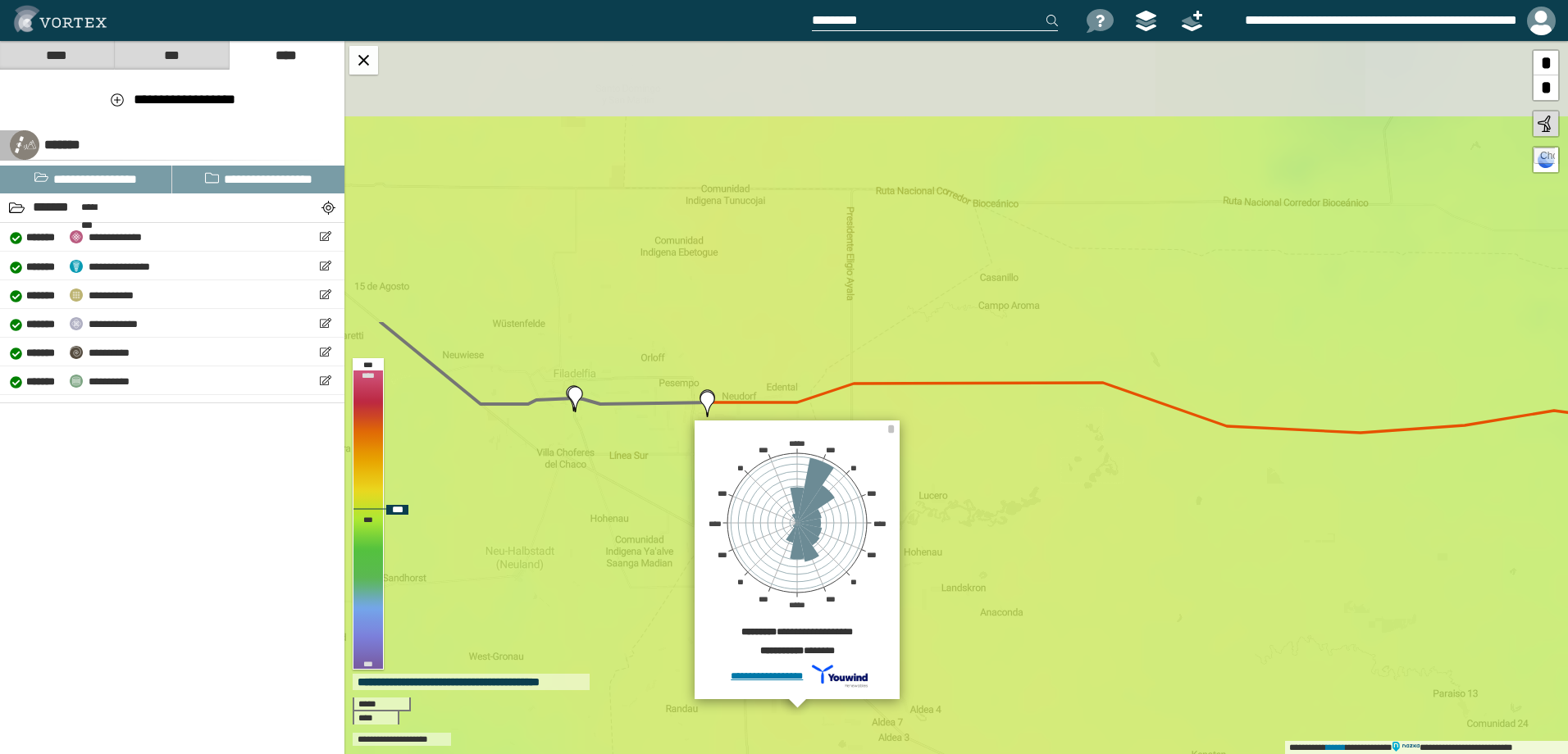 drag, startPoint x: 868, startPoint y: 381, endPoint x: 823, endPoint y: 734, distance: 355.85671 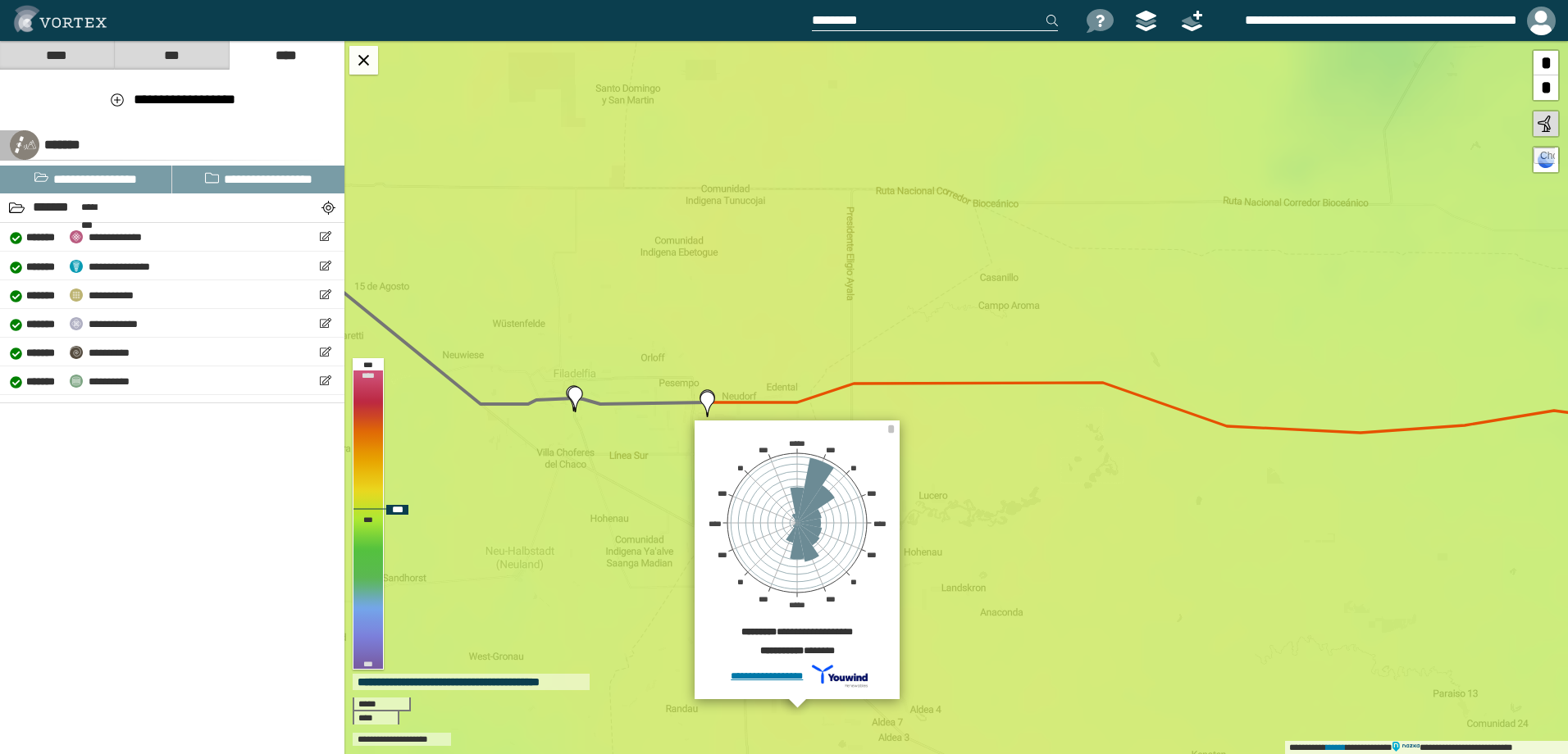 click on "**********" at bounding box center (956, 397) 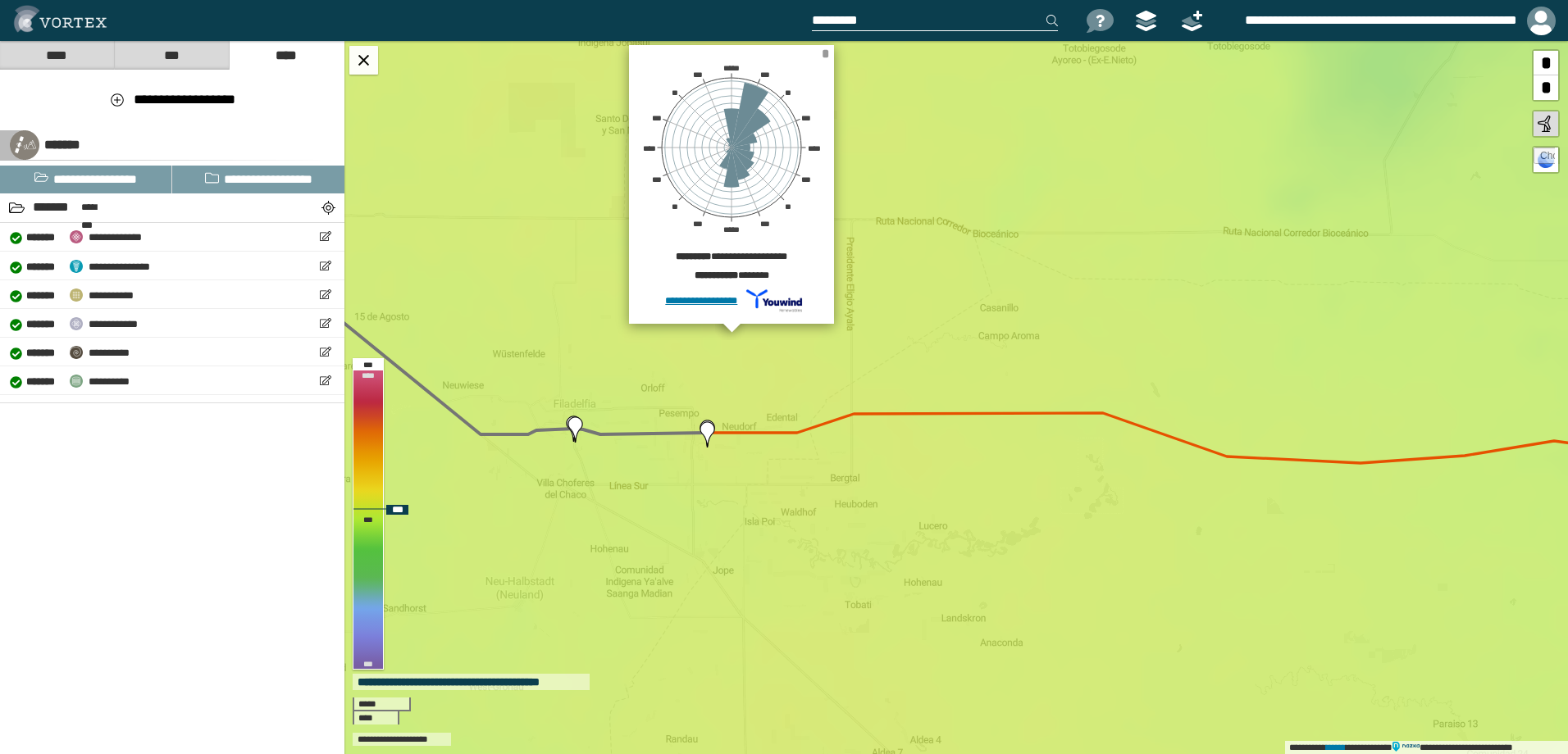 click on "*" at bounding box center (825, 53) 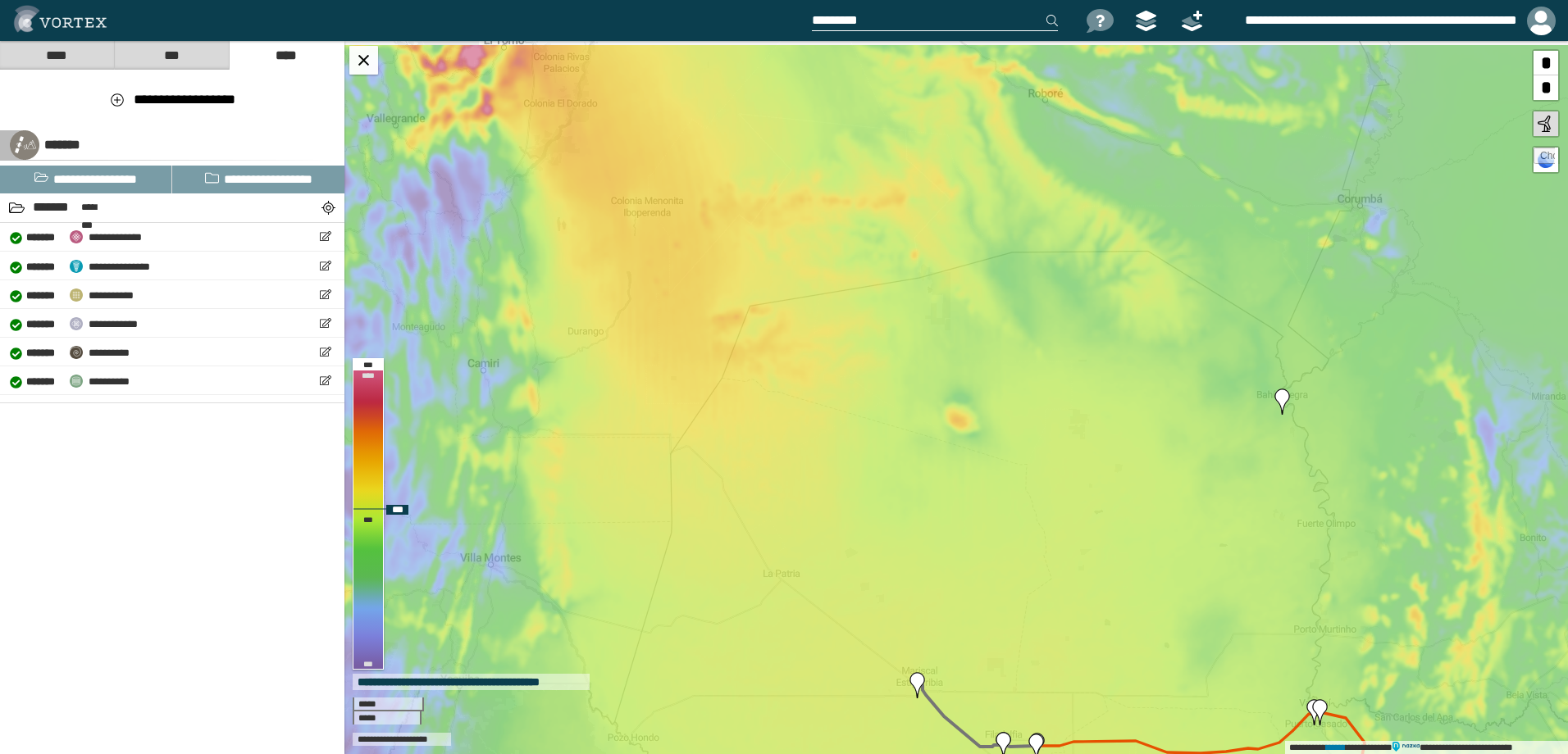 drag, startPoint x: 661, startPoint y: 361, endPoint x: 851, endPoint y: 579, distance: 289.17815 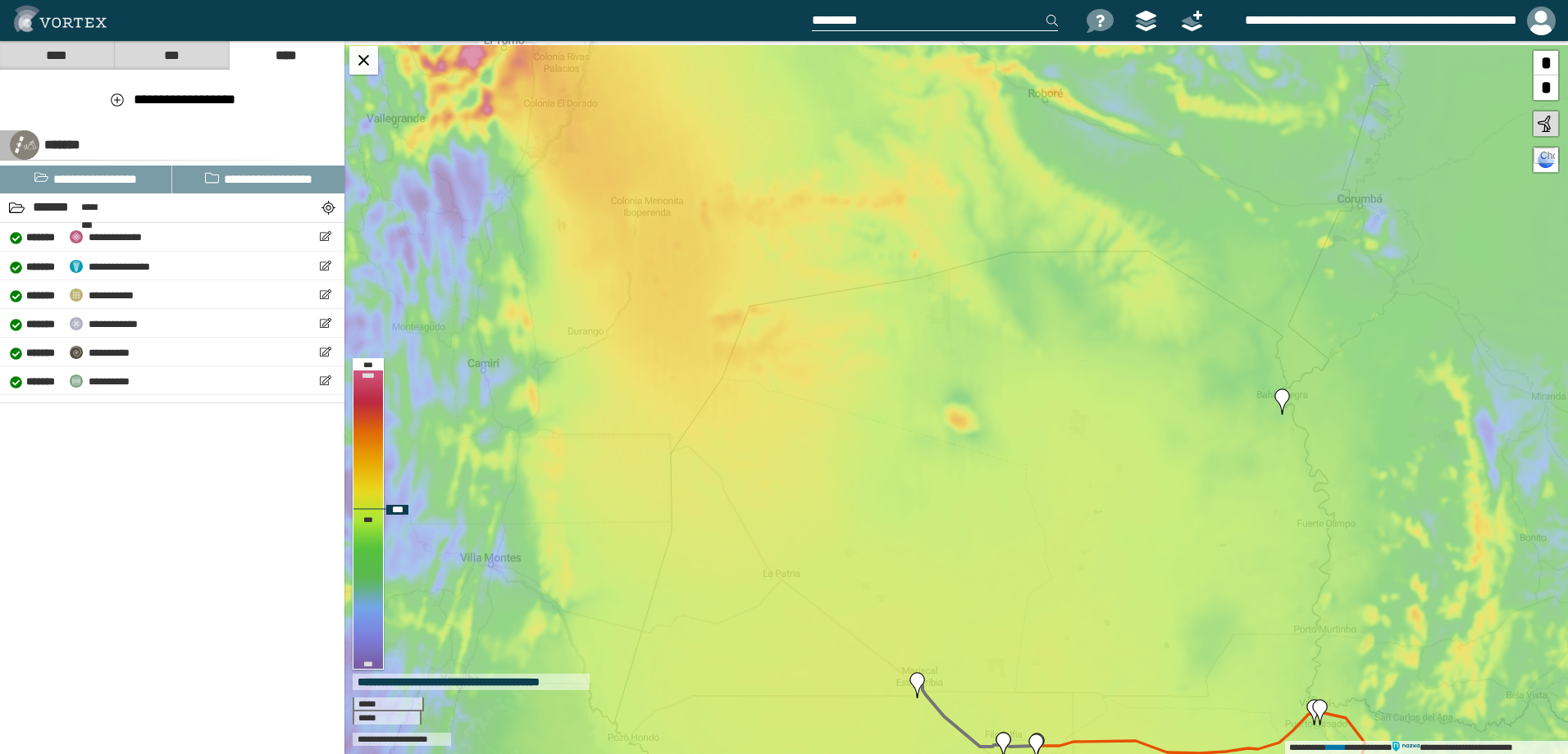 click on "**********" at bounding box center (956, 397) 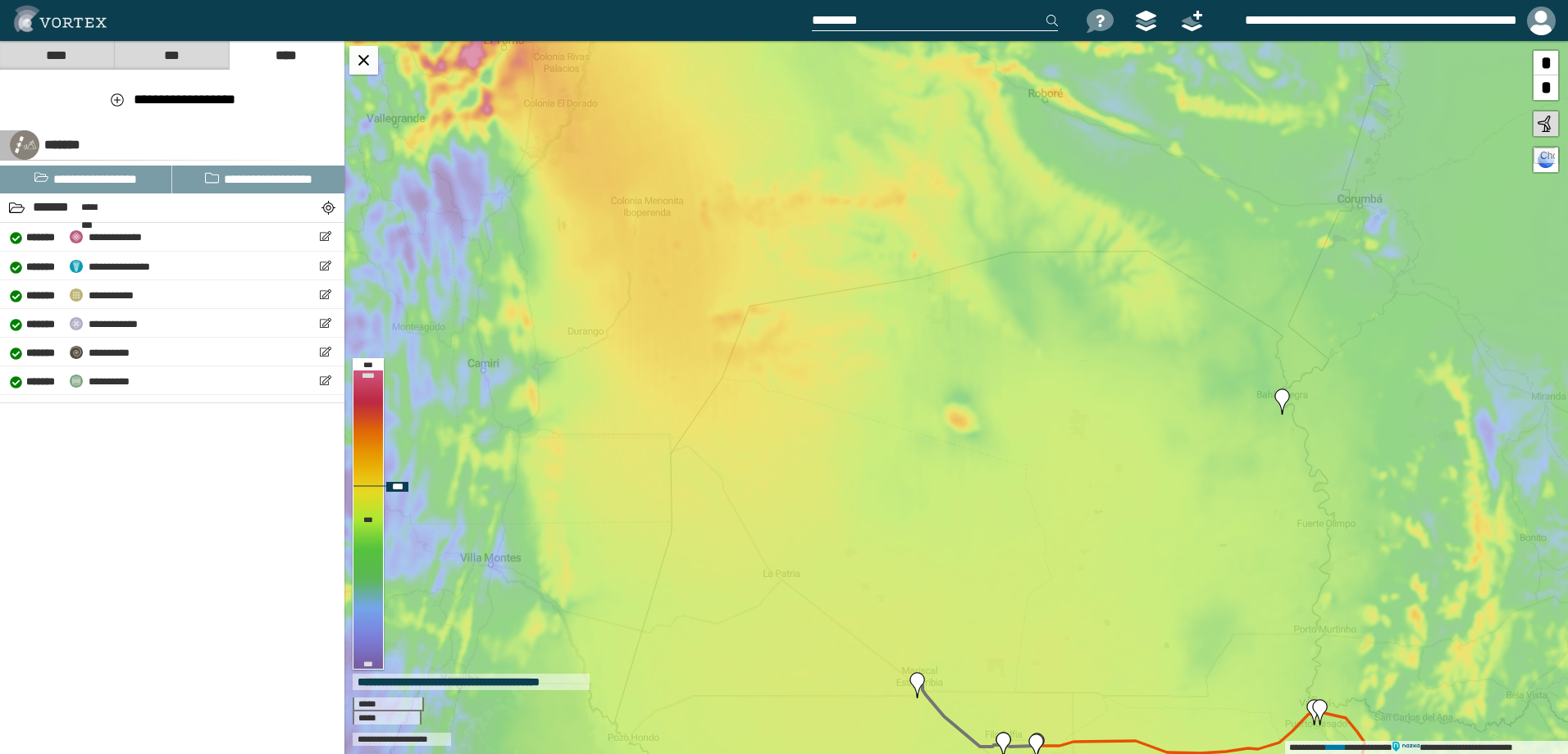 click on "**********" at bounding box center [956, 397] 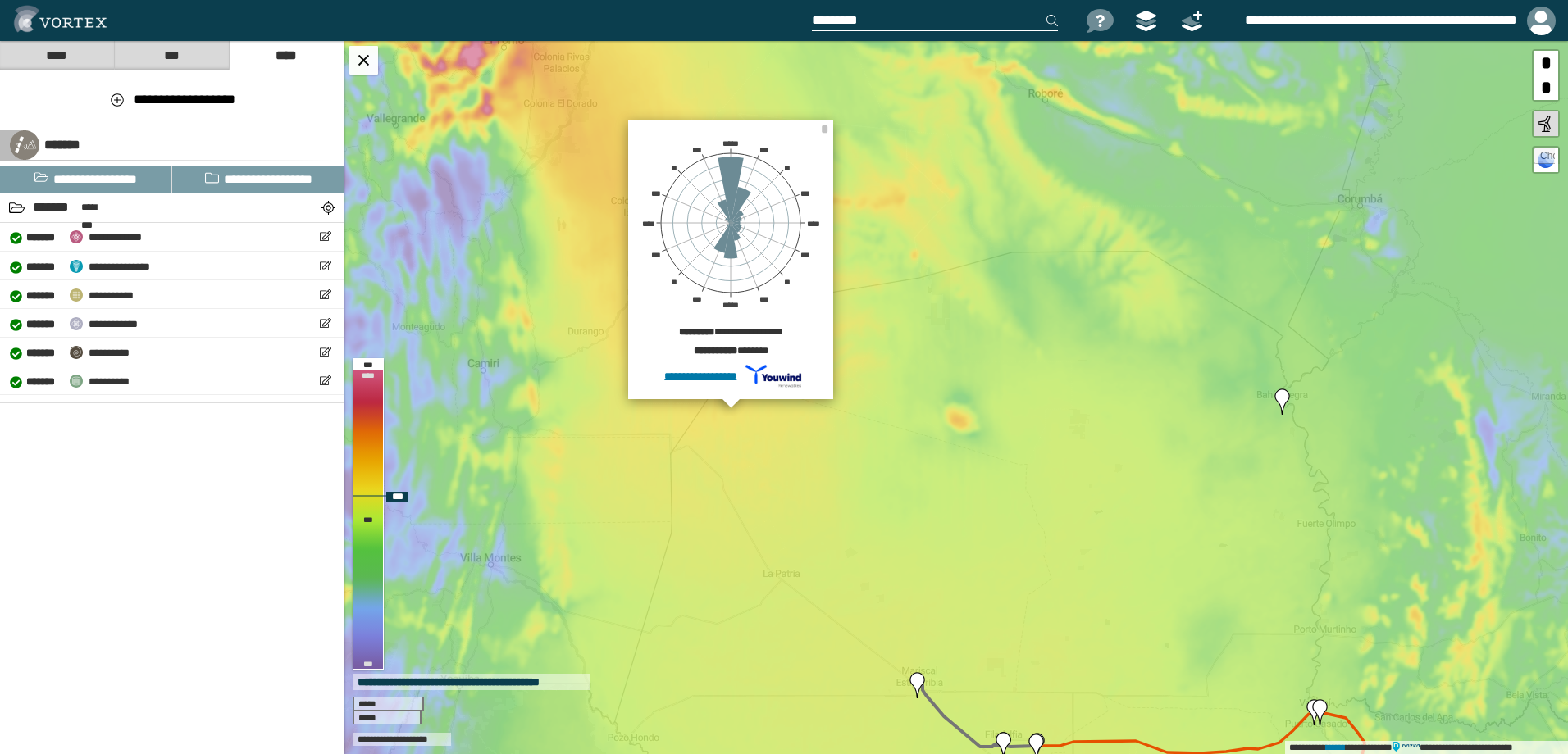 click on "**********" at bounding box center [956, 397] 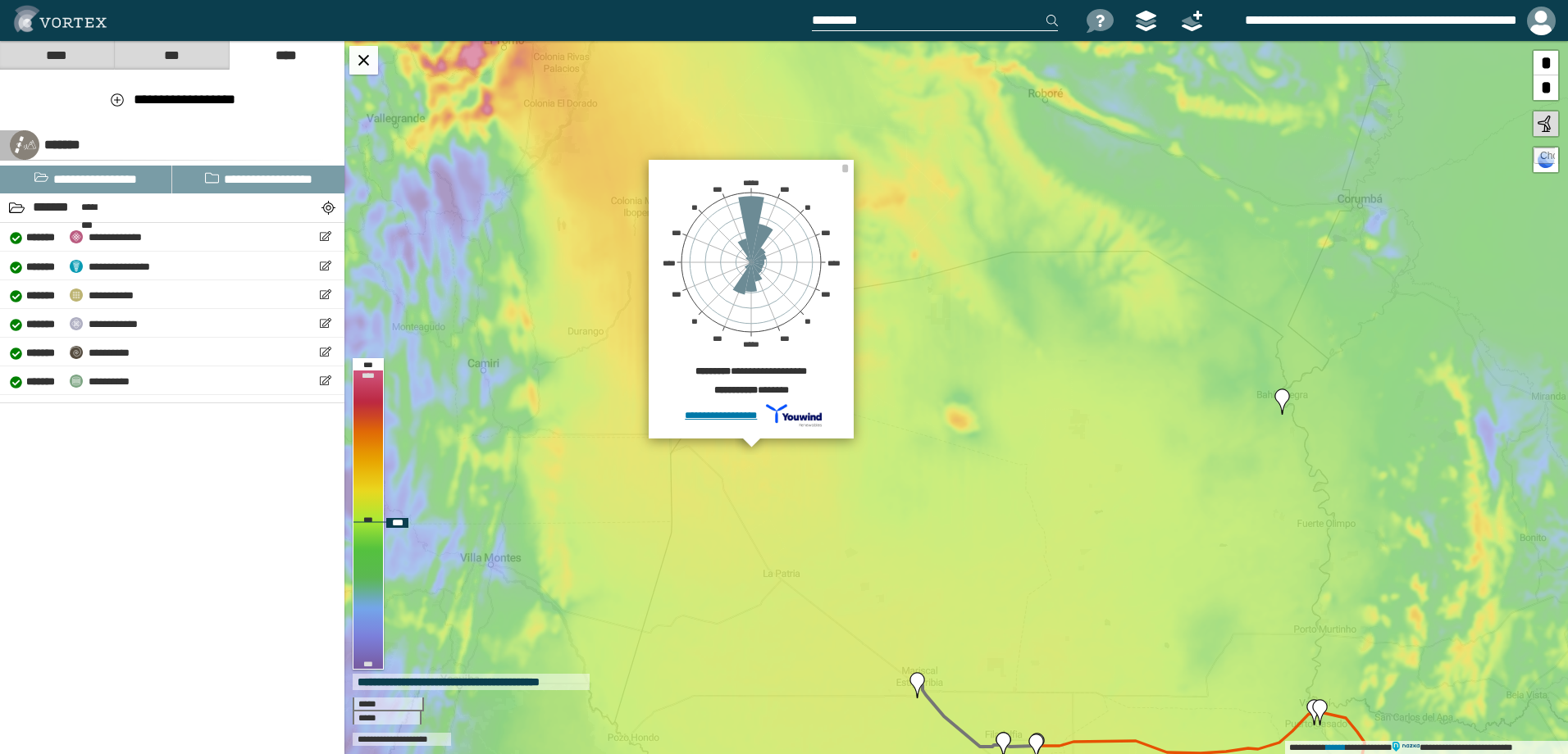 click on "**********" at bounding box center [956, 397] 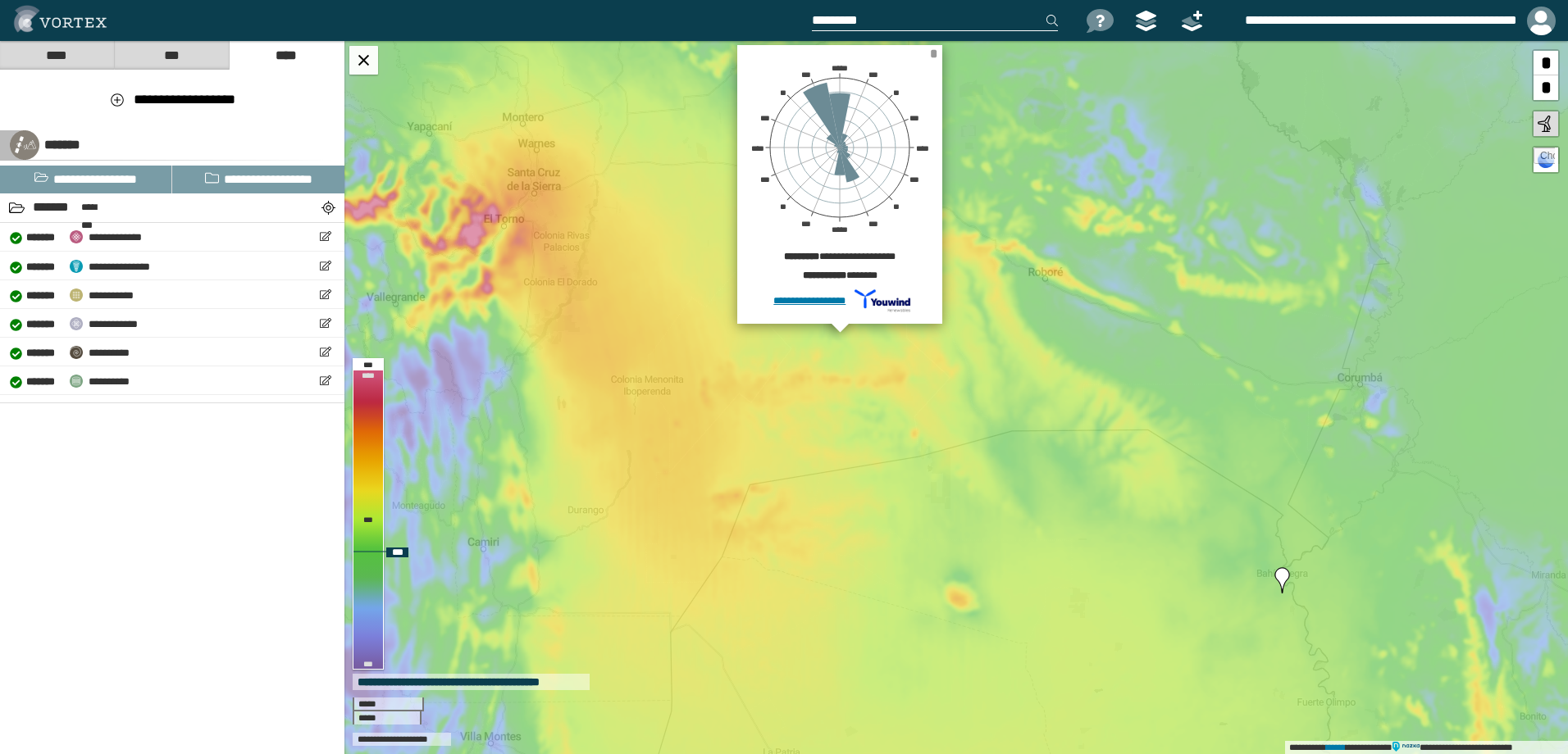click on "*" at bounding box center [933, 53] 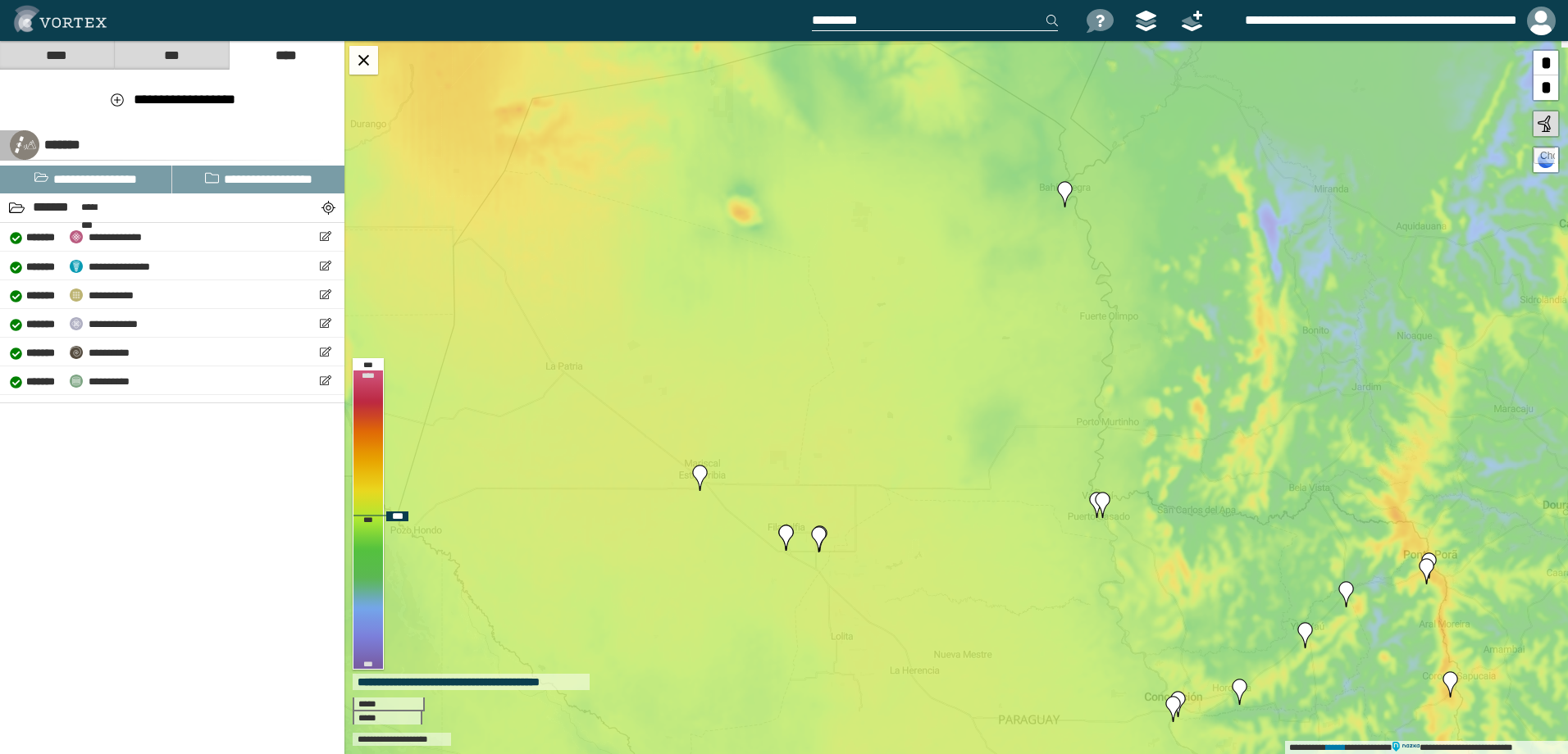 drag, startPoint x: 1131, startPoint y: 644, endPoint x: 897, endPoint y: 236, distance: 470.3403 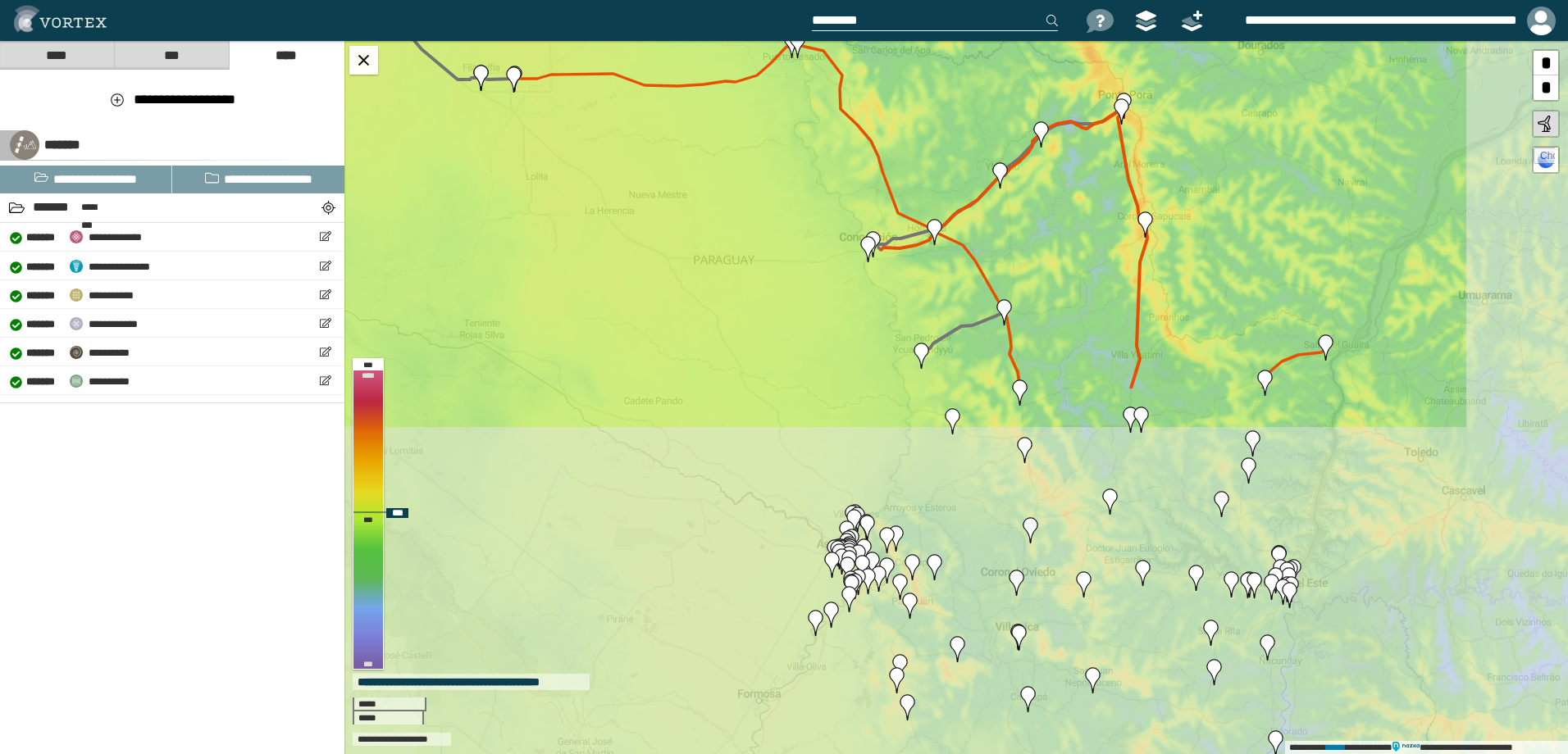 drag, startPoint x: 1028, startPoint y: 685, endPoint x: 741, endPoint y: 257, distance: 515.31835 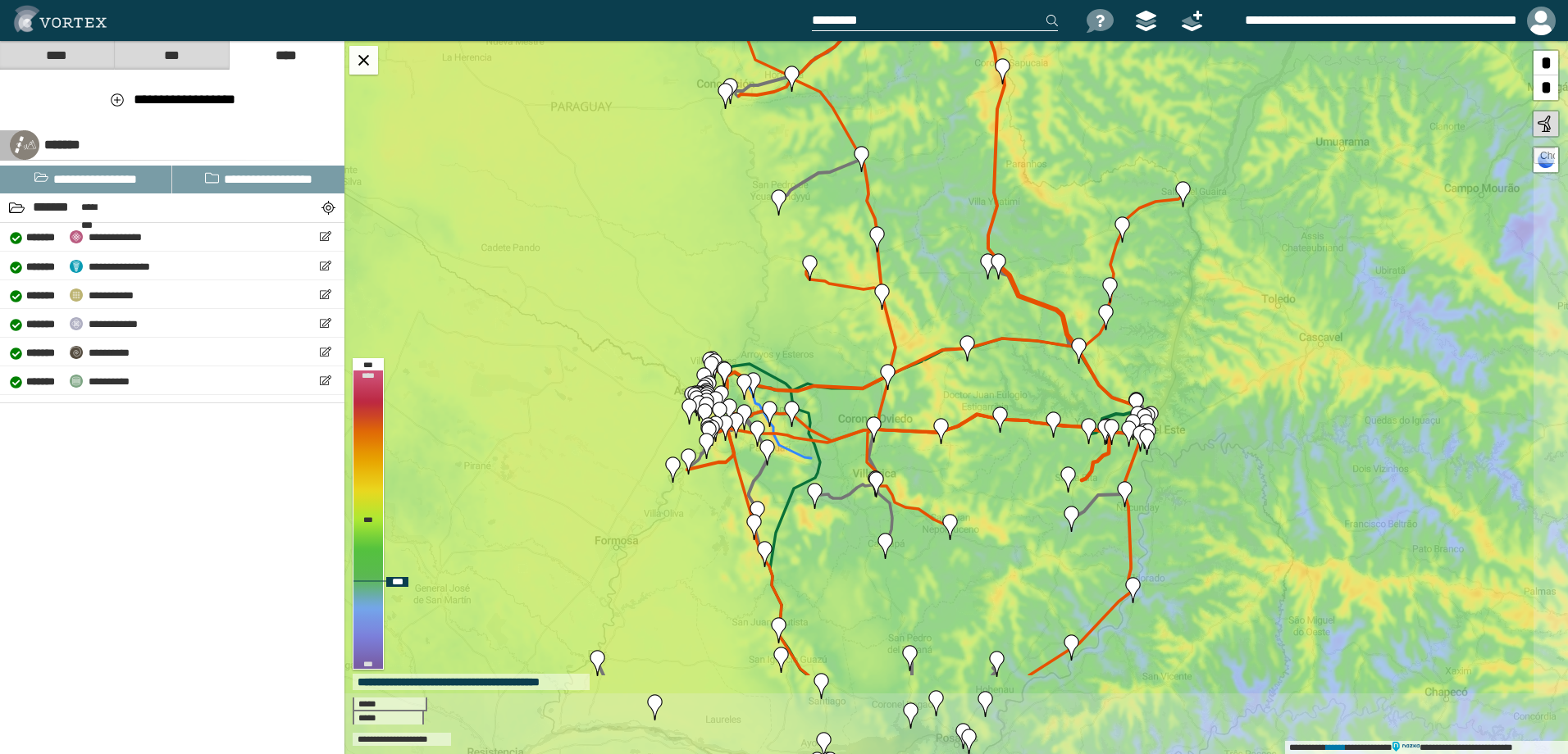 drag, startPoint x: 1099, startPoint y: 459, endPoint x: 957, endPoint y: 309, distance: 206.5527 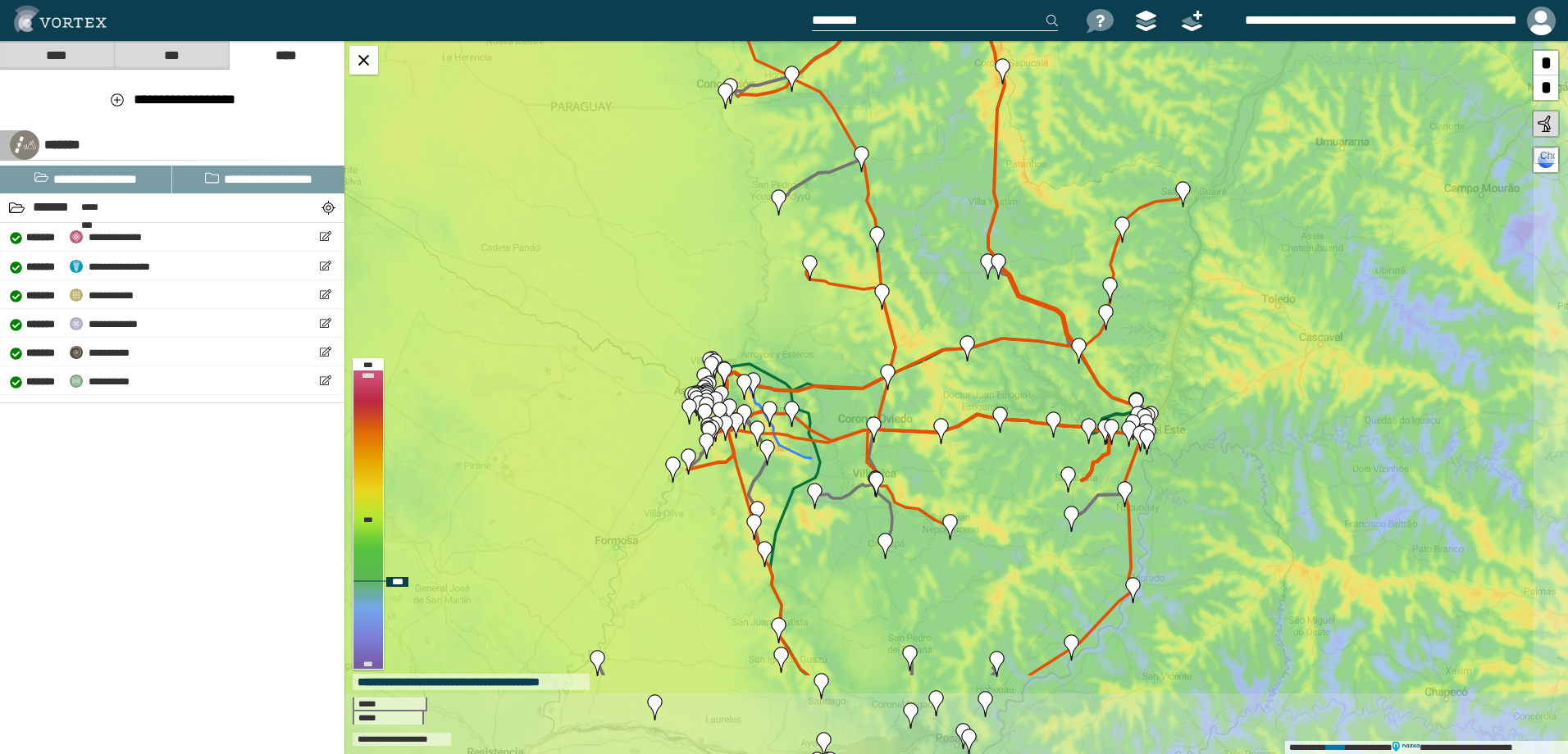 click on "**********" at bounding box center (956, 397) 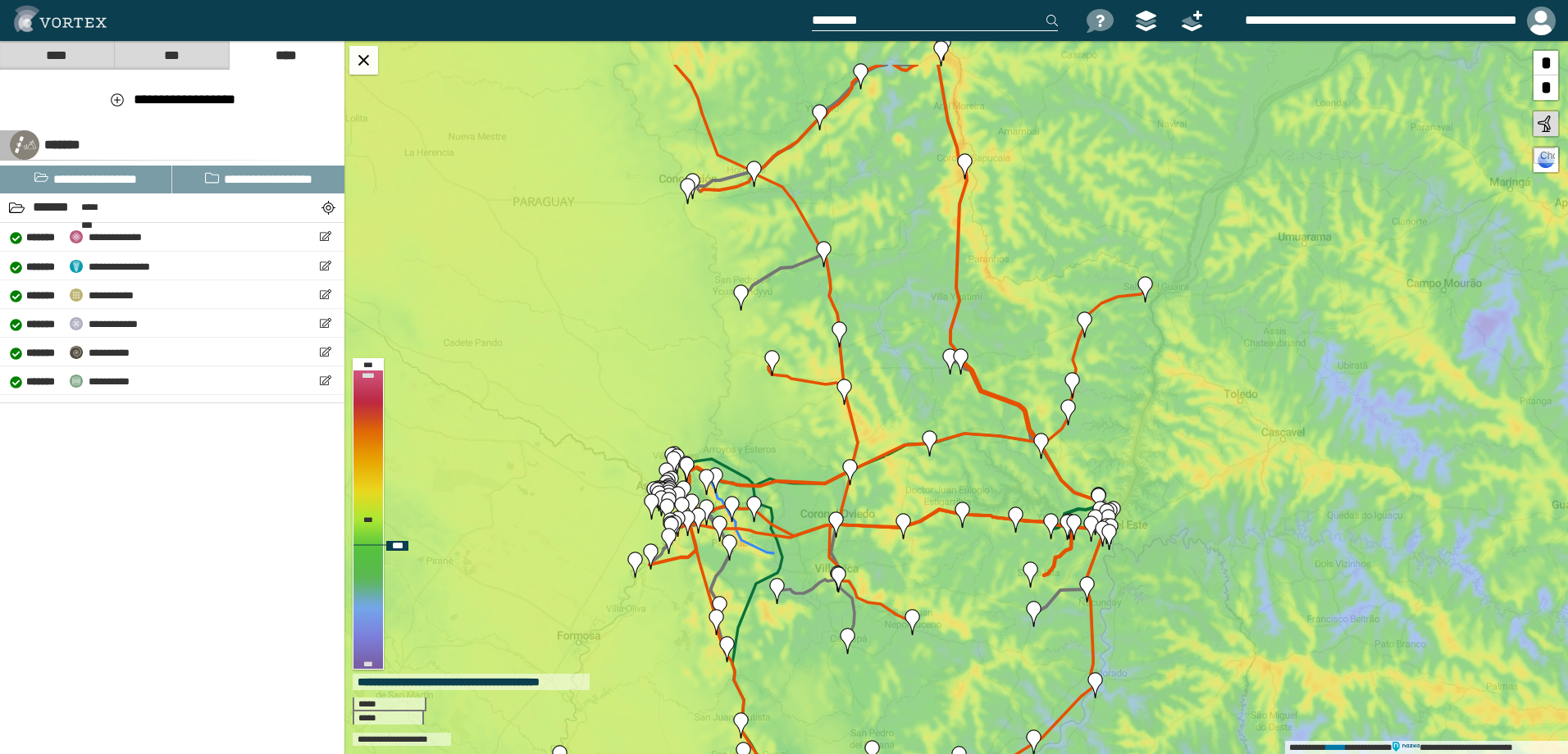 drag, startPoint x: 1019, startPoint y: 117, endPoint x: 982, endPoint y: 212, distance: 101.95097 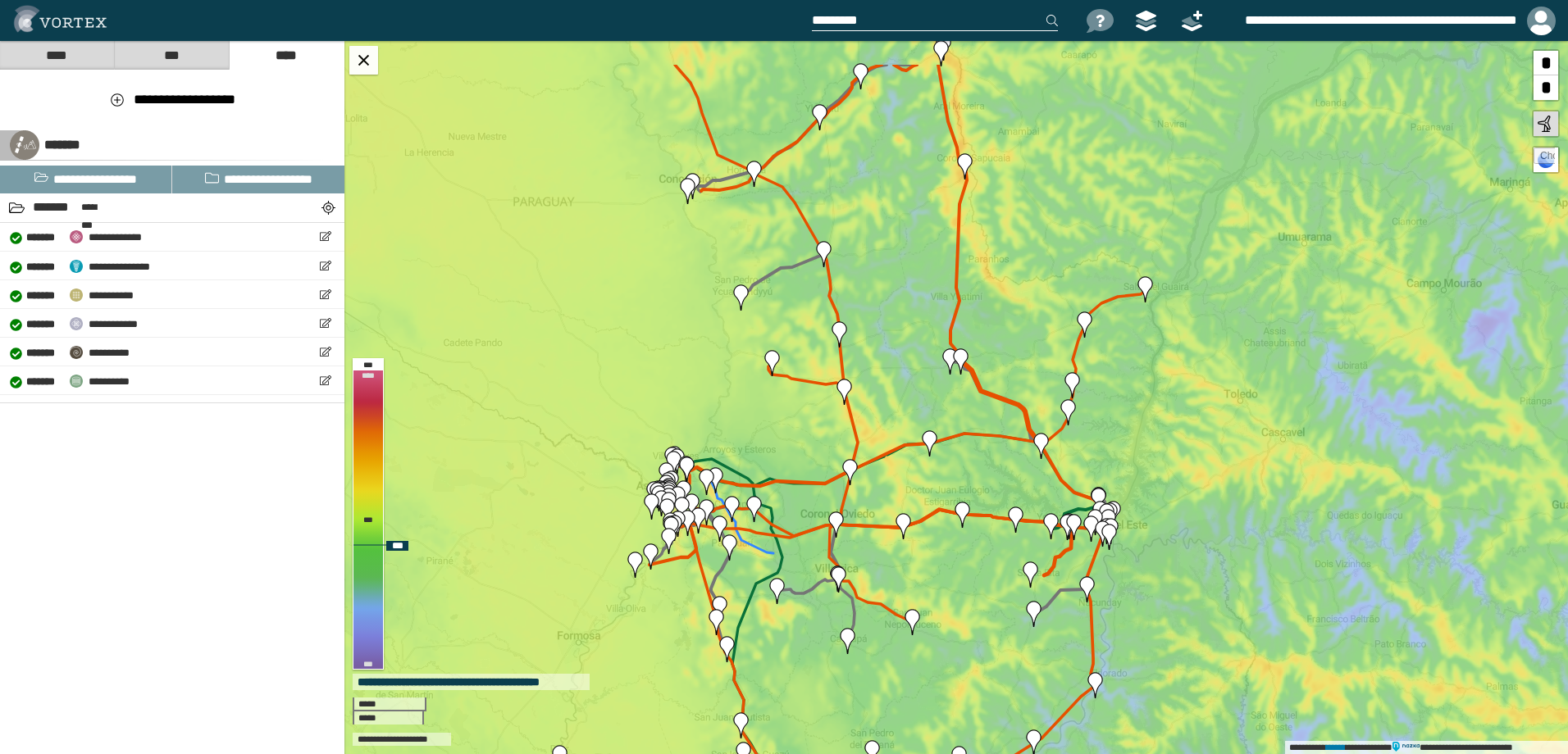 click on "**********" at bounding box center [956, 397] 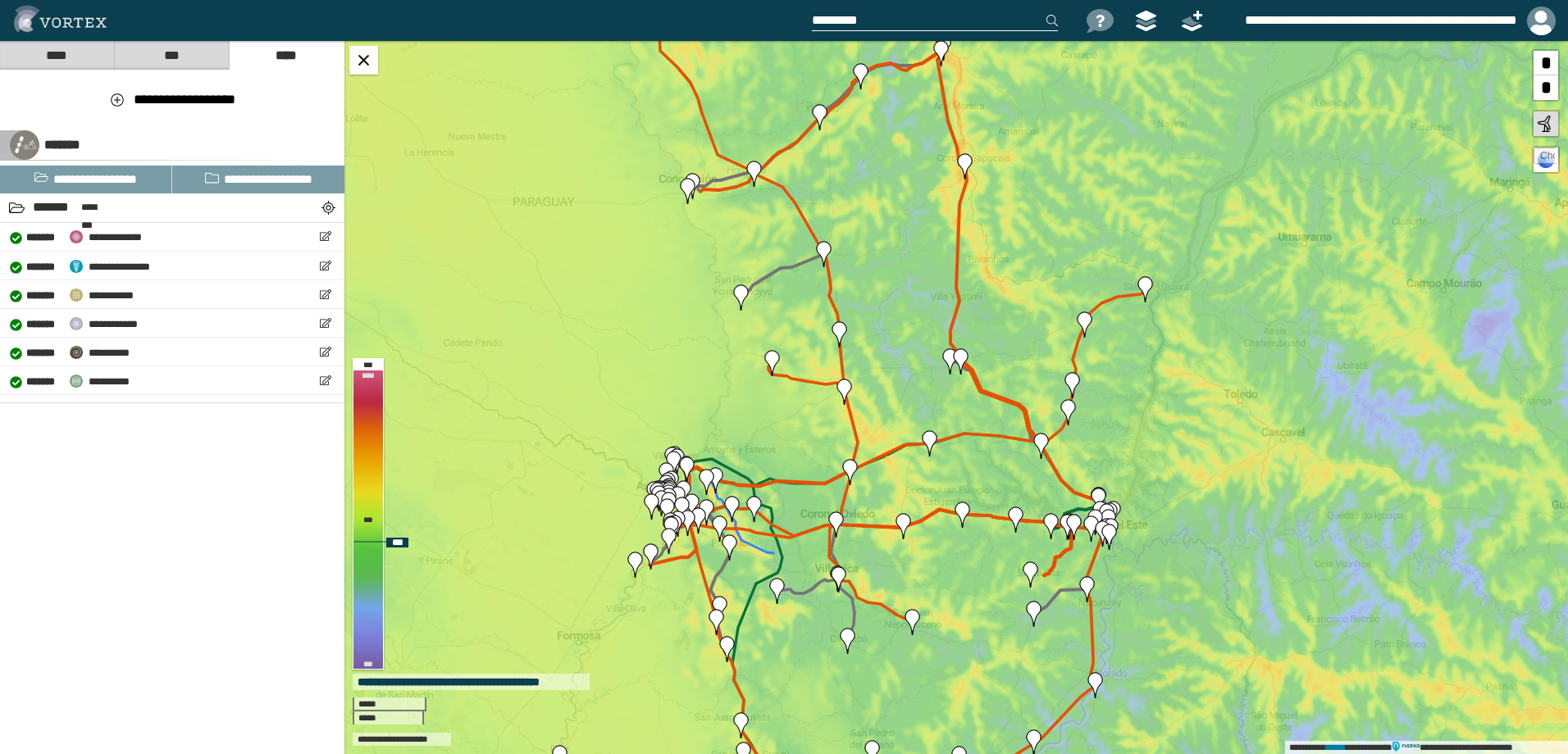 click at bounding box center (961, 361) 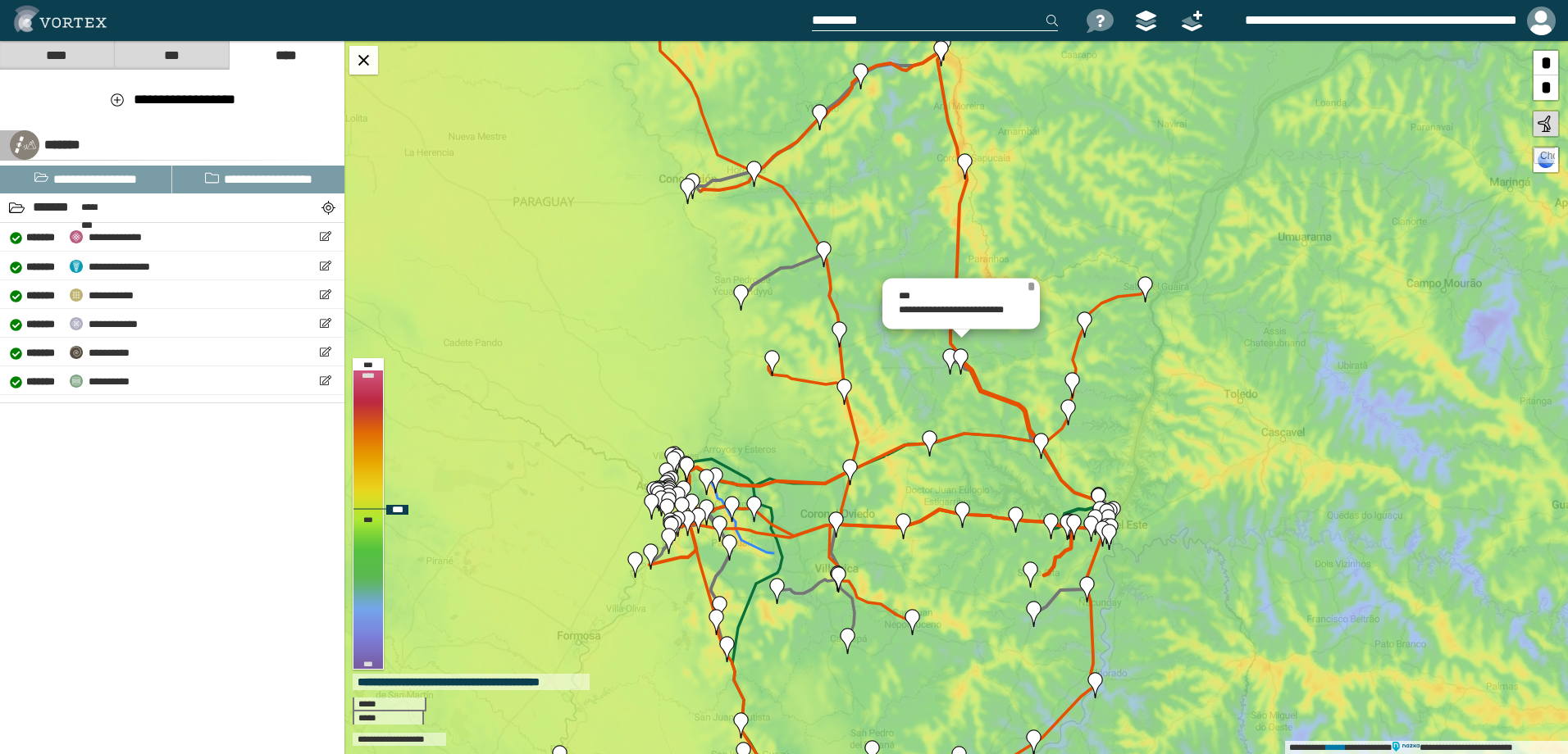 click on "*" at bounding box center (1031, 287) 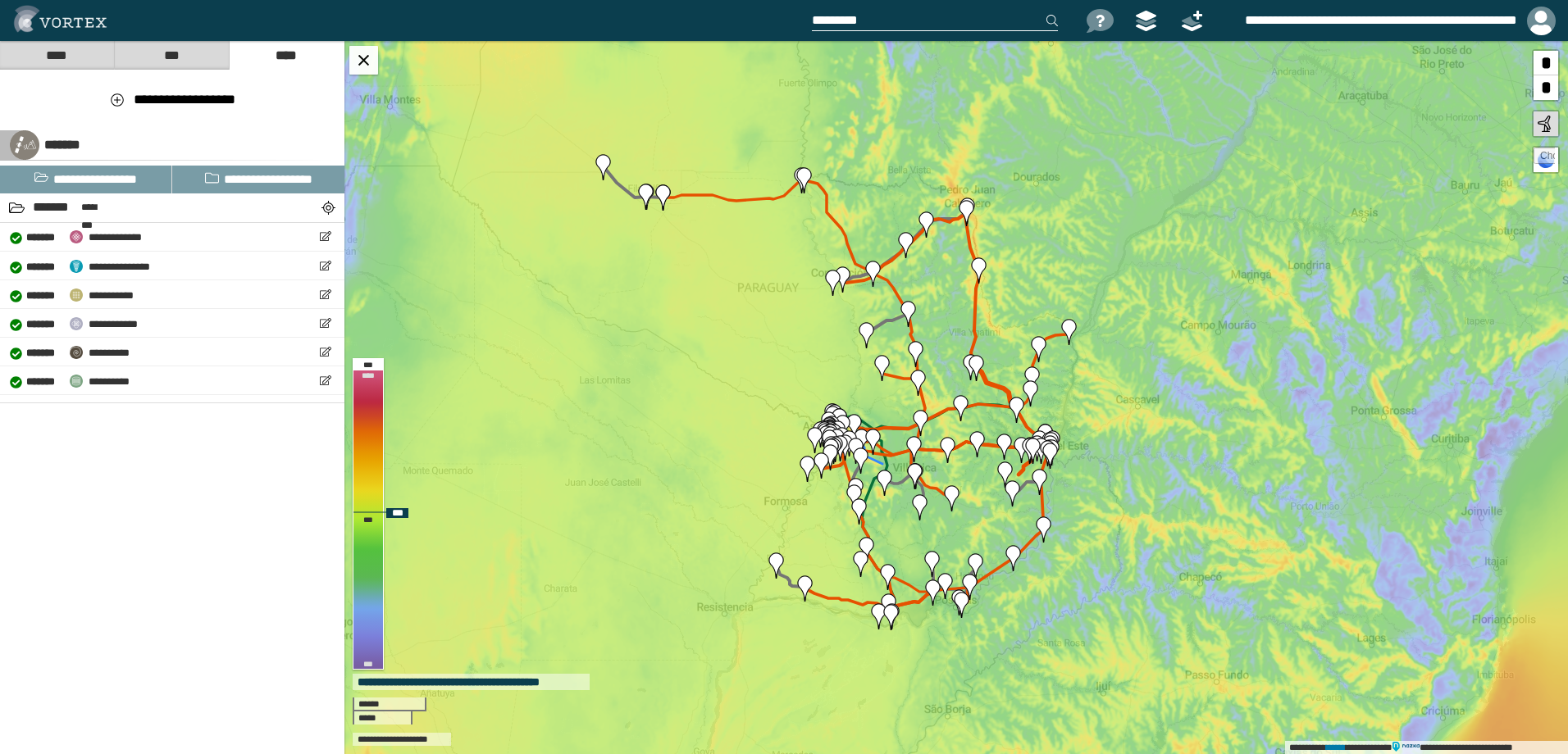 click 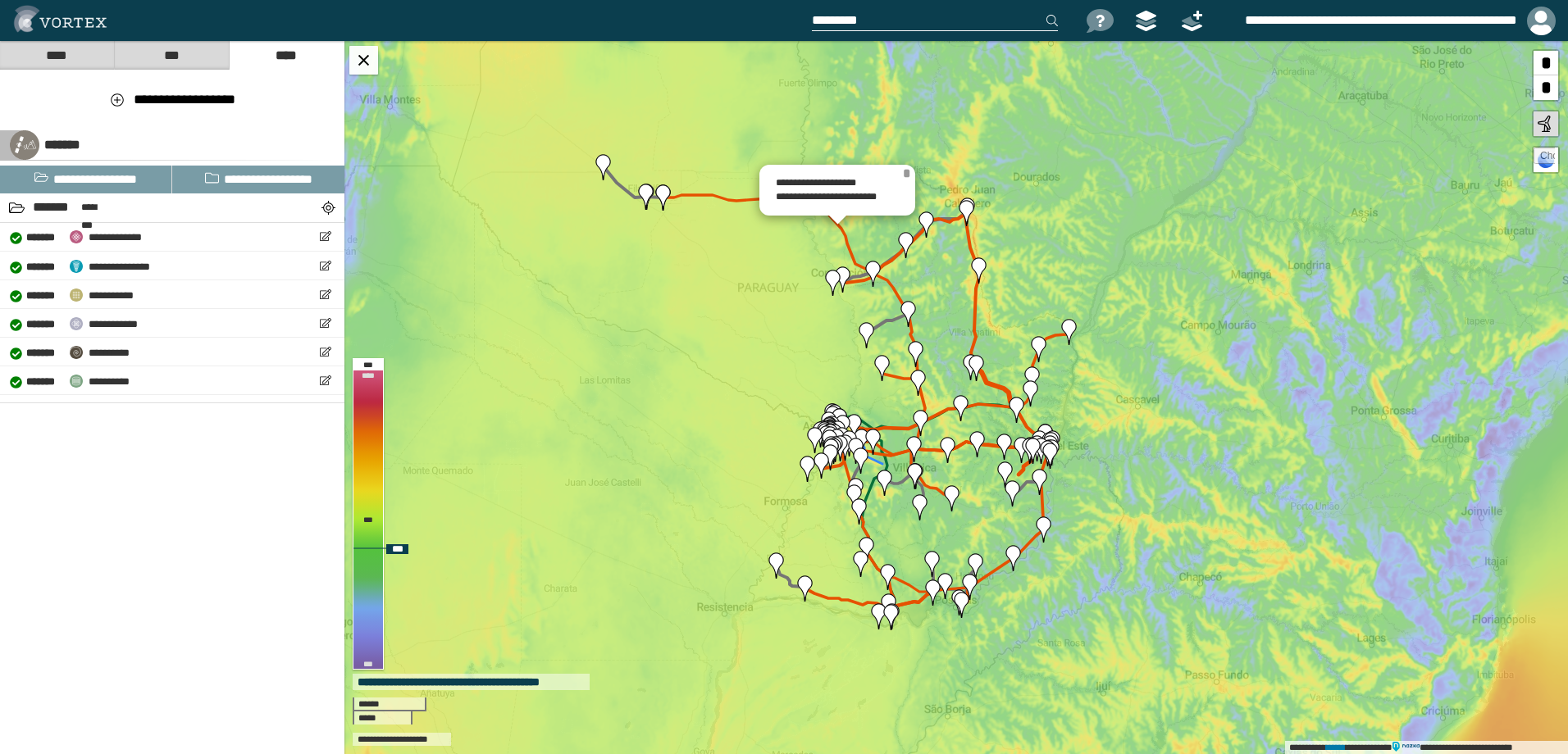 click on "*" at bounding box center [906, 173] 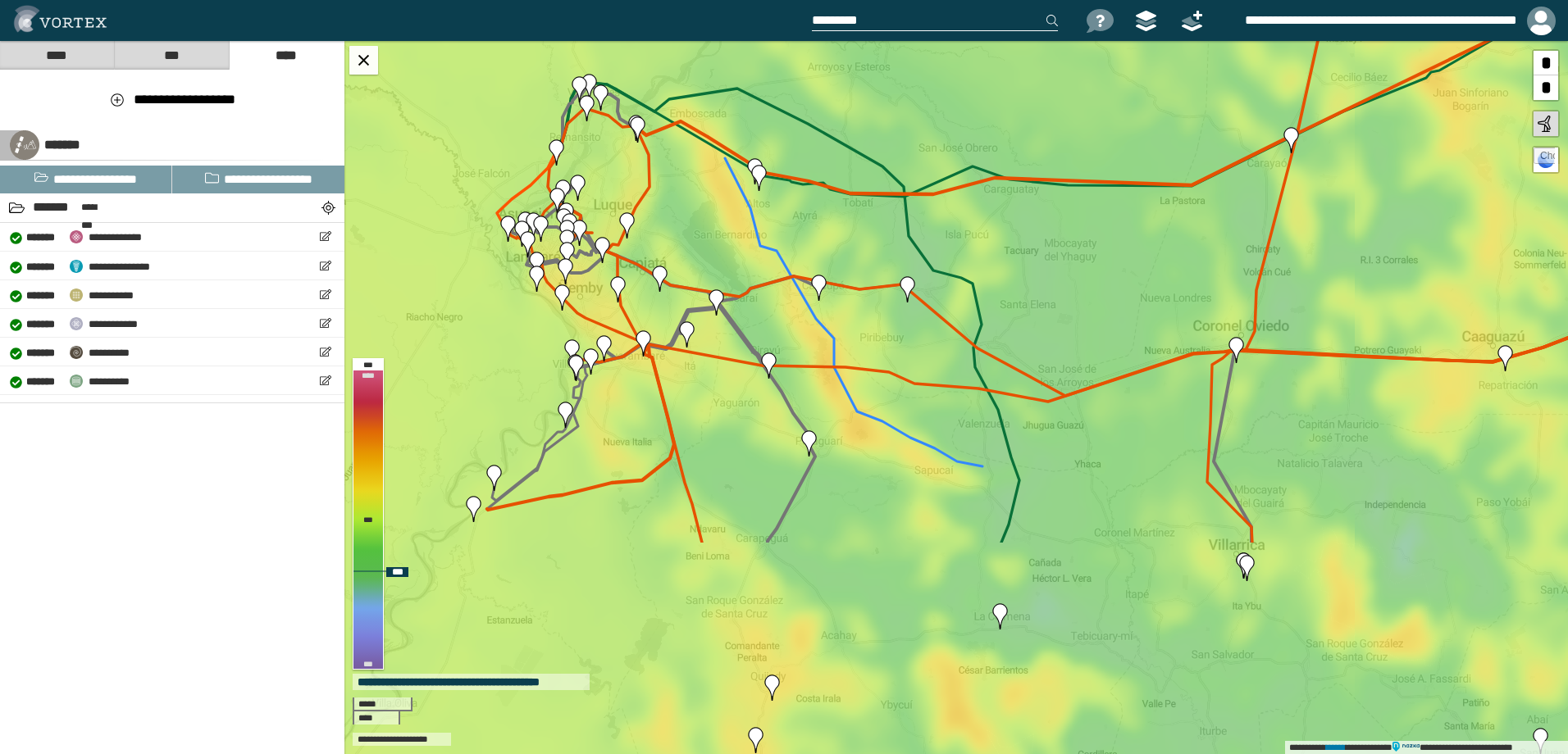 drag, startPoint x: 941, startPoint y: 530, endPoint x: 916, endPoint y: 248, distance: 283.10599 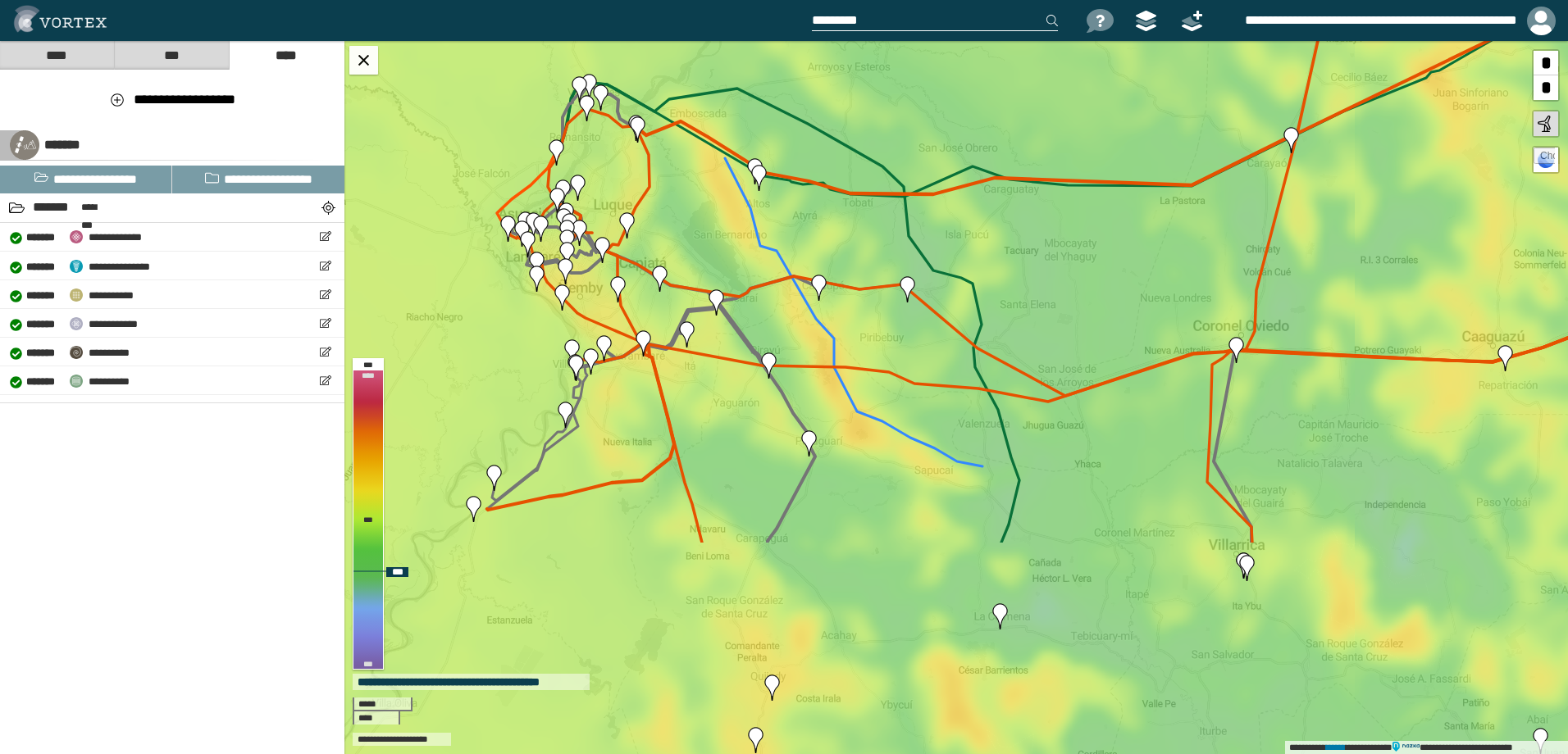 click 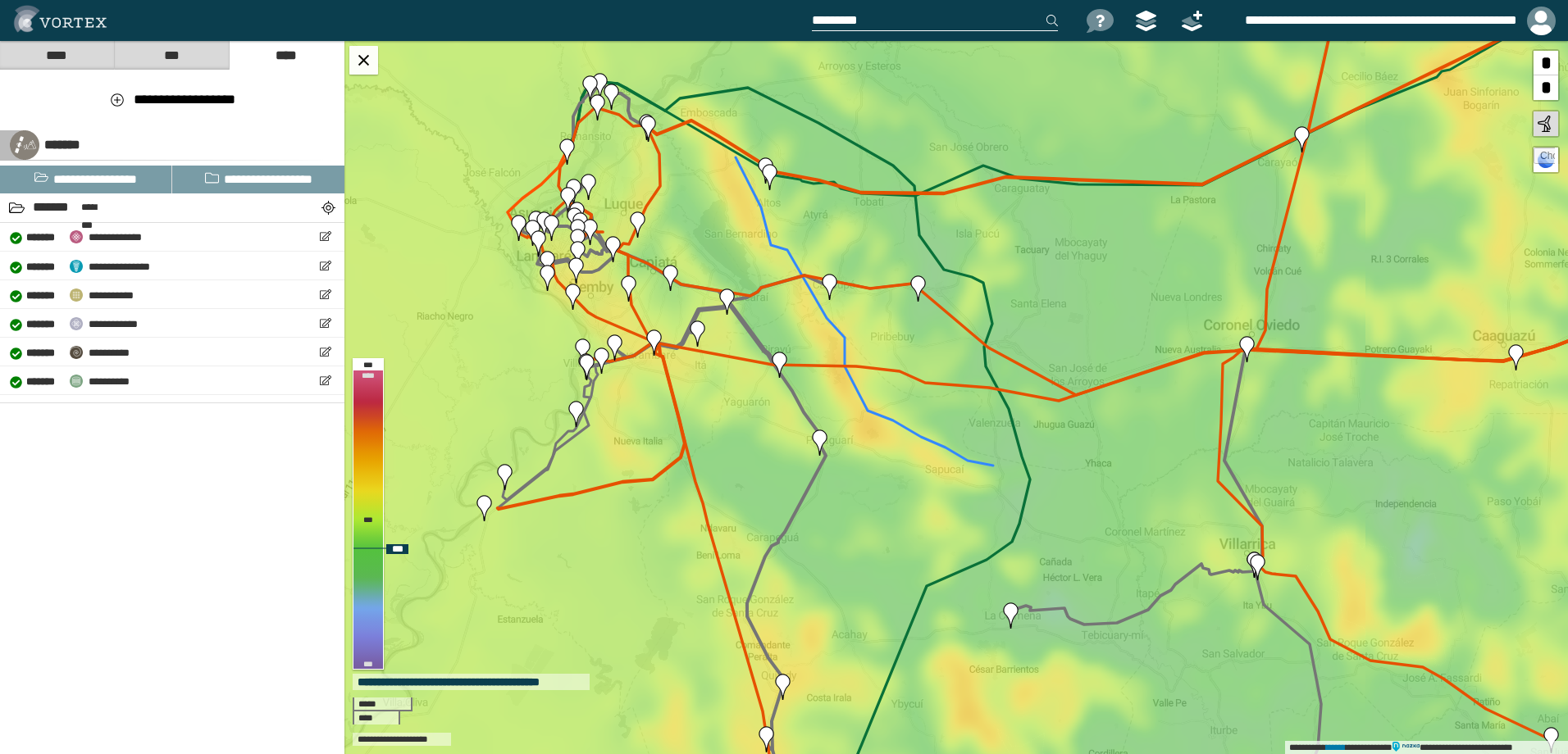 drag, startPoint x: 831, startPoint y: 494, endPoint x: 846, endPoint y: 516, distance: 26.627054 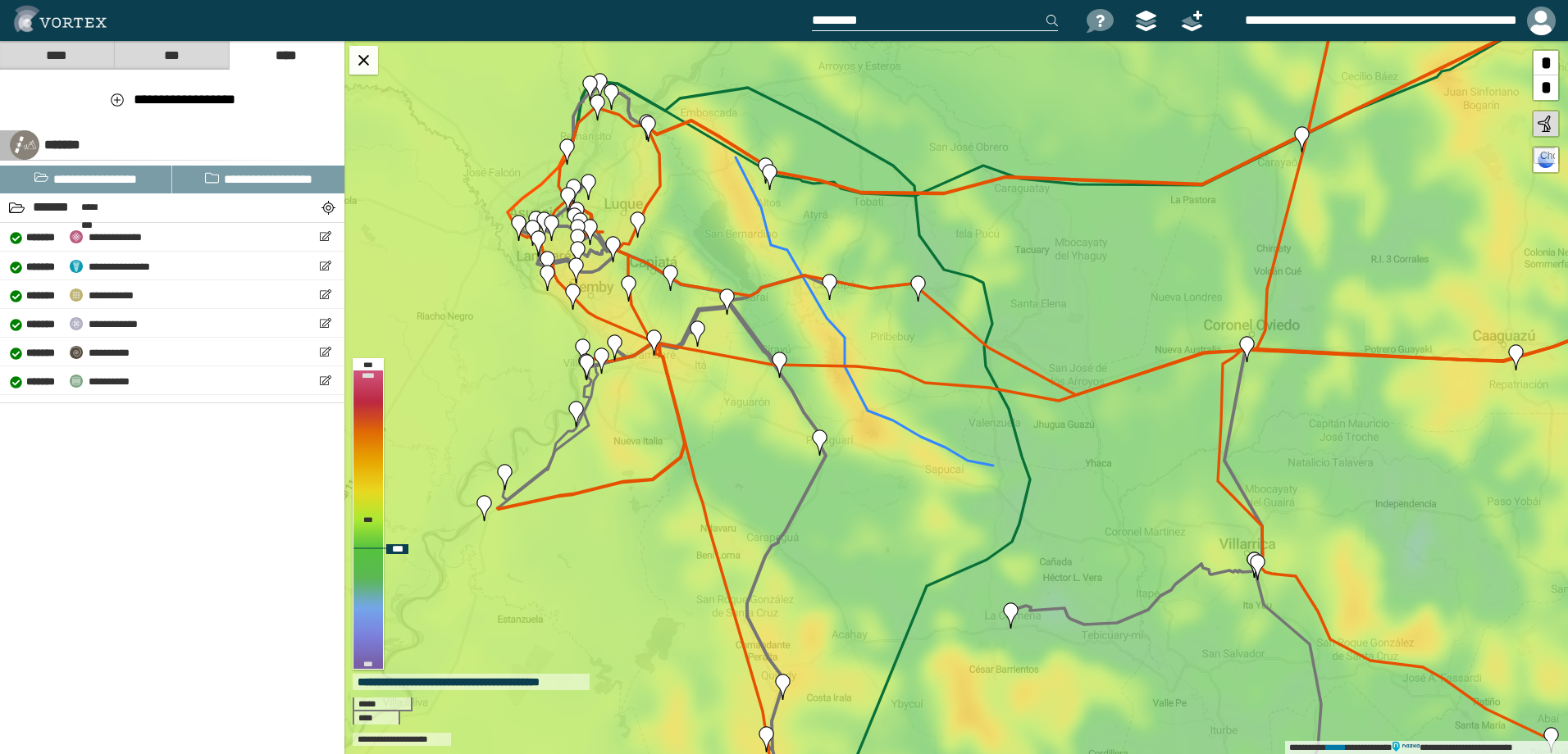 click on "**********" at bounding box center [956, 397] 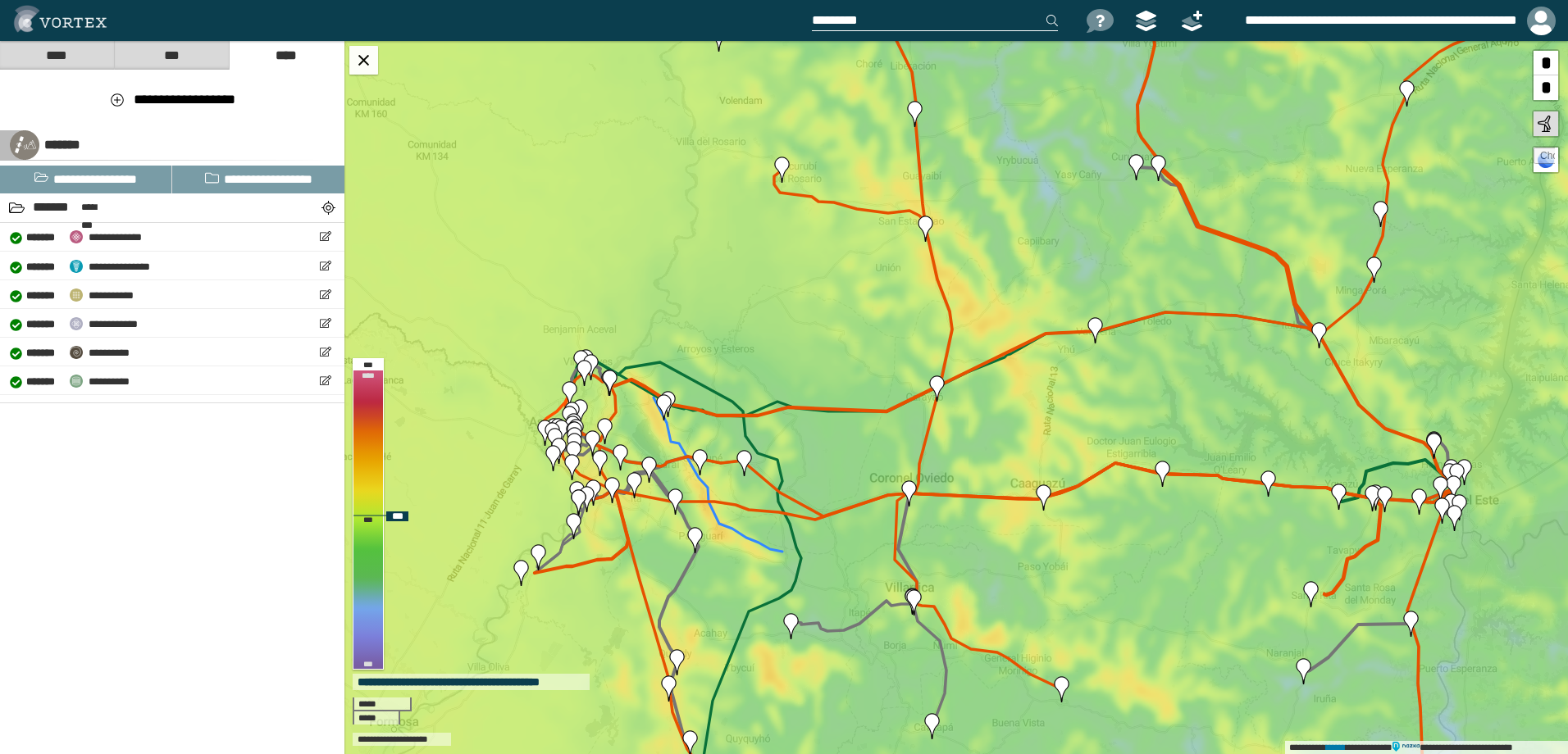 drag, startPoint x: 1083, startPoint y: 290, endPoint x: 1004, endPoint y: 335, distance: 90.91755 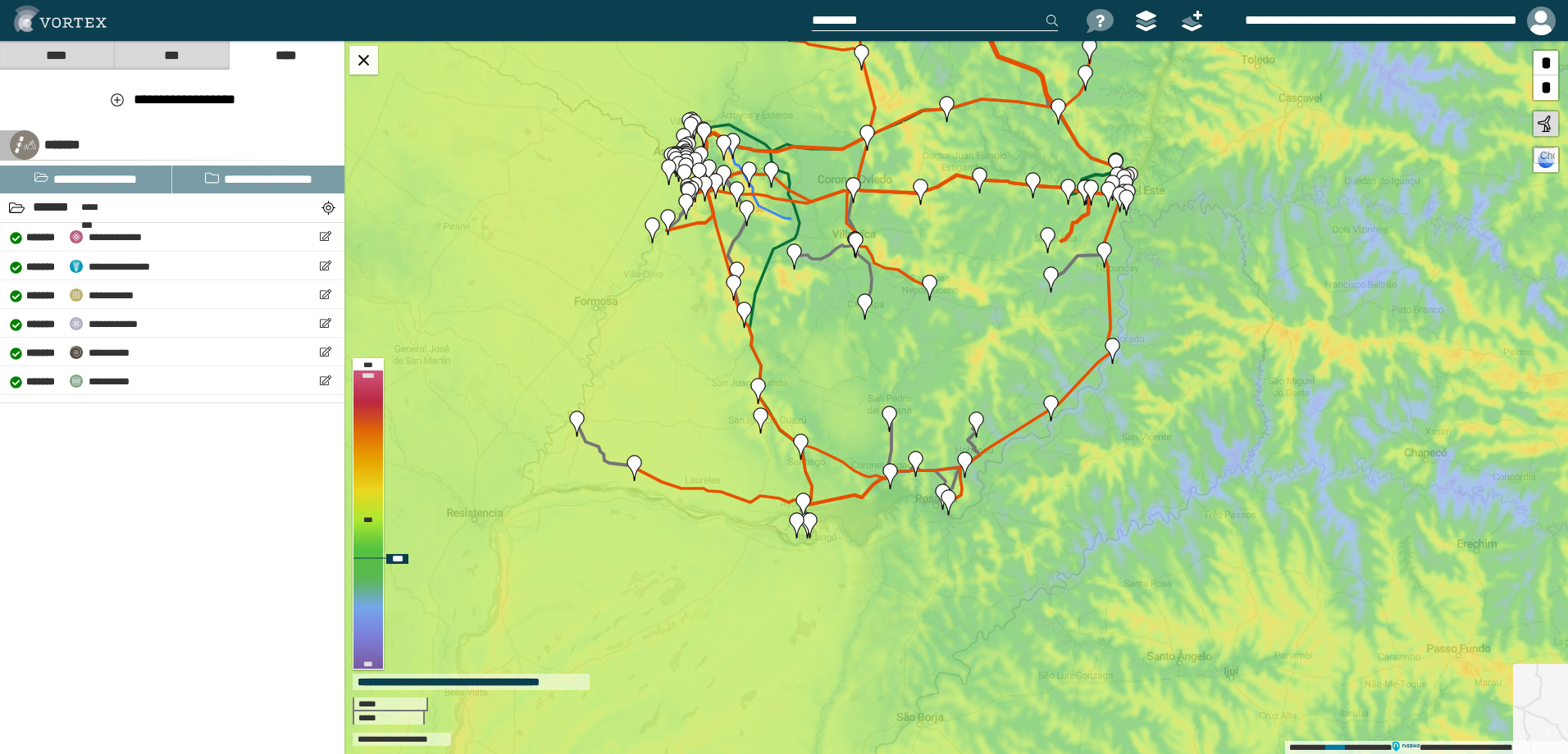 drag, startPoint x: 923, startPoint y: 594, endPoint x: 821, endPoint y: 302, distance: 309.30244 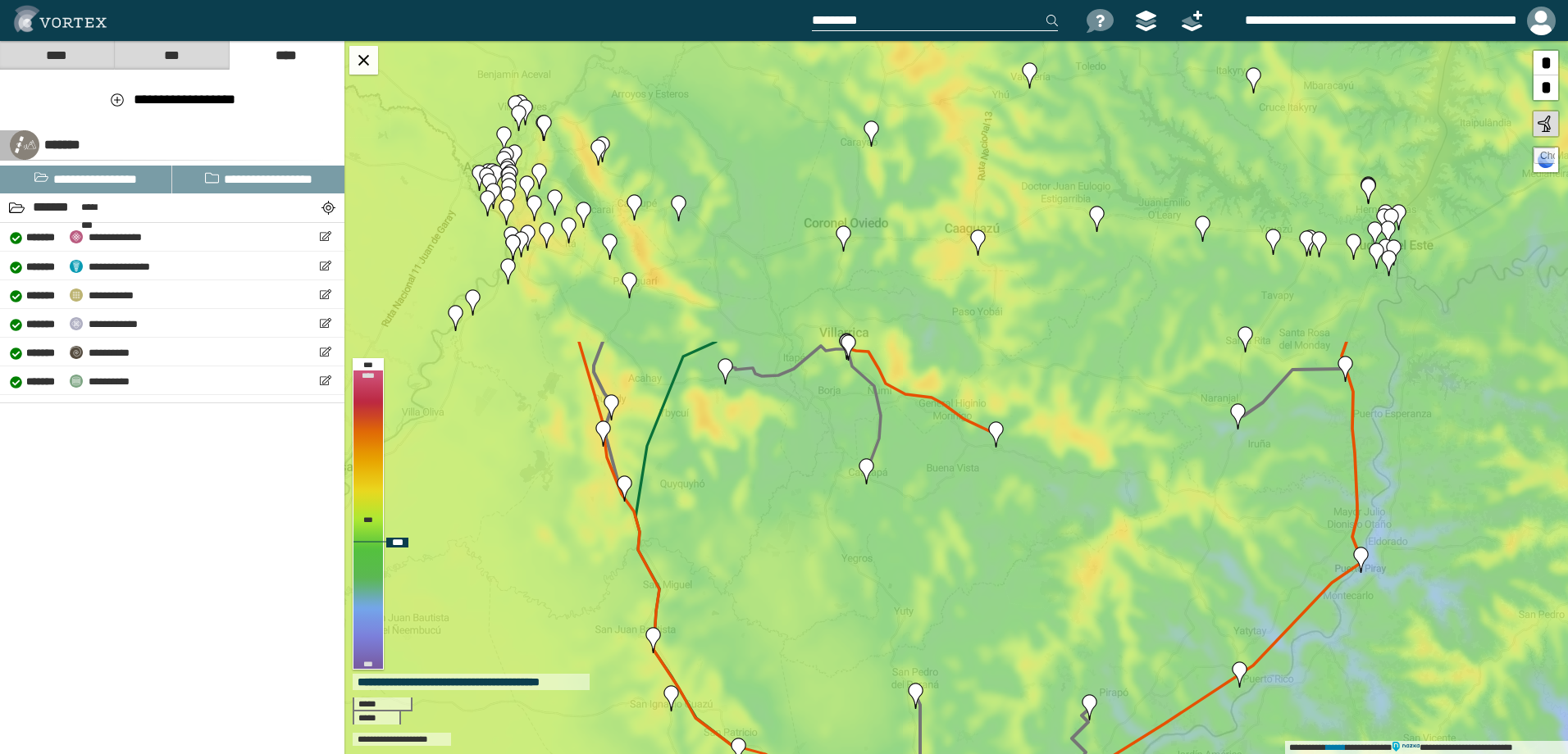 drag, startPoint x: 815, startPoint y: 257, endPoint x: 732, endPoint y: 629, distance: 381.147 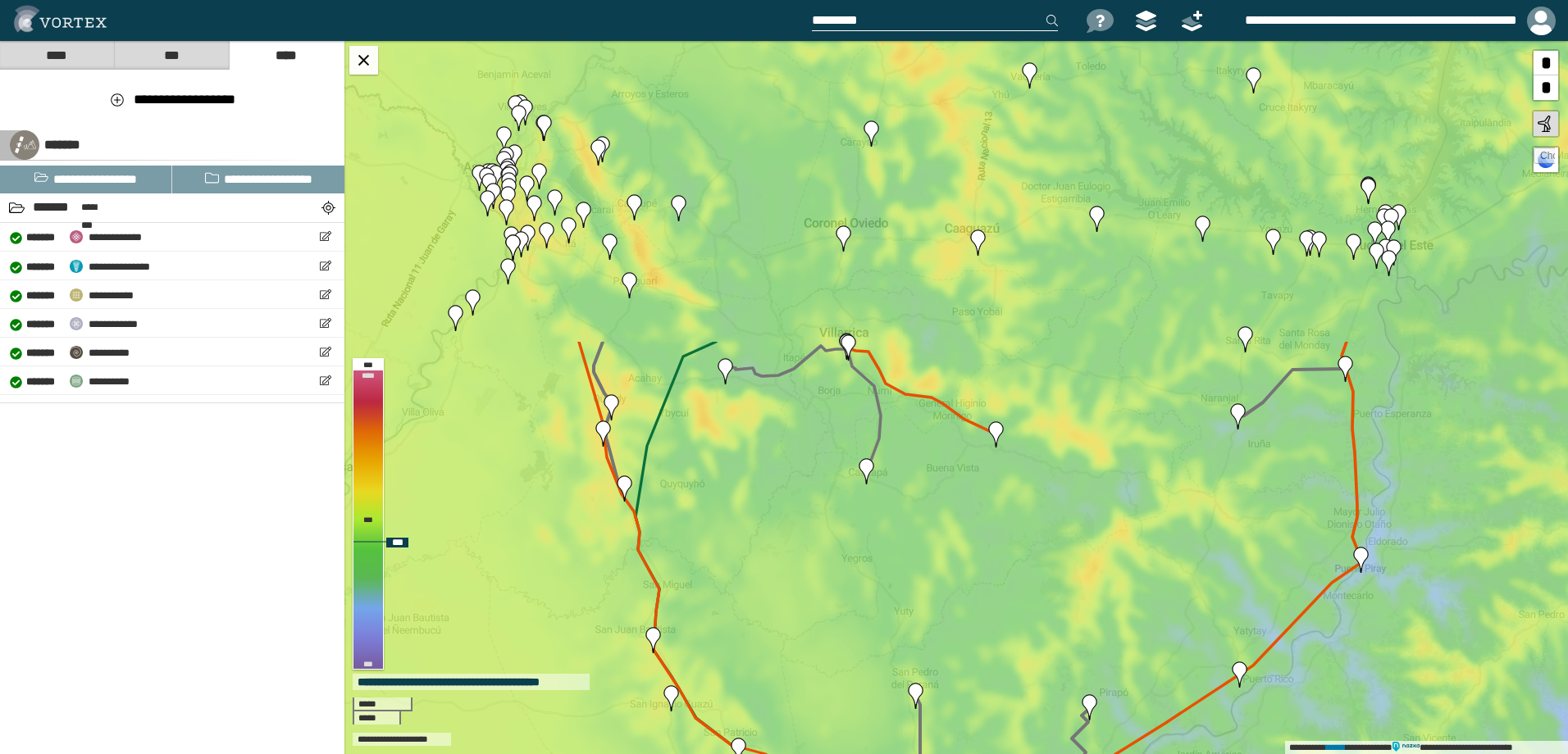 click on "**********" at bounding box center [956, 397] 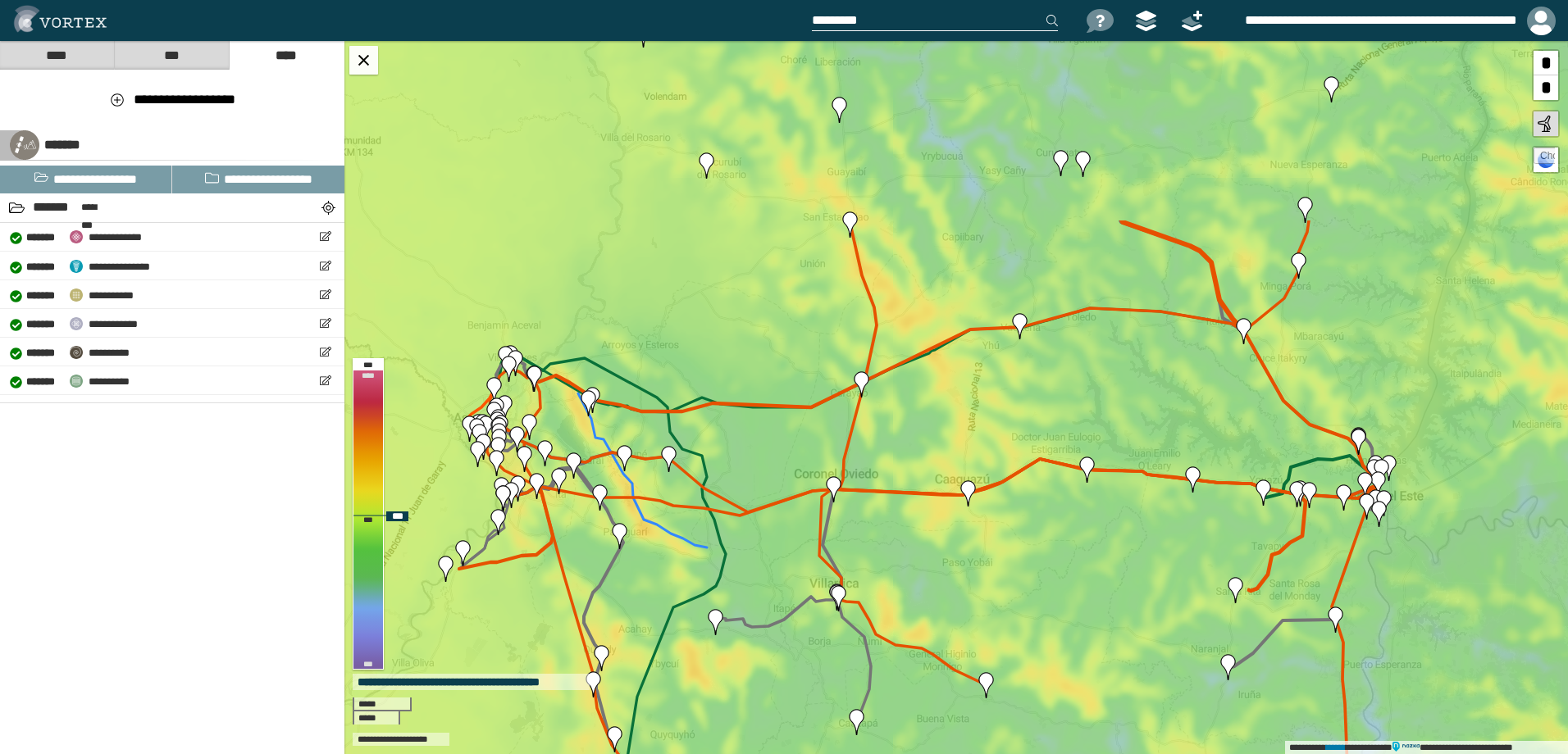drag, startPoint x: 969, startPoint y: 393, endPoint x: 958, endPoint y: 634, distance: 241.25091 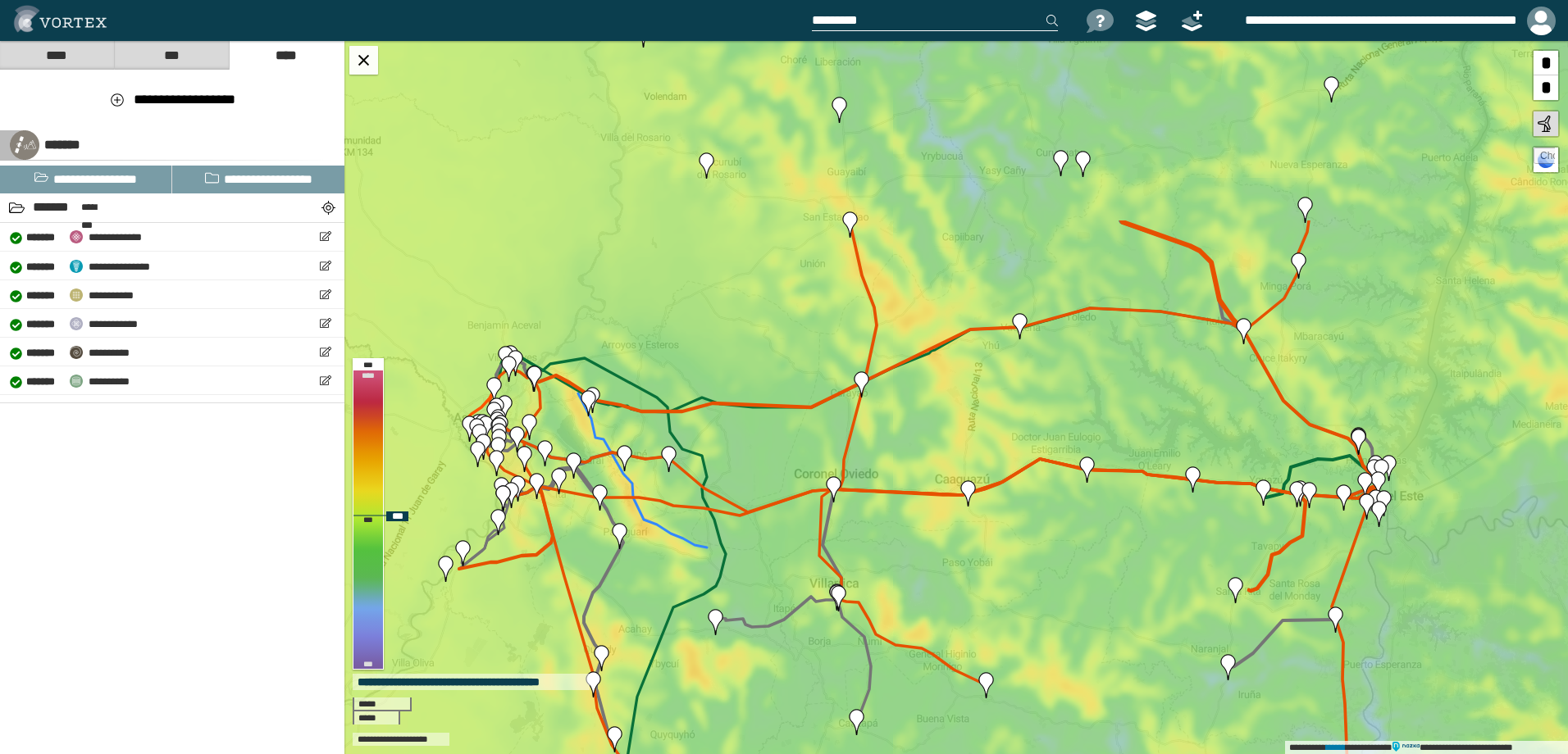 click on "**********" at bounding box center [956, 397] 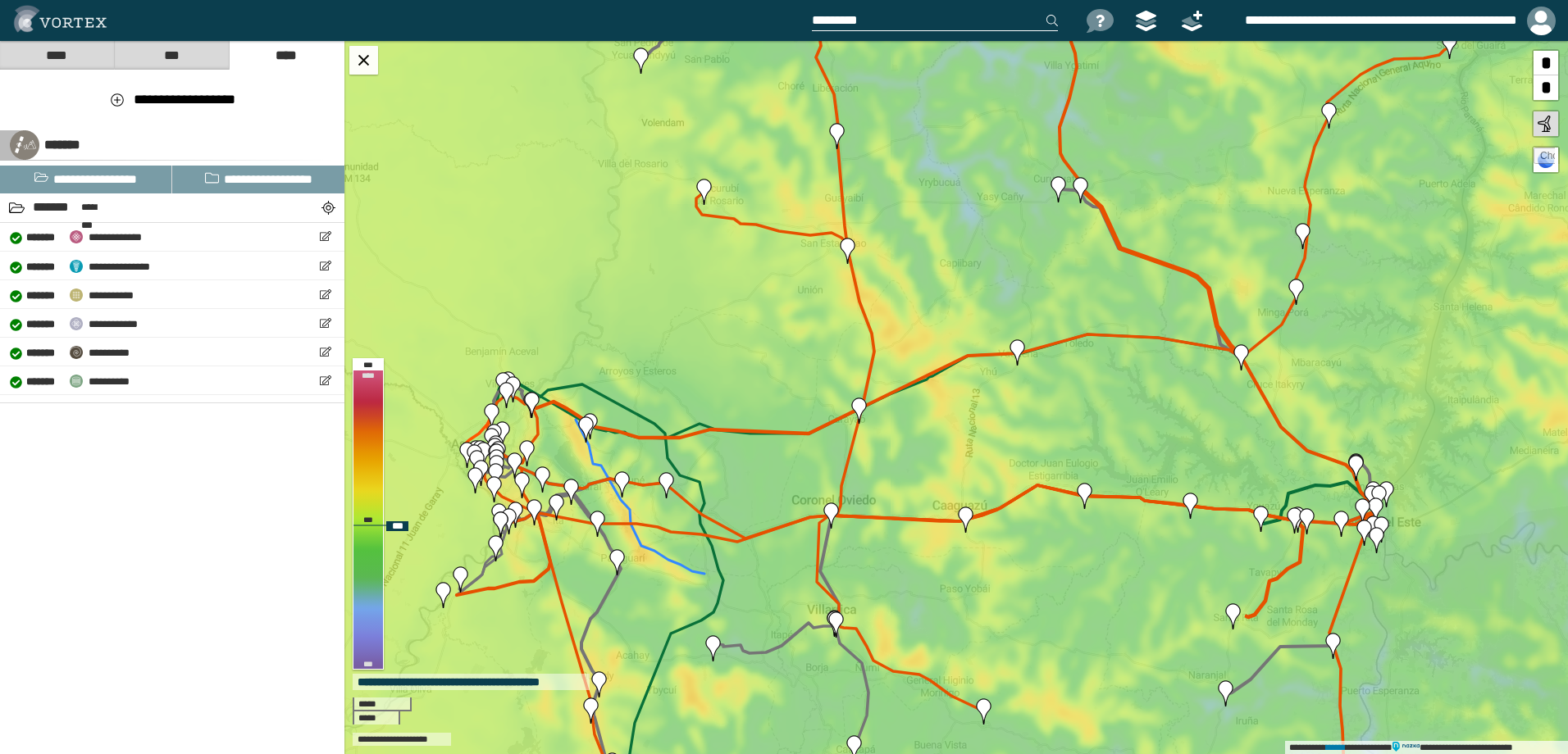 drag, startPoint x: 949, startPoint y: 257, endPoint x: 946, endPoint y: 284, distance: 27.166155 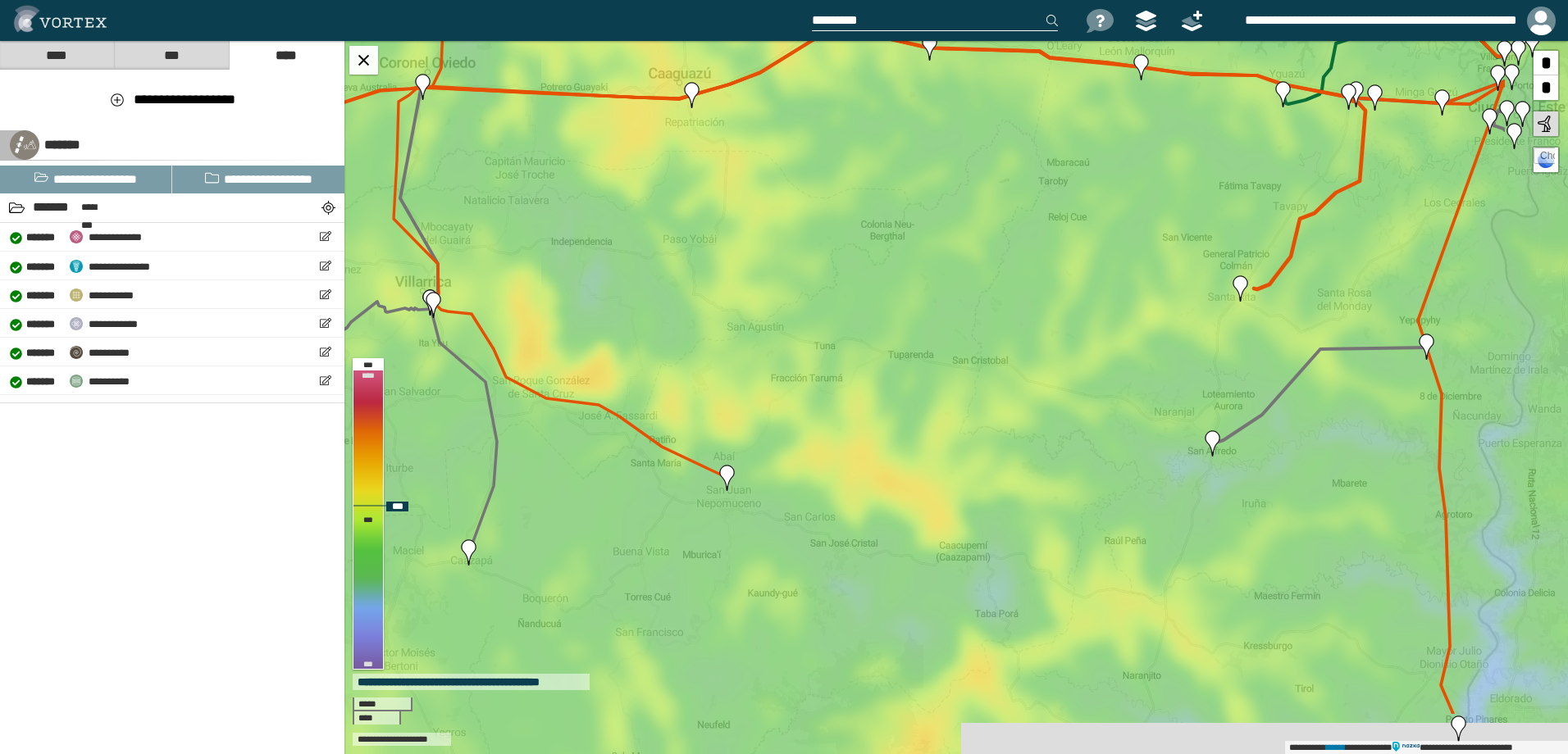 drag, startPoint x: 1019, startPoint y: 579, endPoint x: 833, endPoint y: 468, distance: 216.60332 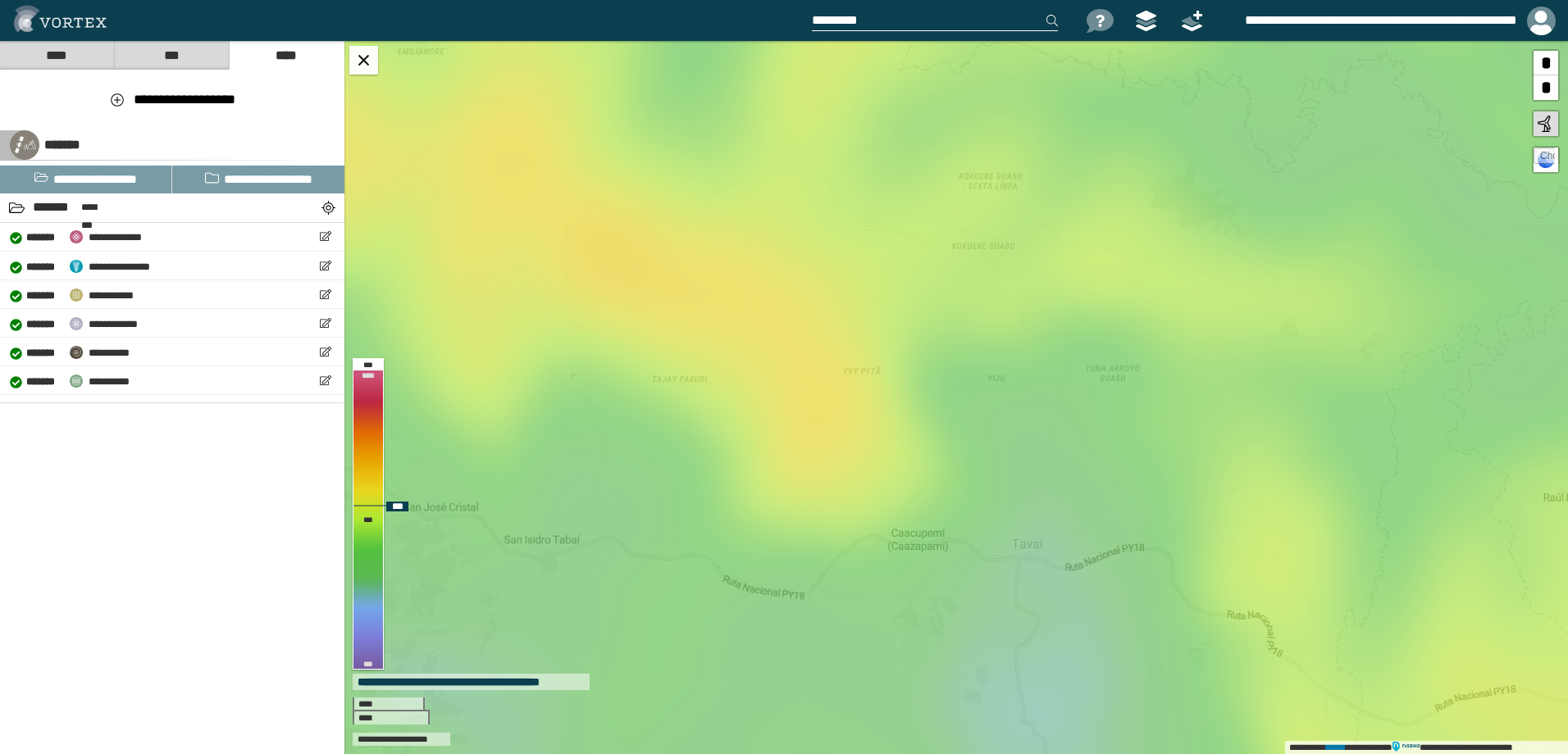 drag, startPoint x: 823, startPoint y: 619, endPoint x: 727, endPoint y: 380, distance: 257.5597 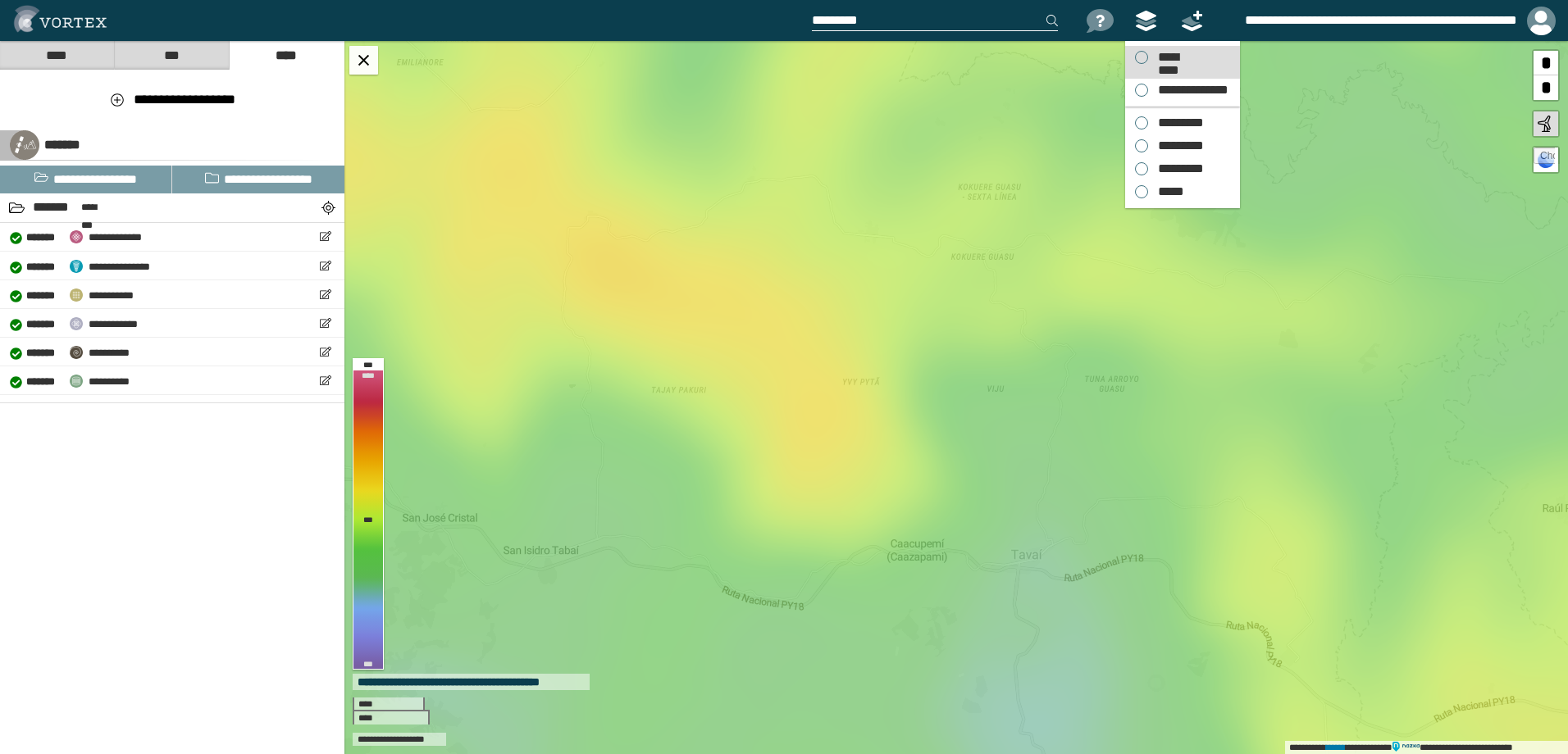 click on "*********" at bounding box center (1168, 57) 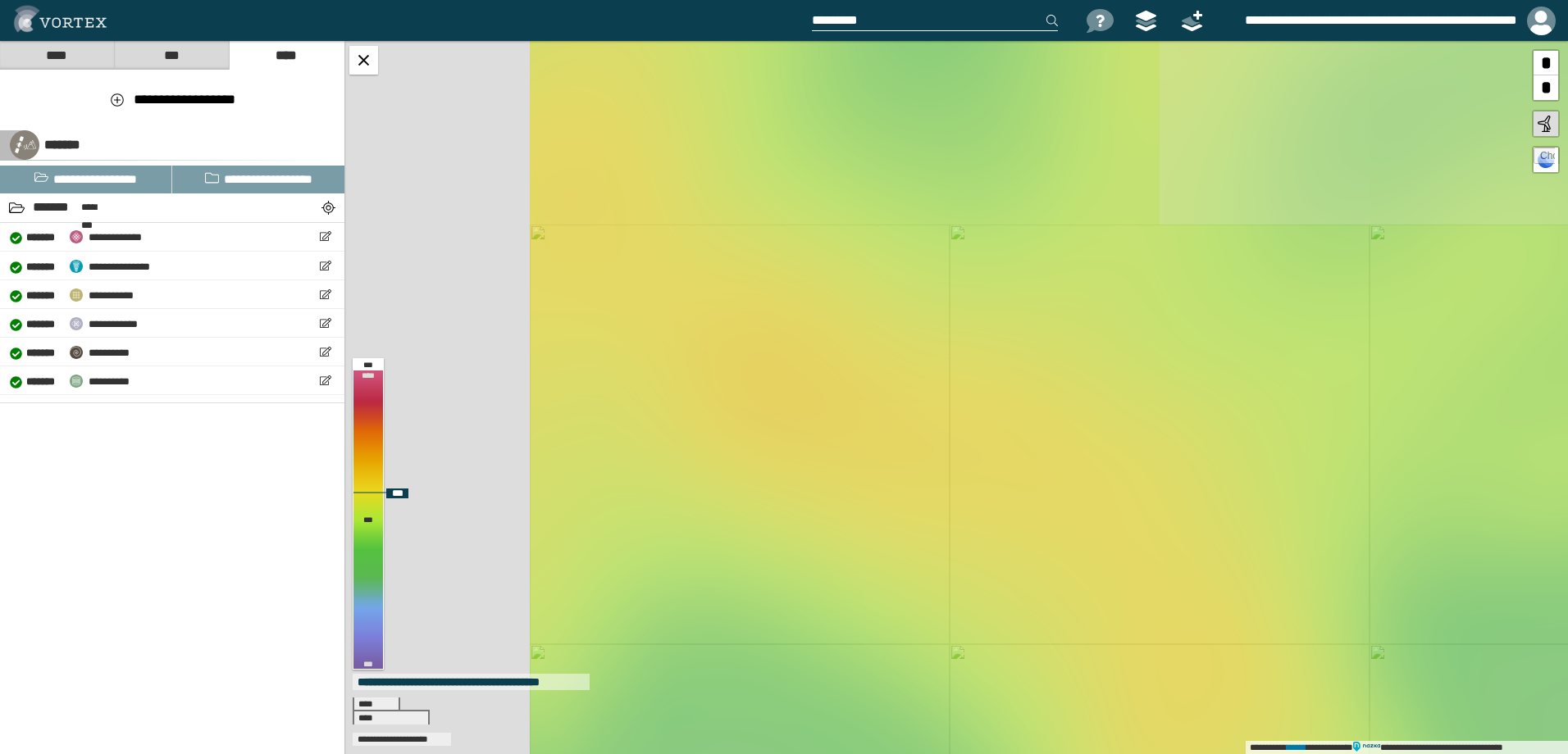 drag, startPoint x: 519, startPoint y: 229, endPoint x: 874, endPoint y: 514, distance: 455.2472 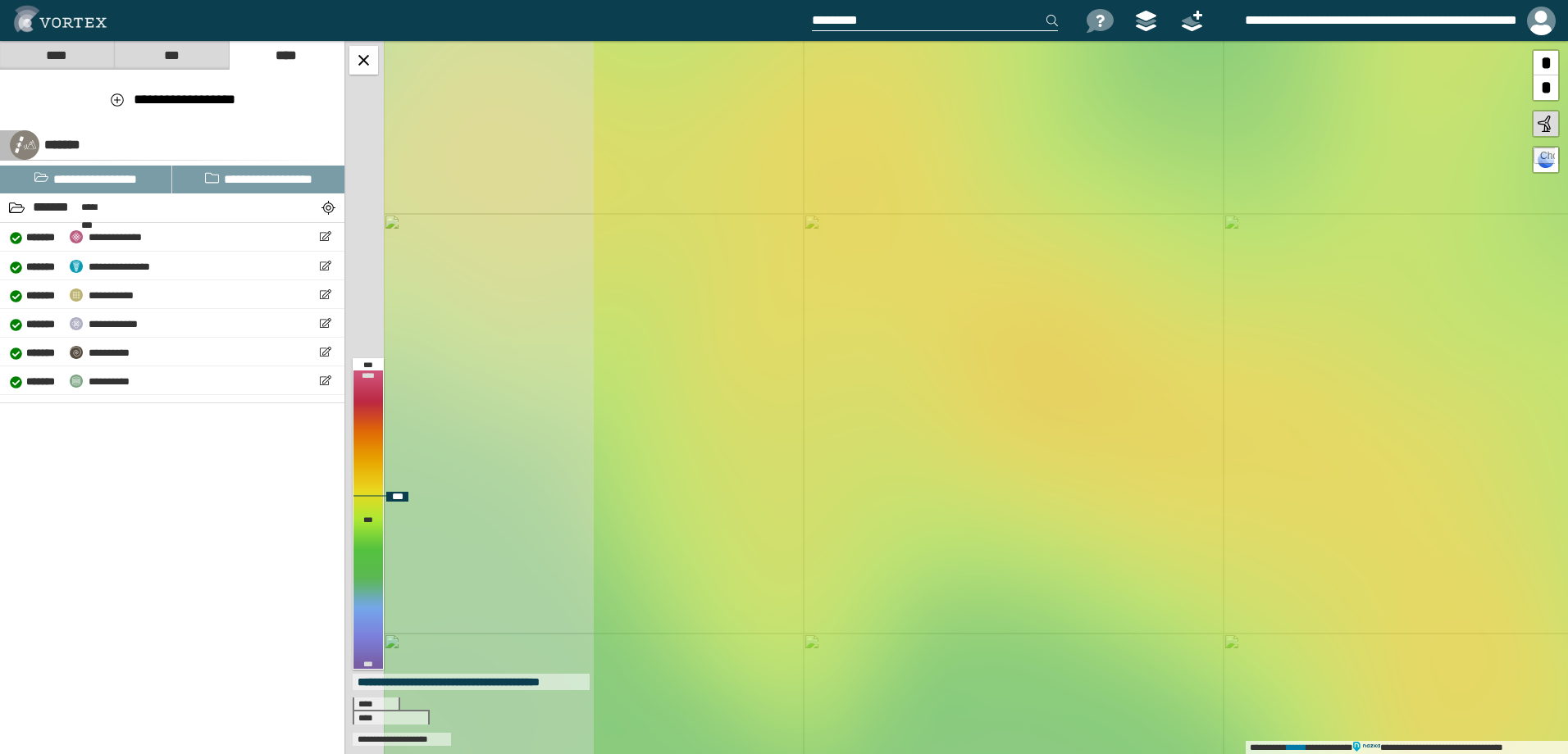 drag, startPoint x: 579, startPoint y: 370, endPoint x: 846, endPoint y: 359, distance: 267.2265 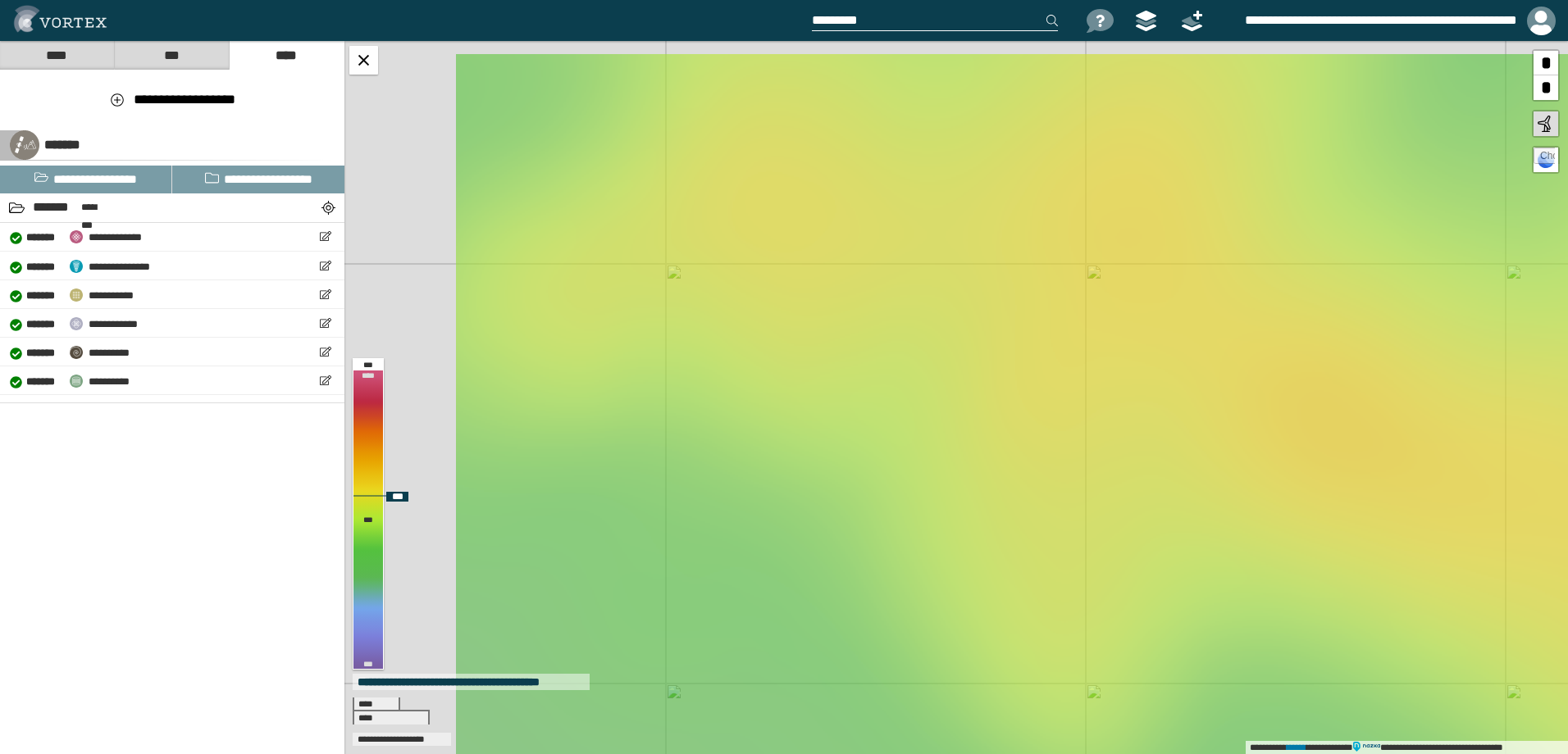 drag, startPoint x: 733, startPoint y: 351, endPoint x: 1015, endPoint y: 401, distance: 286.39832 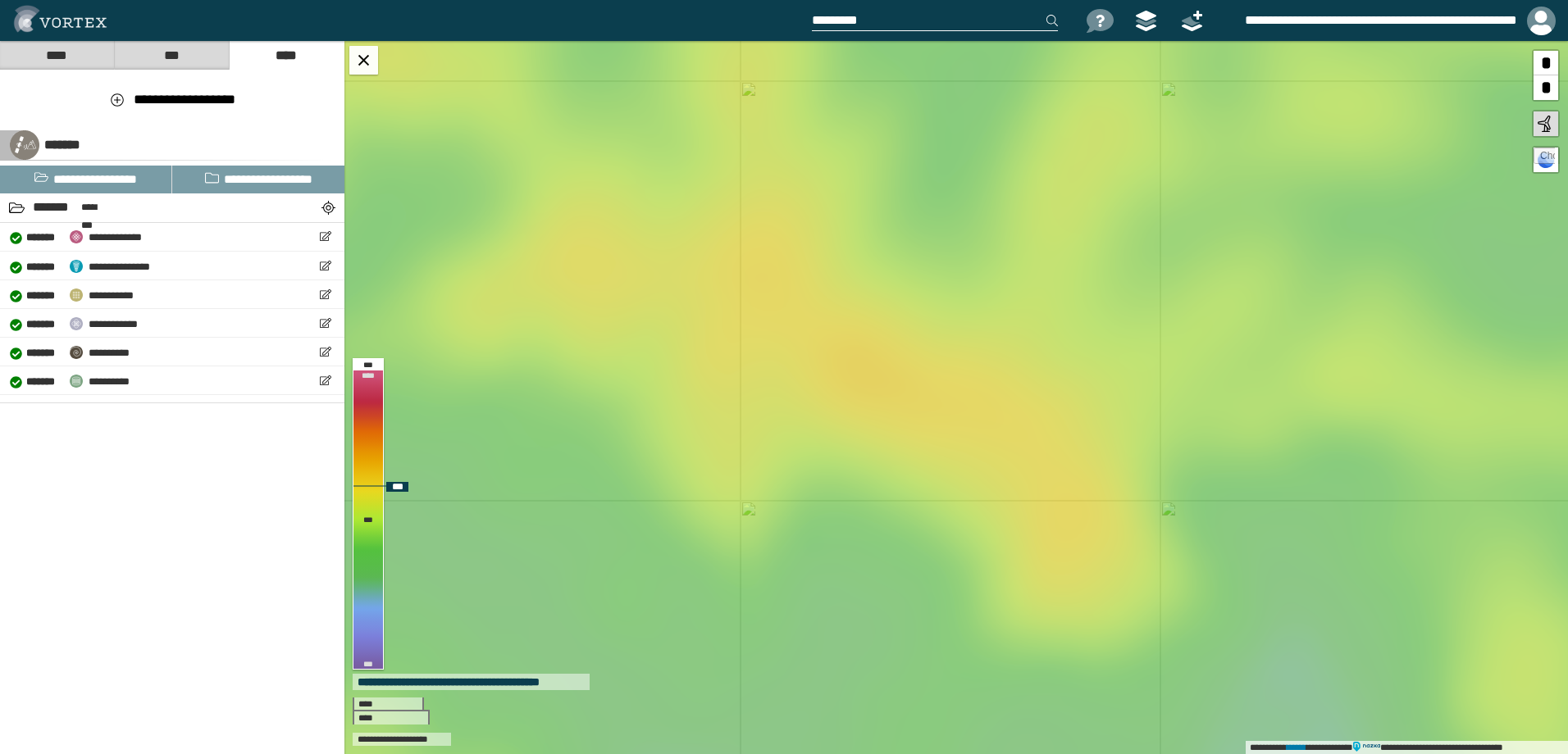 drag, startPoint x: 1119, startPoint y: 420, endPoint x: 827, endPoint y: 377, distance: 295.1491 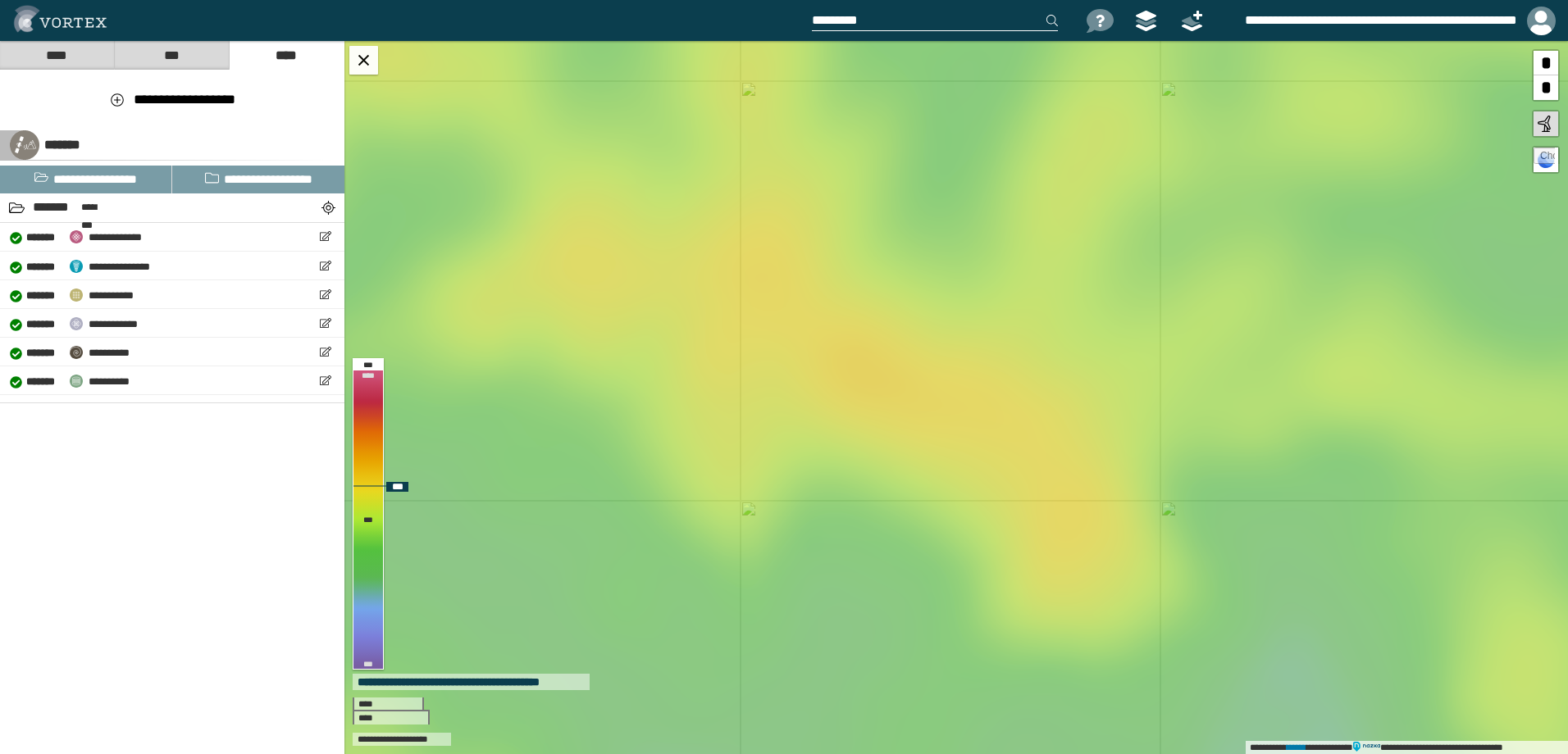 click on "**********" at bounding box center [956, 397] 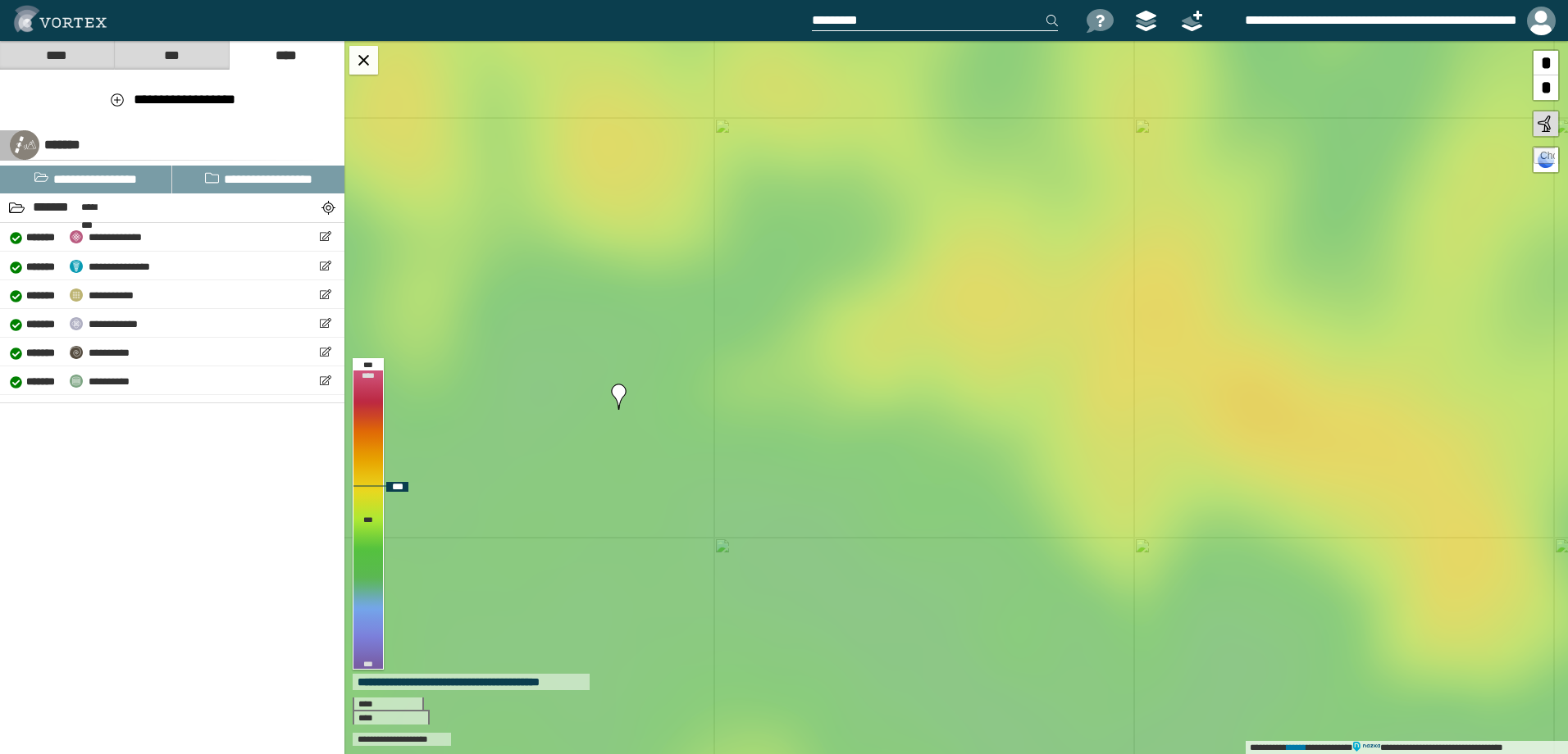 drag, startPoint x: 794, startPoint y: 312, endPoint x: 1187, endPoint y: 349, distance: 394.73789 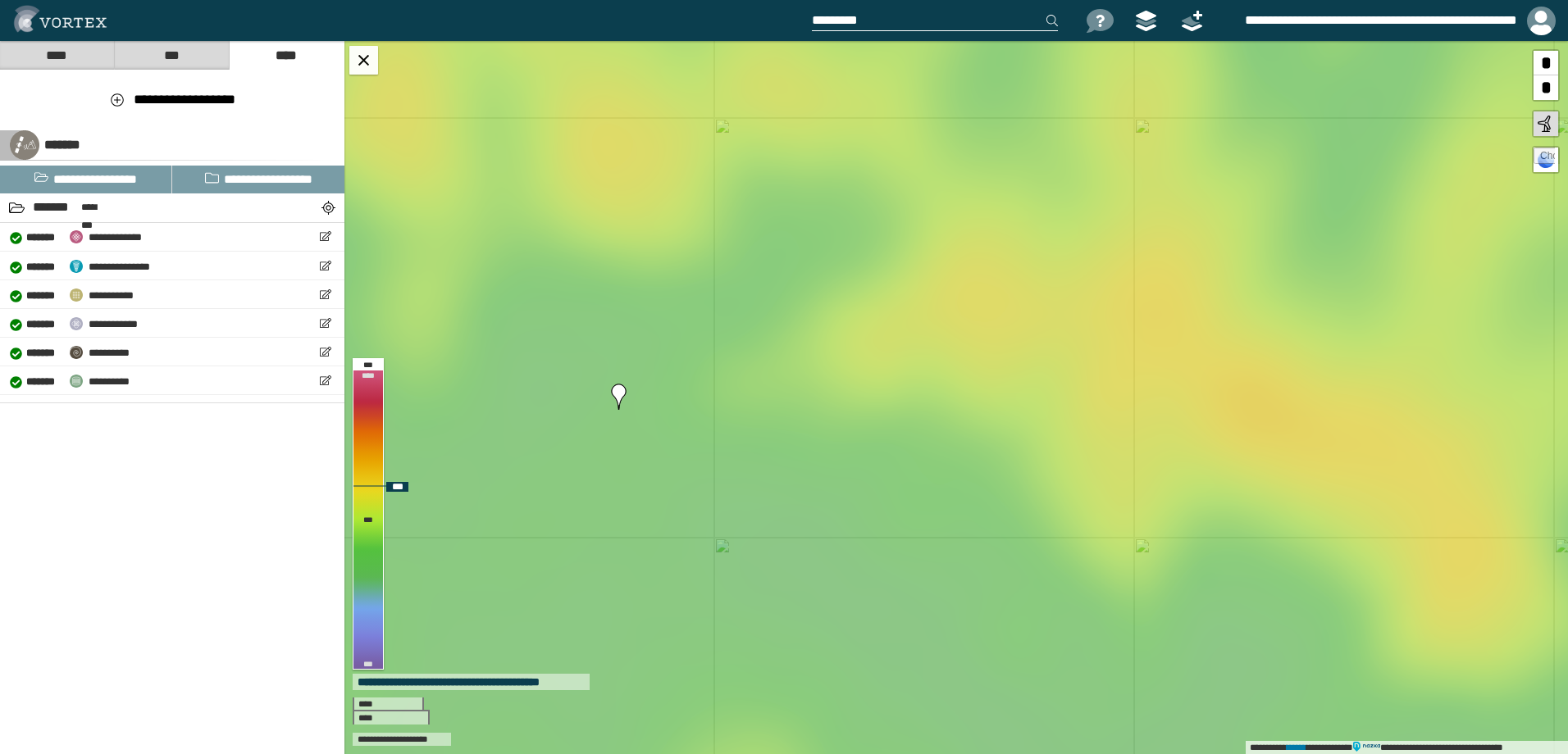 click on "**********" at bounding box center [956, 397] 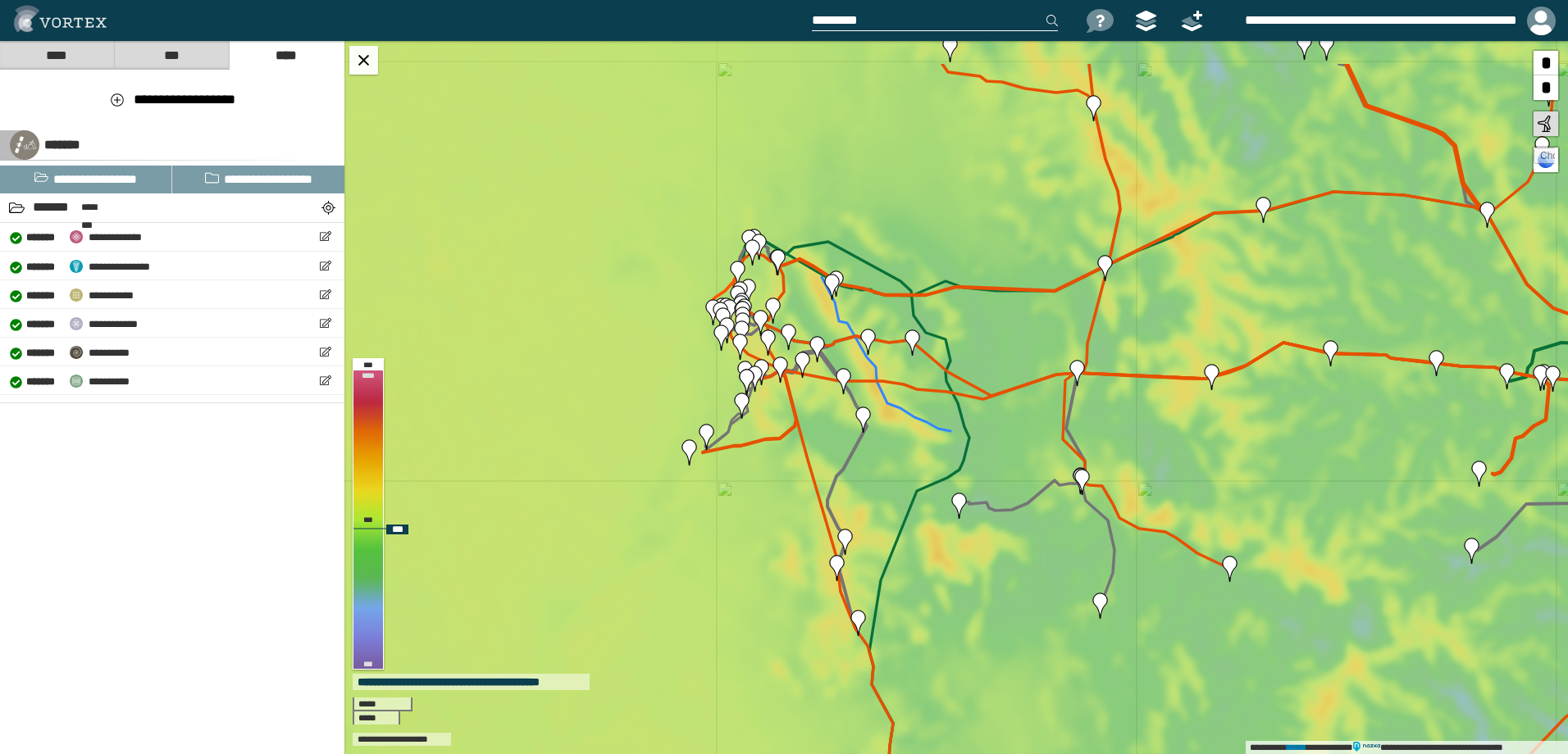 drag, startPoint x: 911, startPoint y: 393, endPoint x: 1224, endPoint y: 487, distance: 326.81034 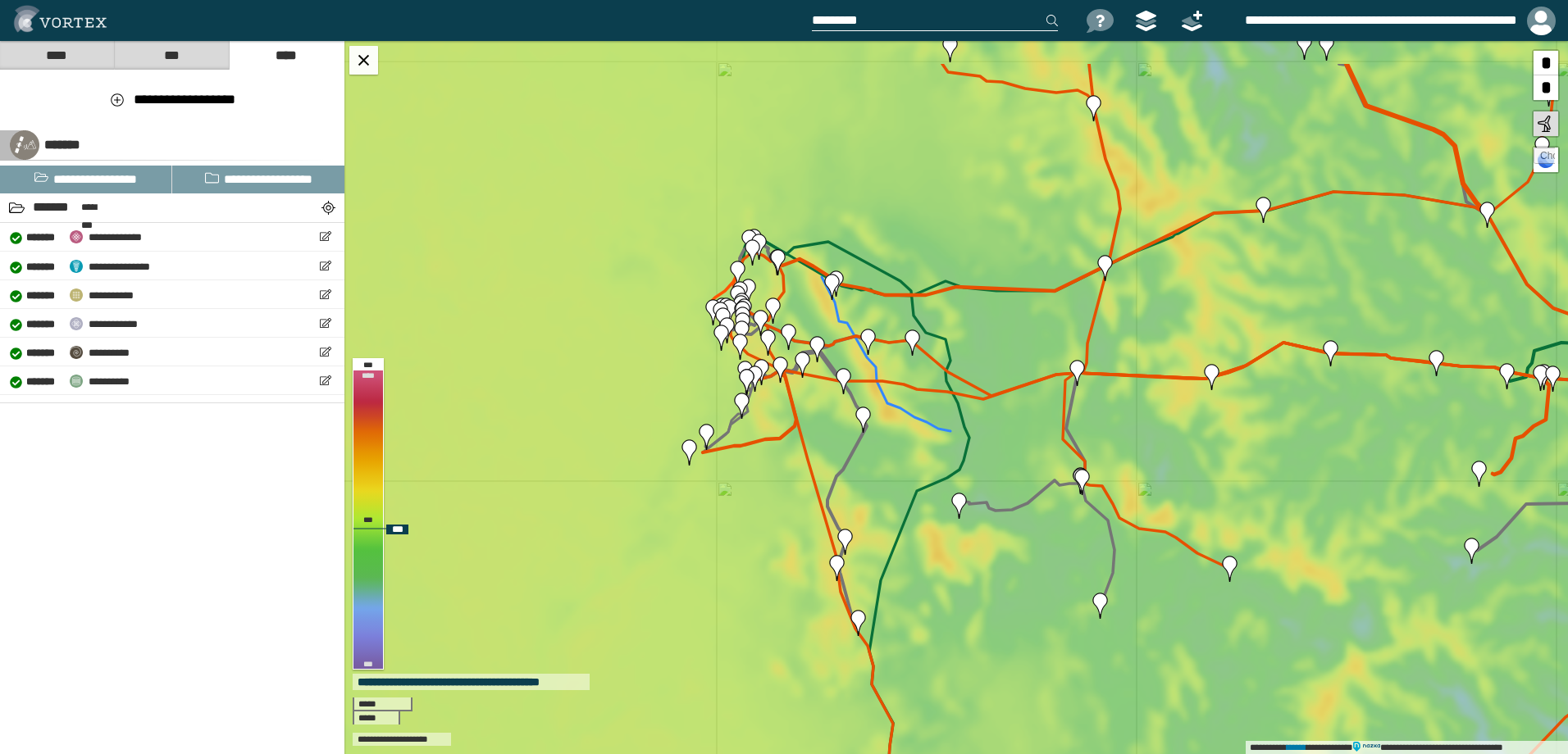 click on "**********" at bounding box center [956, 397] 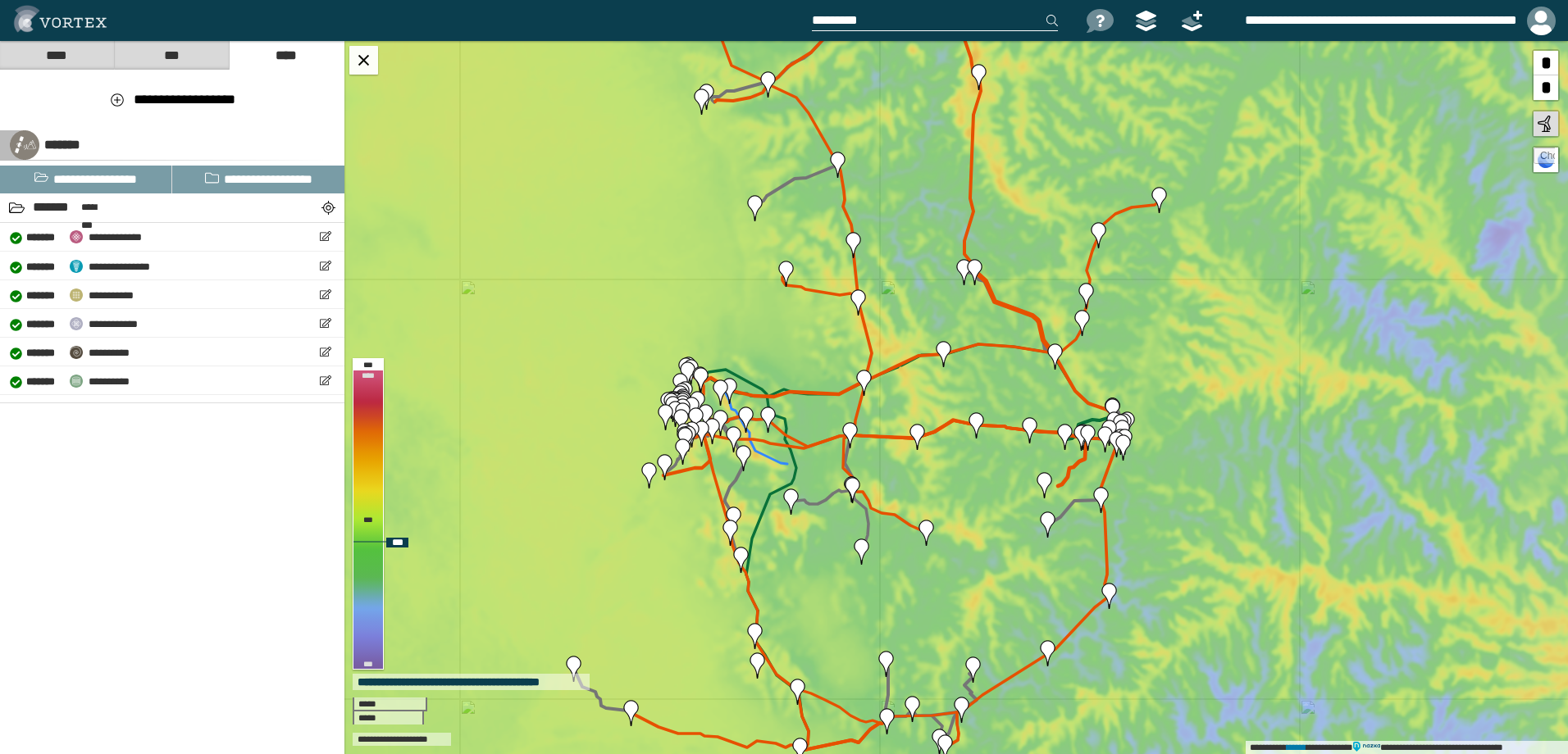 drag, startPoint x: 1270, startPoint y: 498, endPoint x: 993, endPoint y: 505, distance: 277.08843 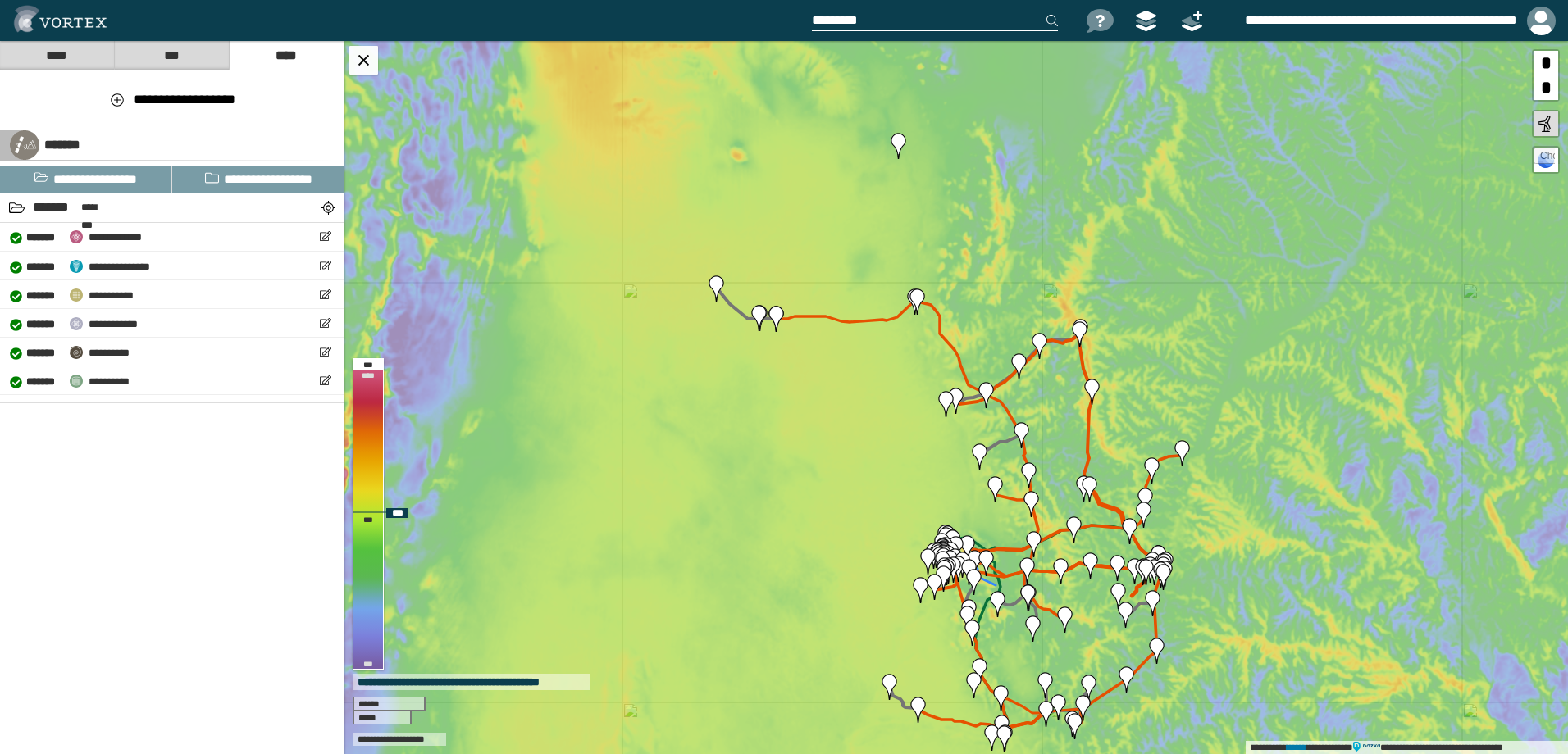 drag, startPoint x: 788, startPoint y: 331, endPoint x: 894, endPoint y: 434, distance: 147.8005 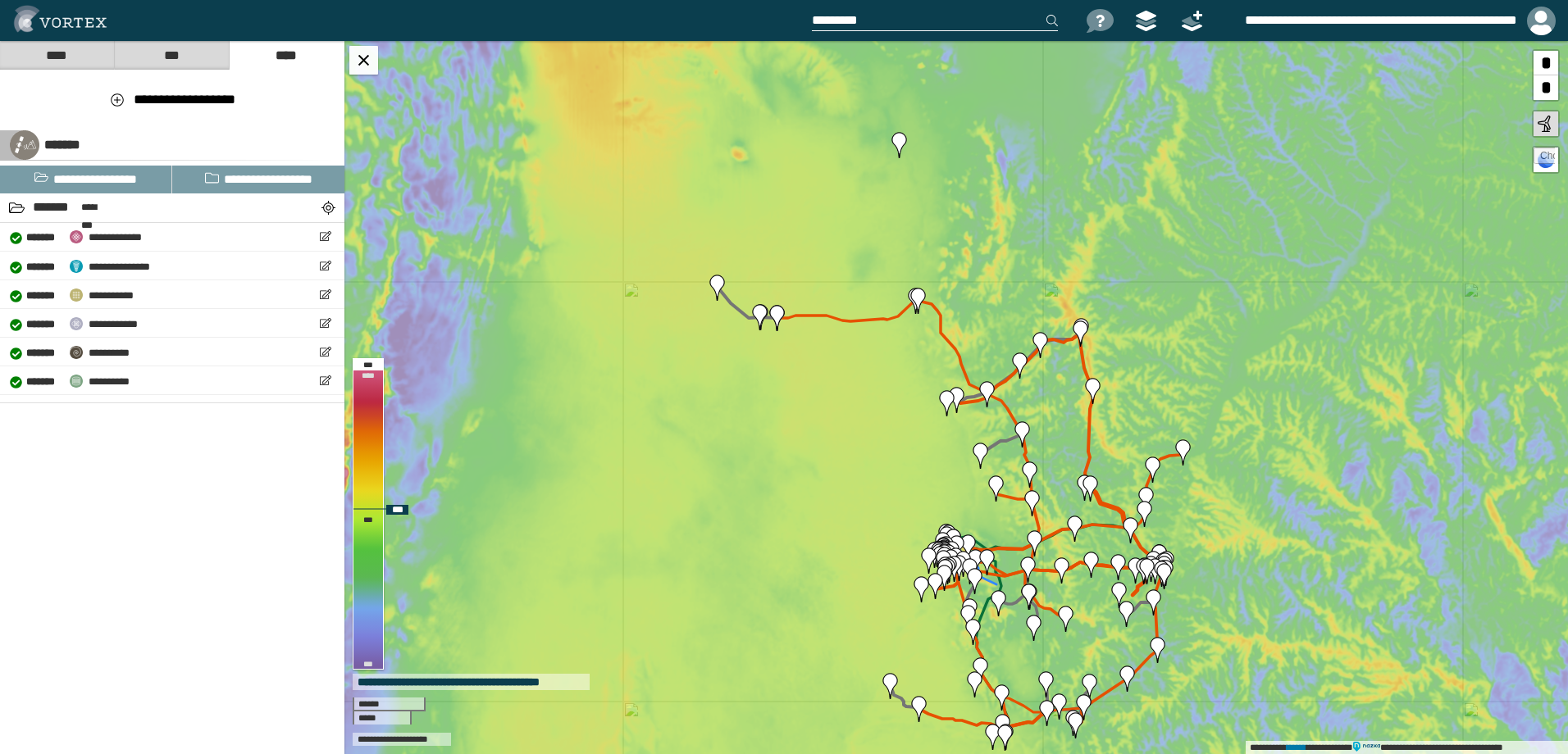 drag, startPoint x: 786, startPoint y: 415, endPoint x: 715, endPoint y: 451, distance: 79.60528 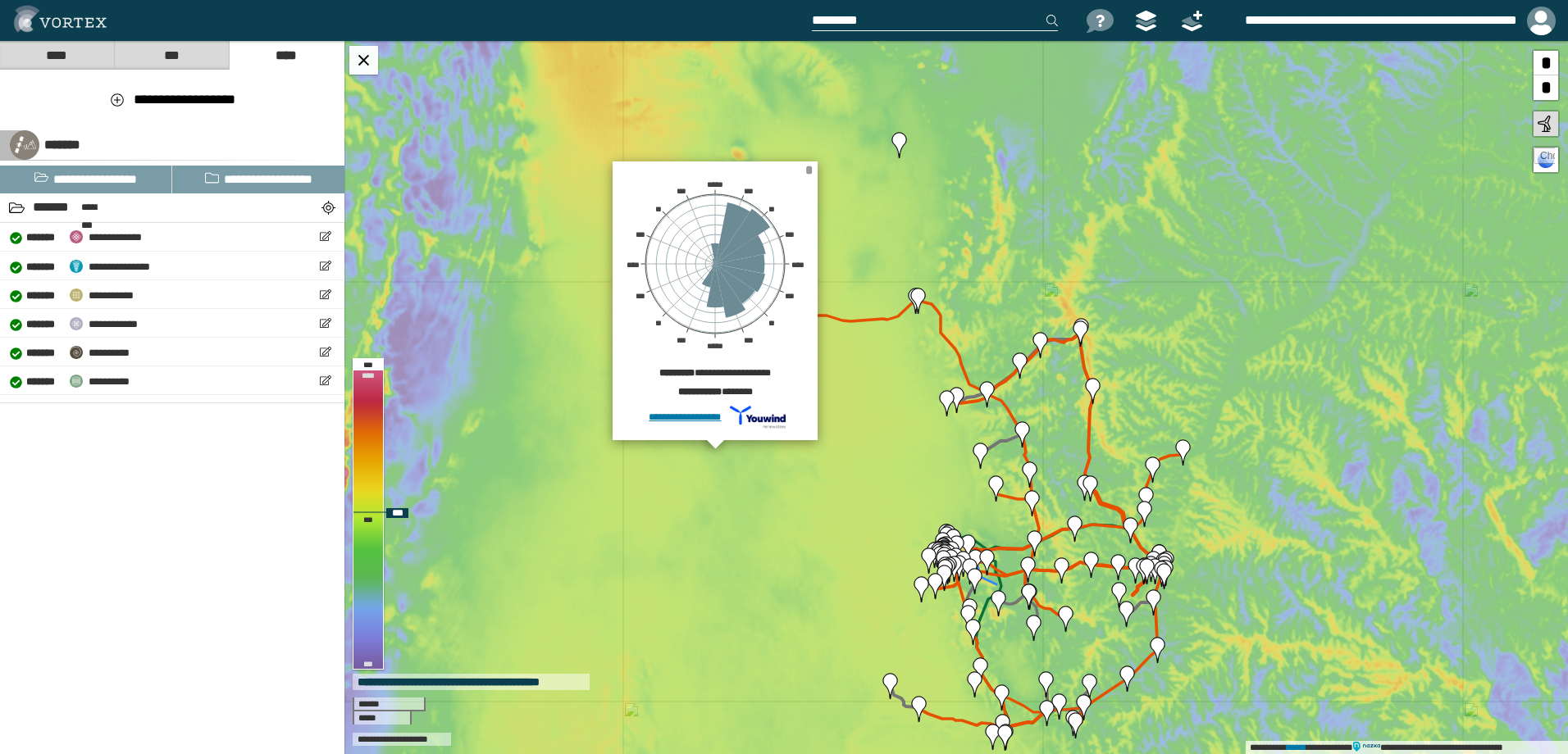 click on "*" at bounding box center (809, 170) 